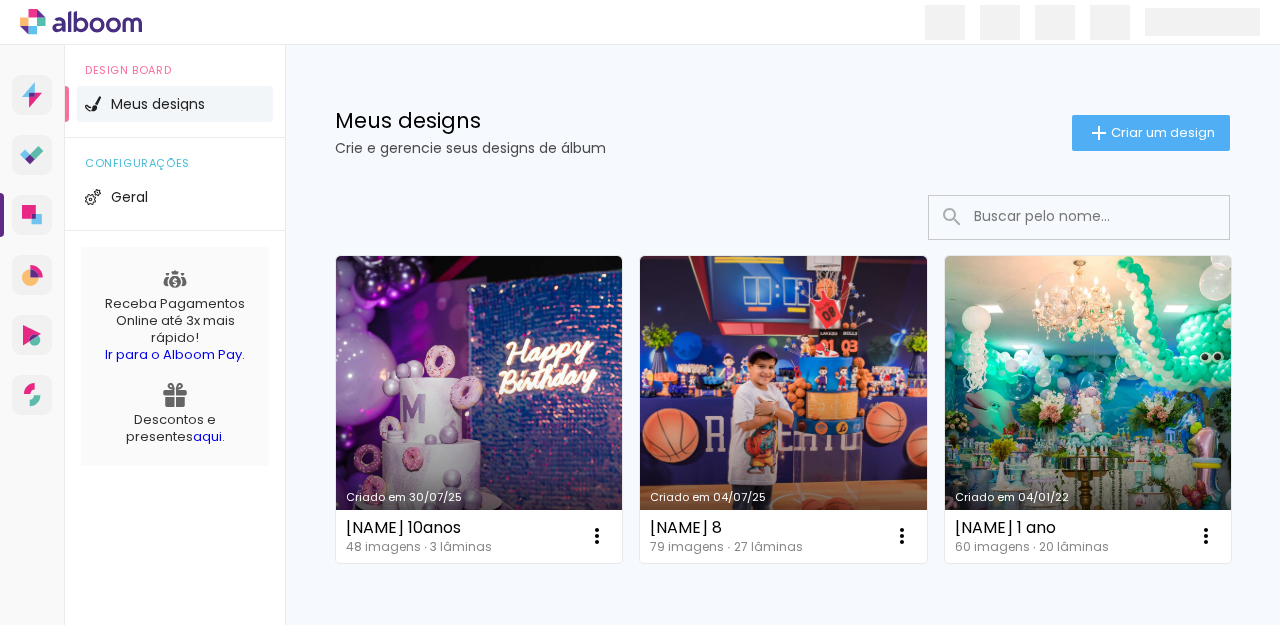 scroll, scrollTop: 0, scrollLeft: 0, axis: both 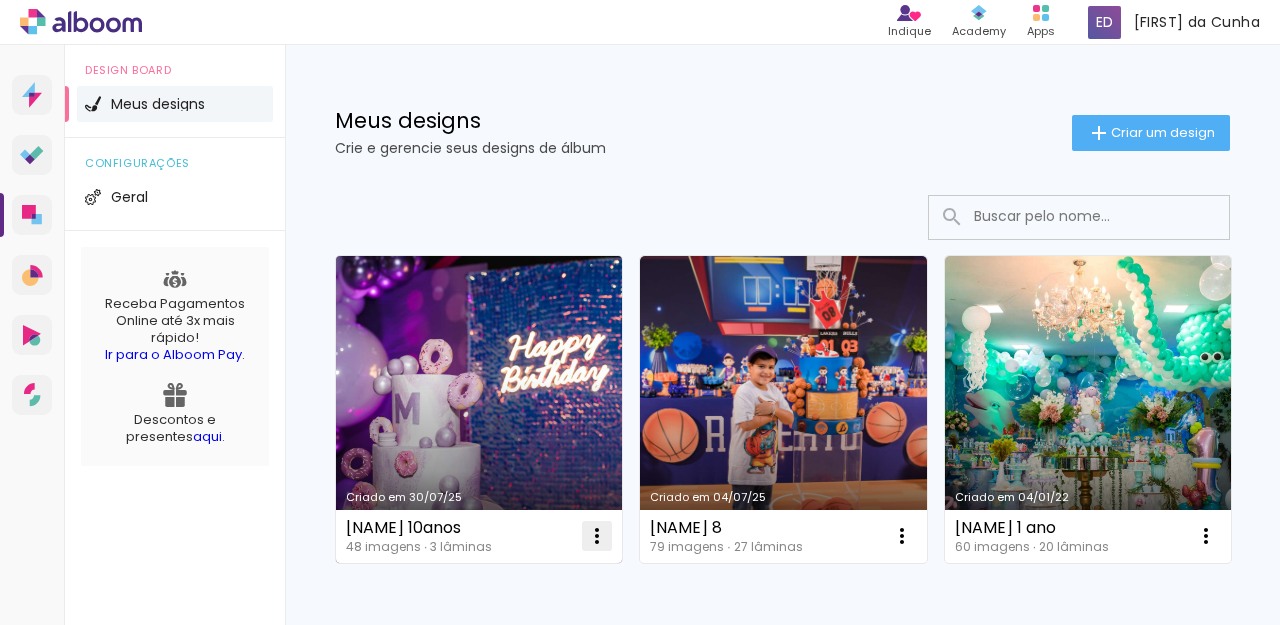 click at bounding box center [597, 536] 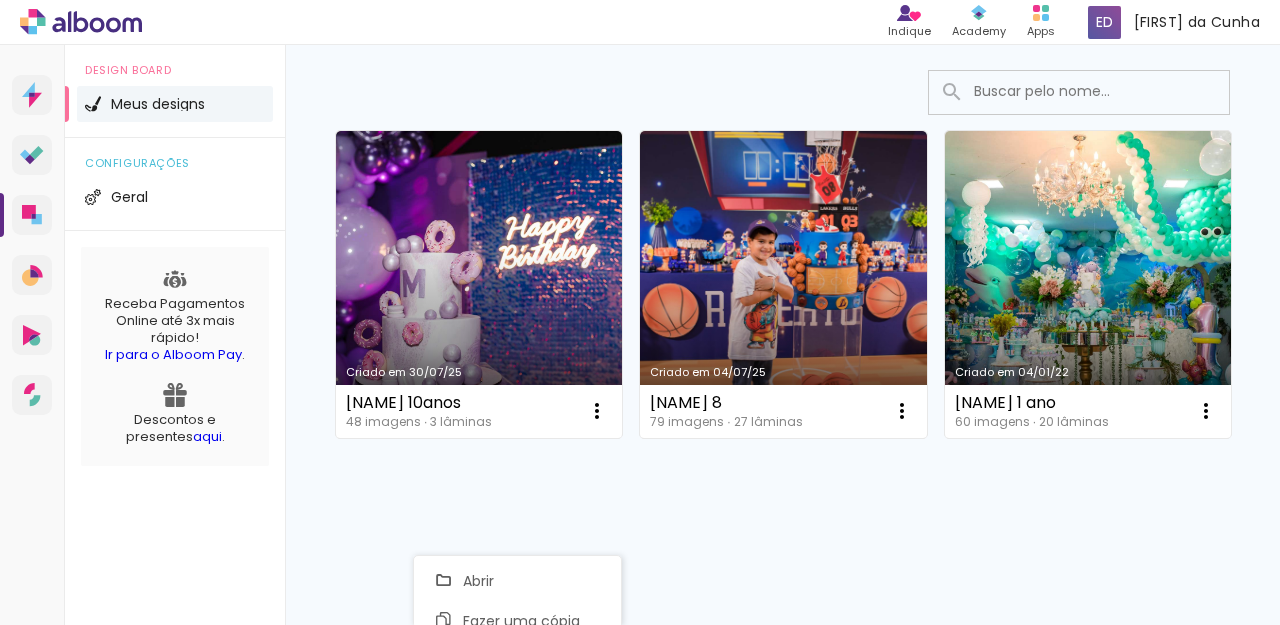 scroll, scrollTop: 304, scrollLeft: 0, axis: vertical 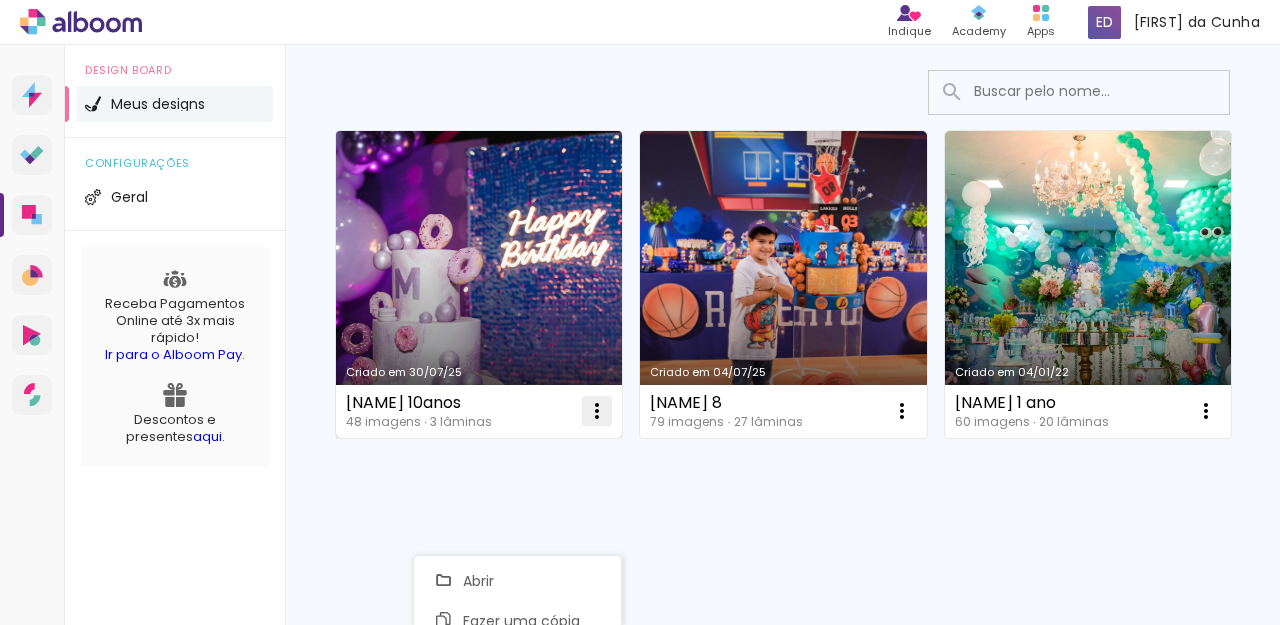 click at bounding box center [597, 411] 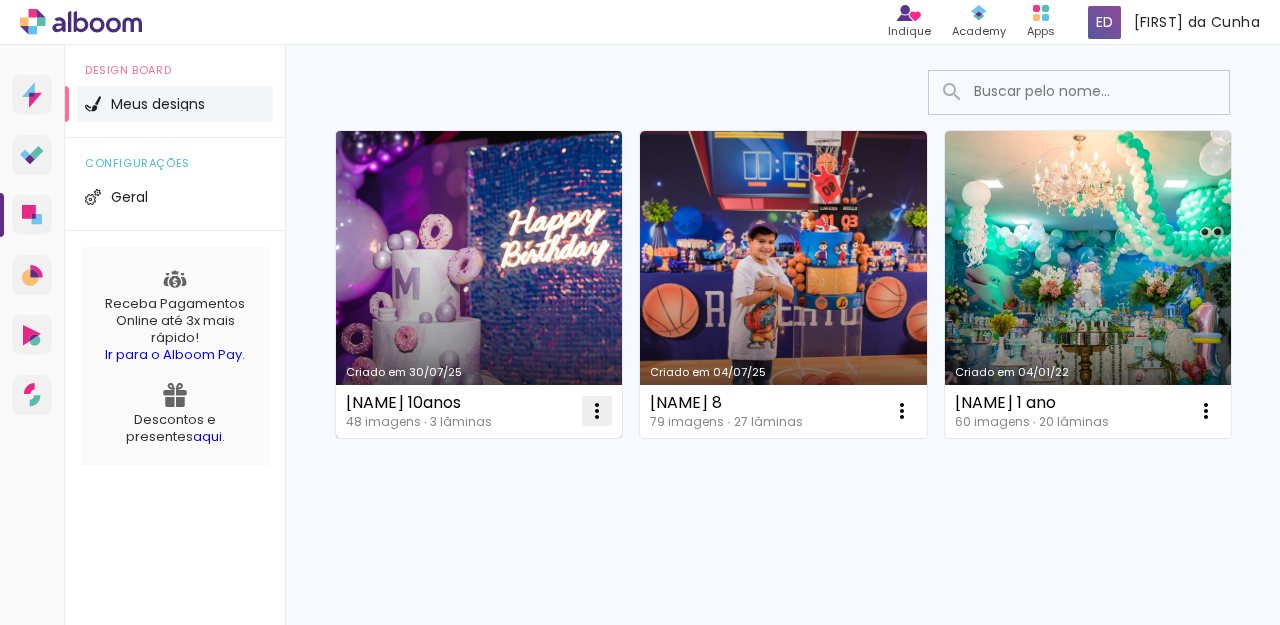 click at bounding box center (597, 411) 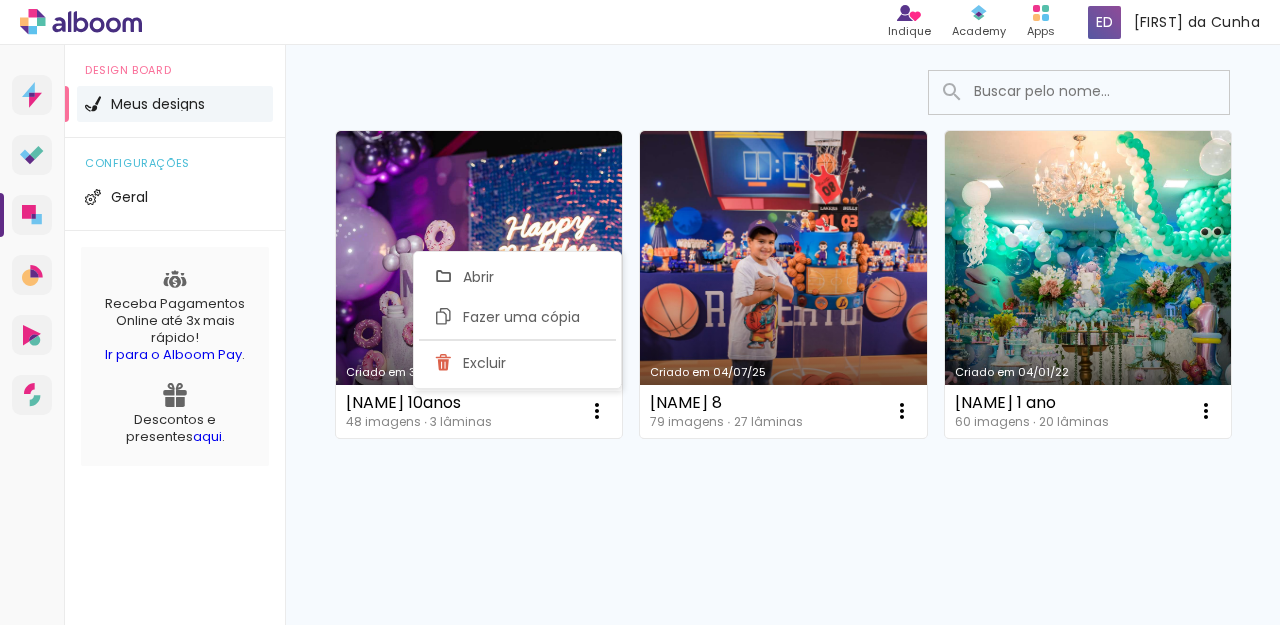 click on "Excluir" 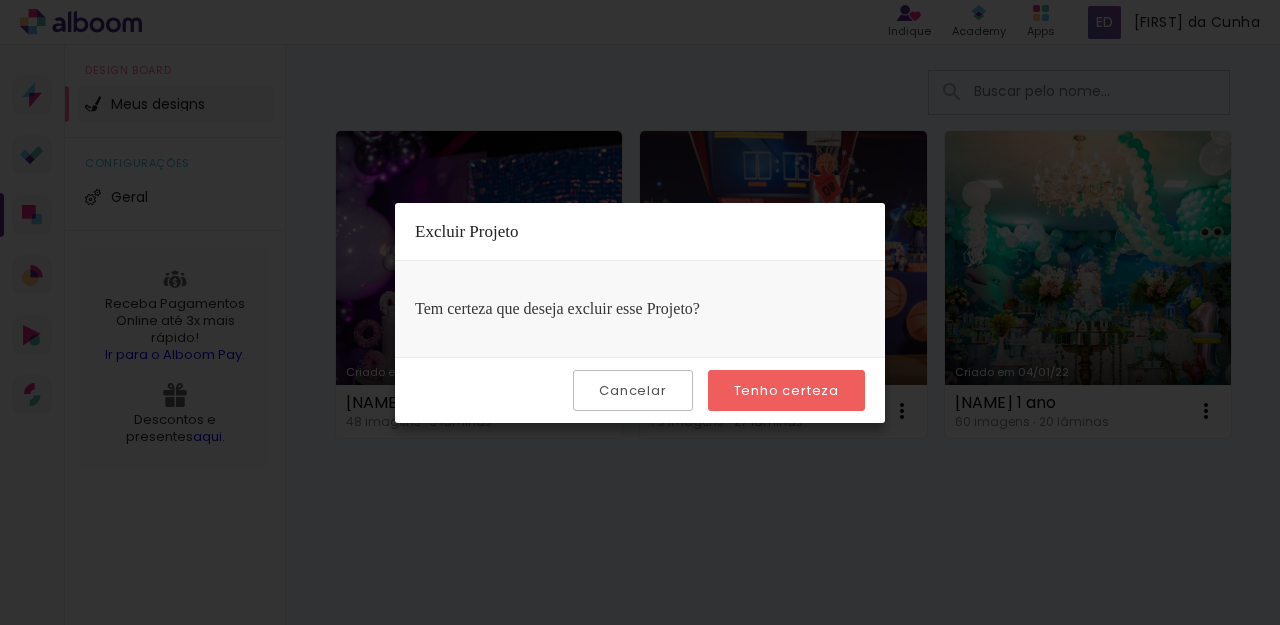 click on "Tenho certeza" at bounding box center (0, 0) 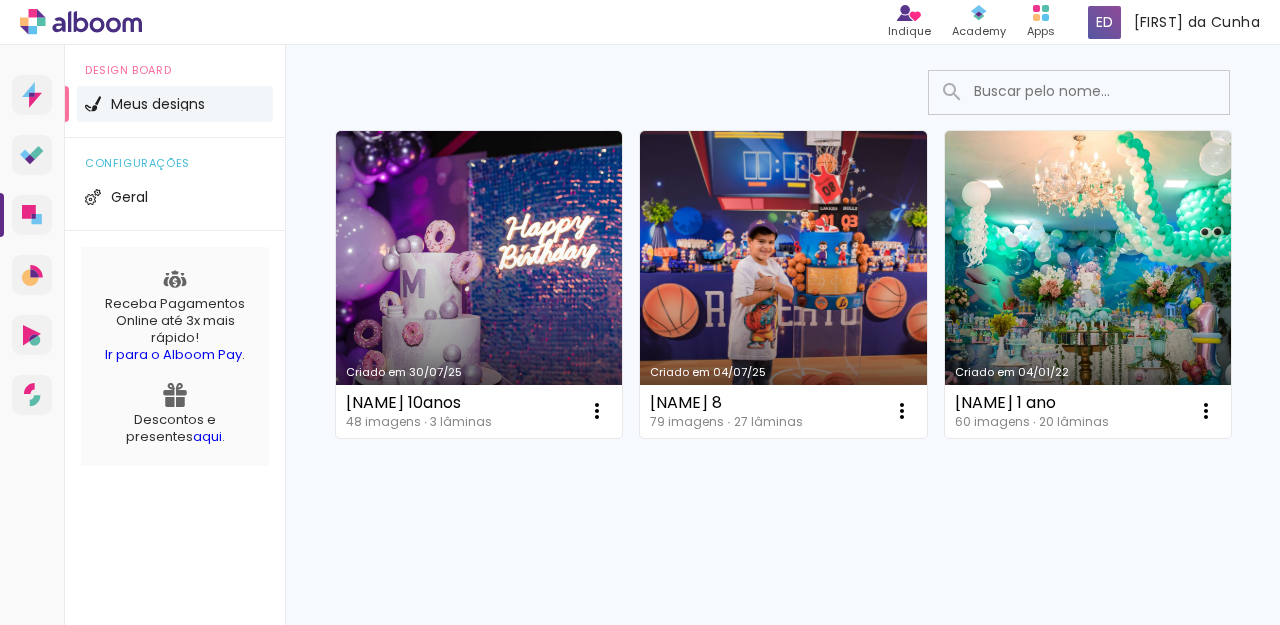 scroll, scrollTop: 124, scrollLeft: 0, axis: vertical 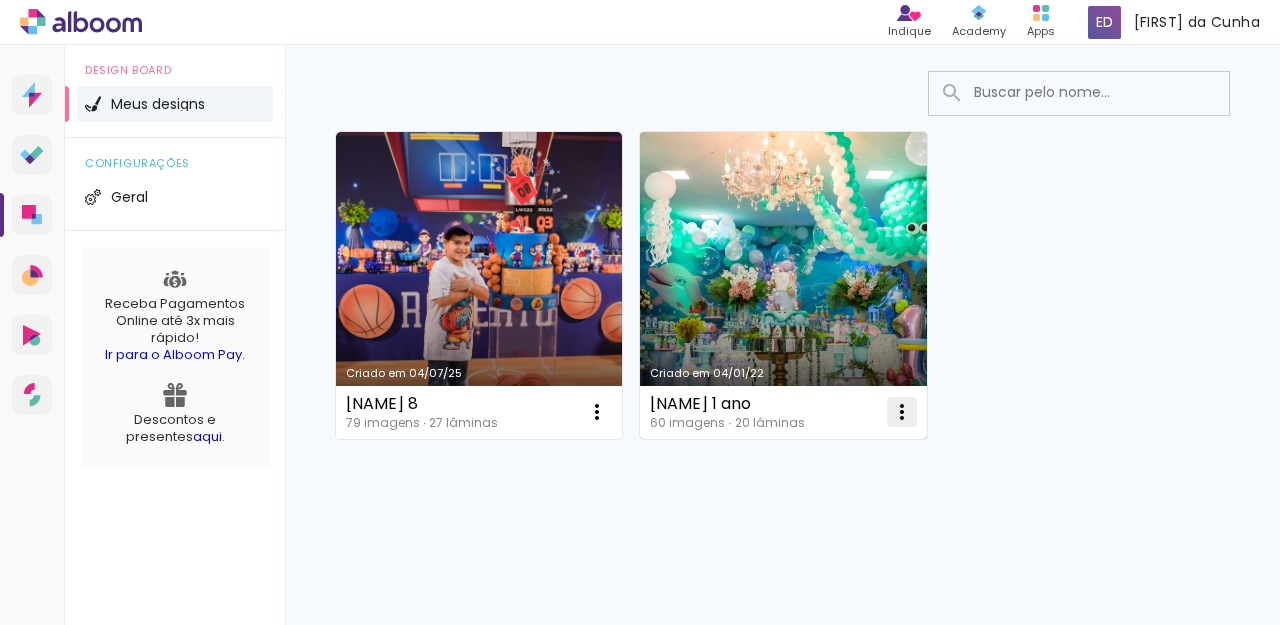 click at bounding box center [597, 412] 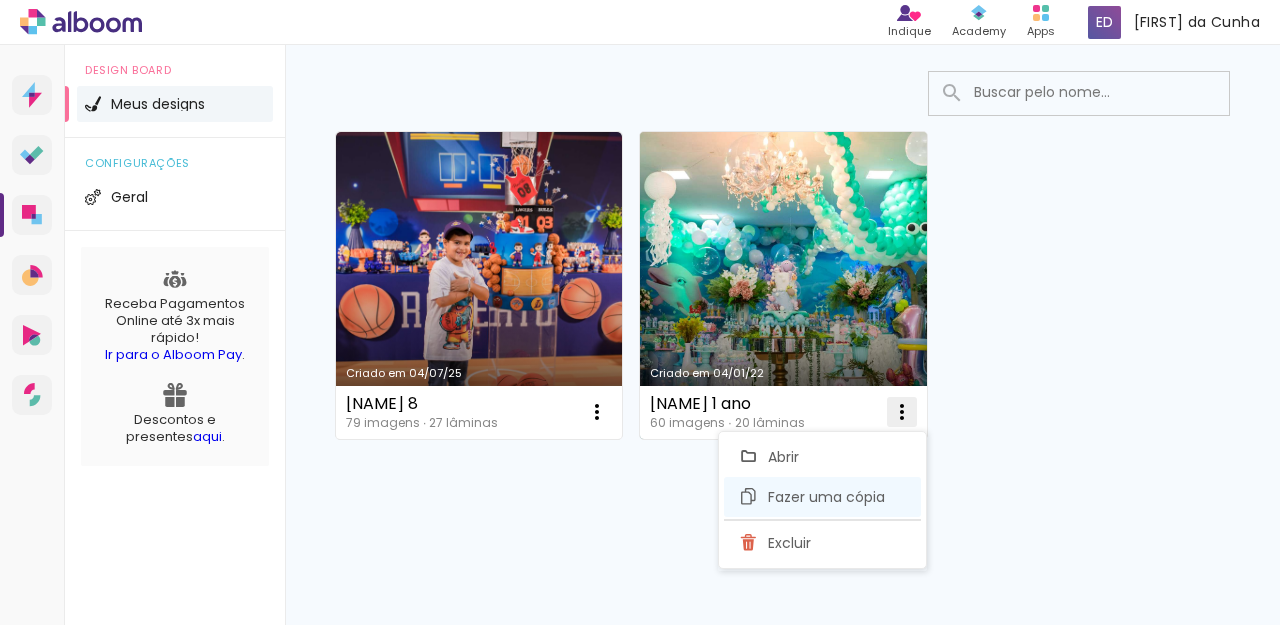 click on "Fazer uma cópia" 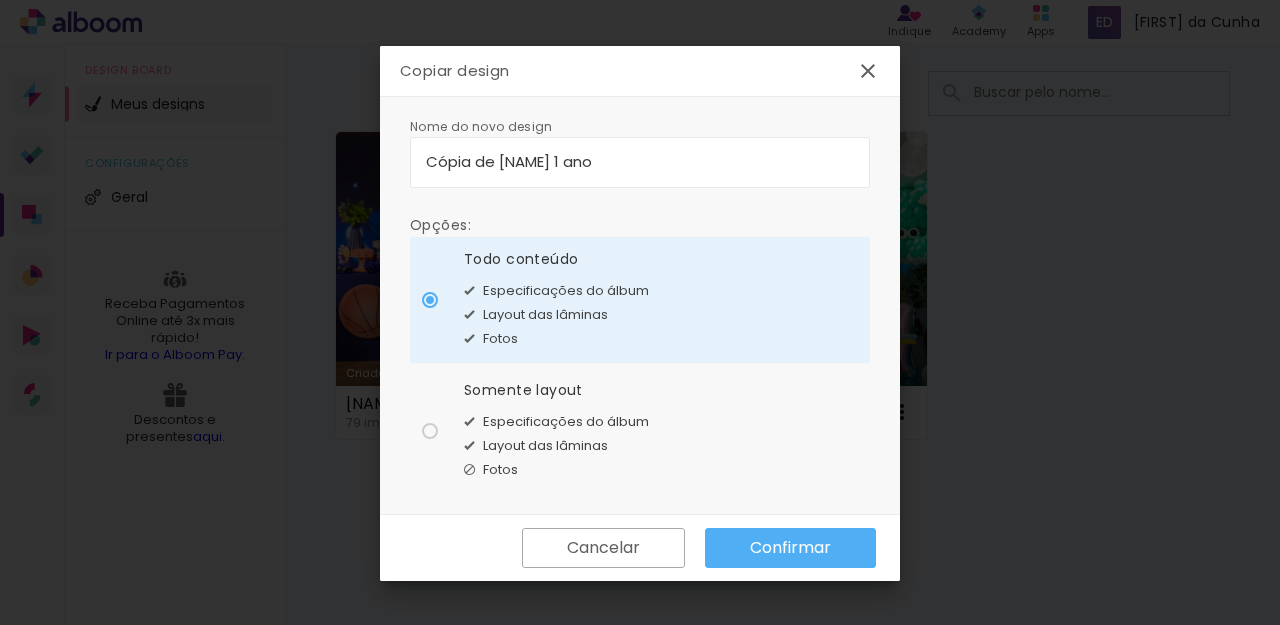 click at bounding box center [430, 300] 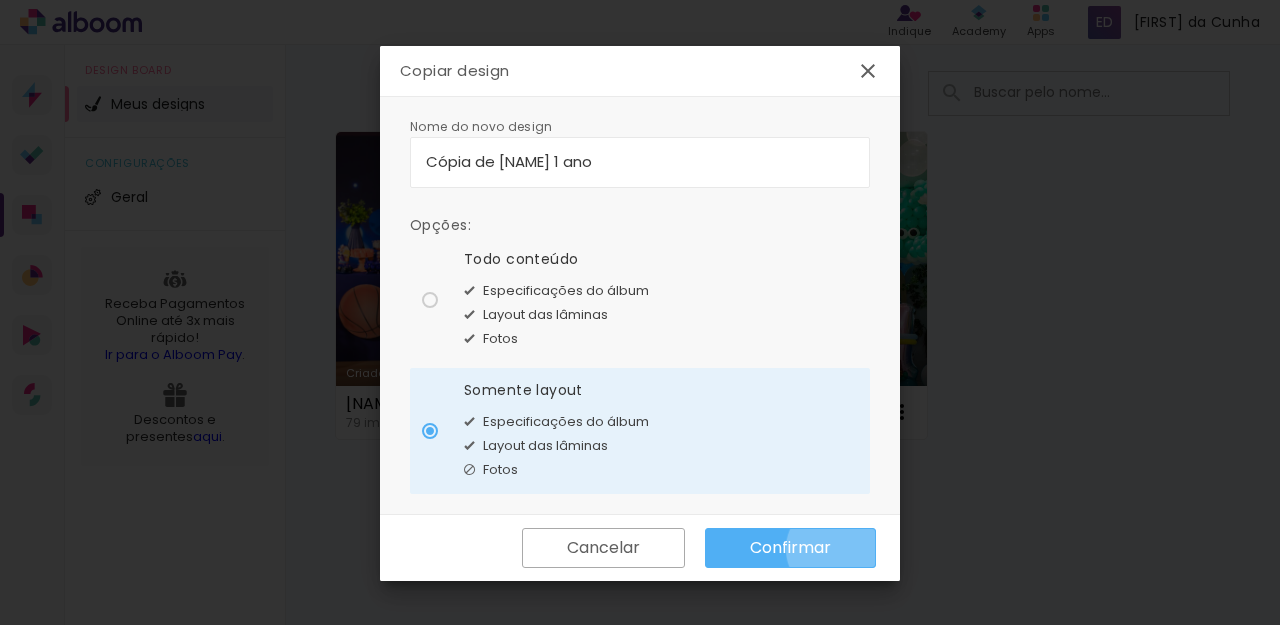 drag, startPoint x: 834, startPoint y: 548, endPoint x: 927, endPoint y: 539, distance: 93.43447 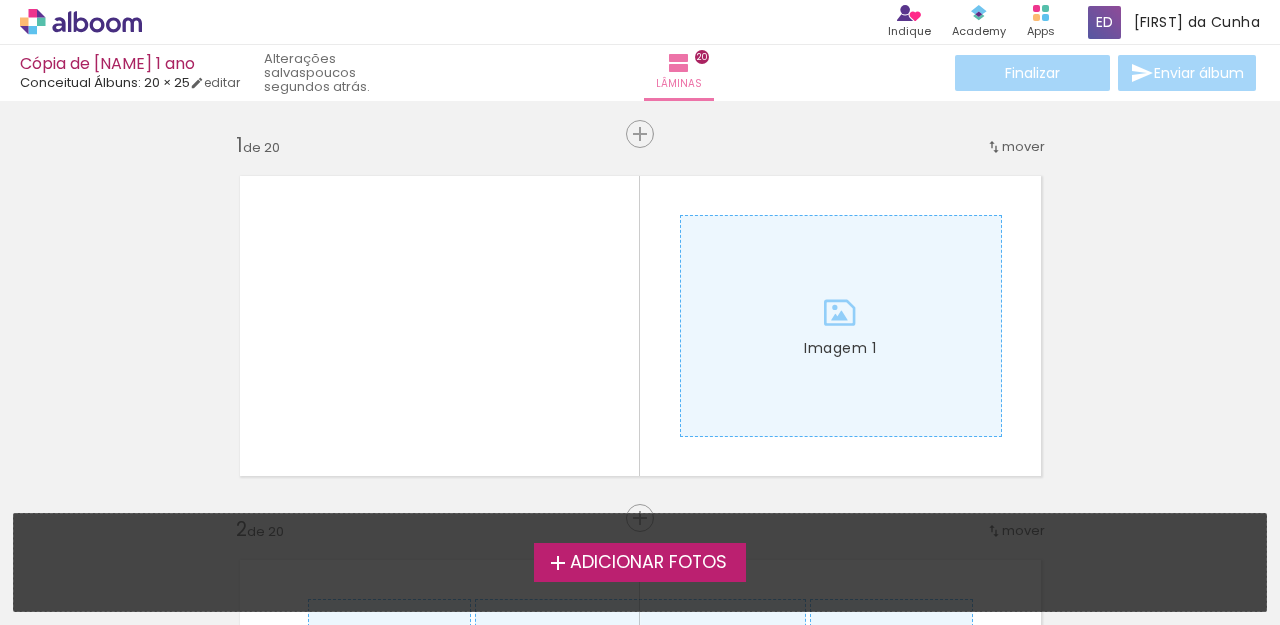 click on "Adicionar Fotos" at bounding box center (648, 563) 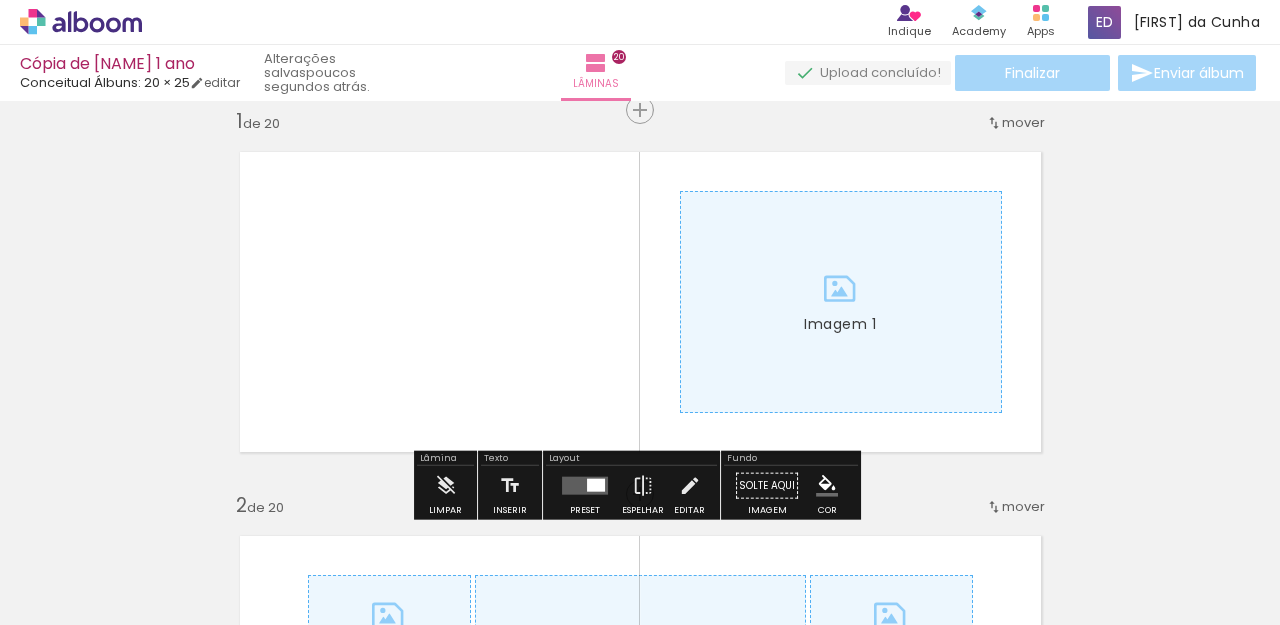 scroll, scrollTop: 25, scrollLeft: 0, axis: vertical 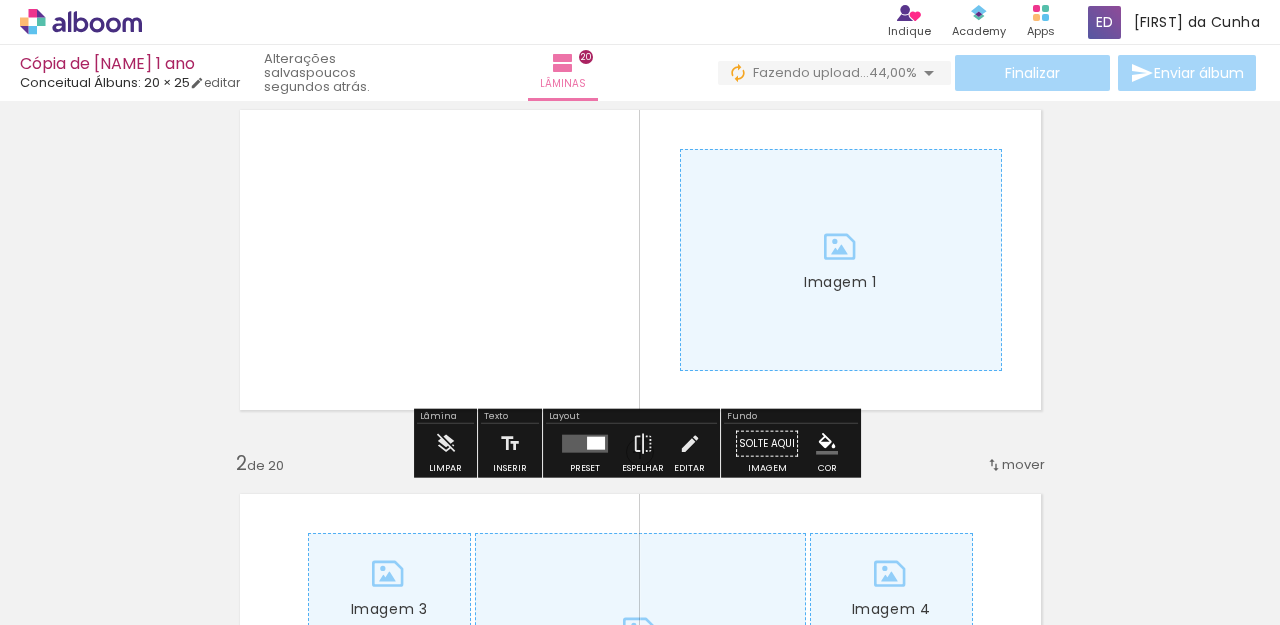 click at bounding box center (841, 260) 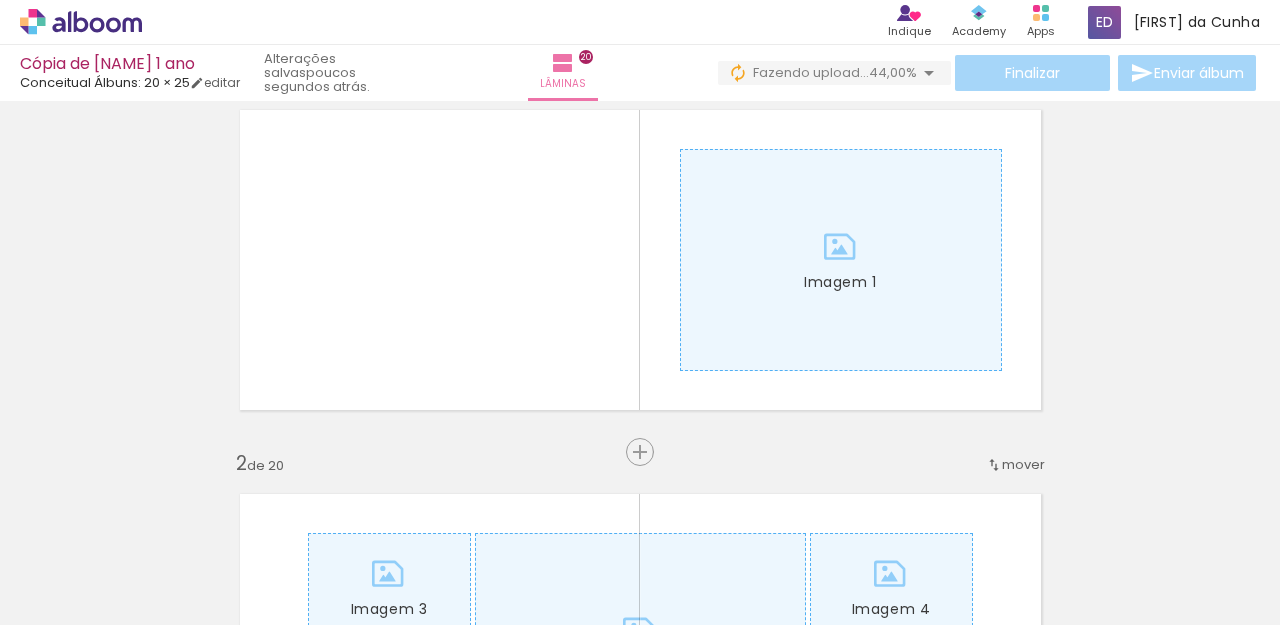 scroll, scrollTop: 0, scrollLeft: 1030, axis: horizontal 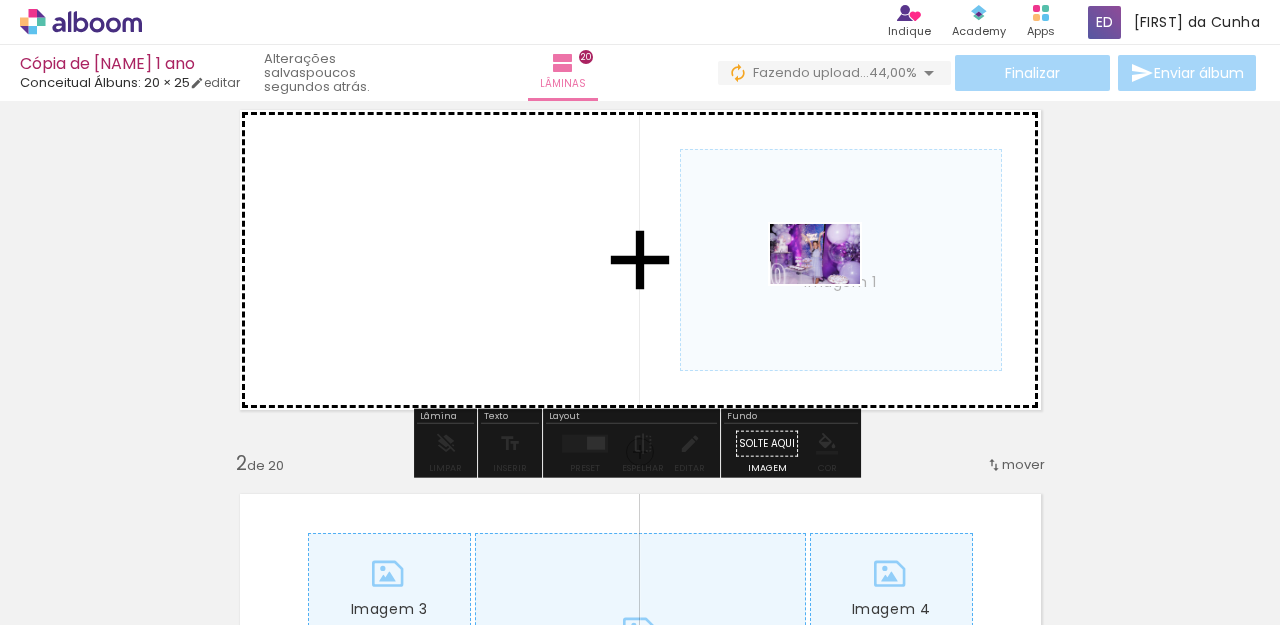 drag, startPoint x: 754, startPoint y: 584, endPoint x: 946, endPoint y: 298, distance: 344.4706 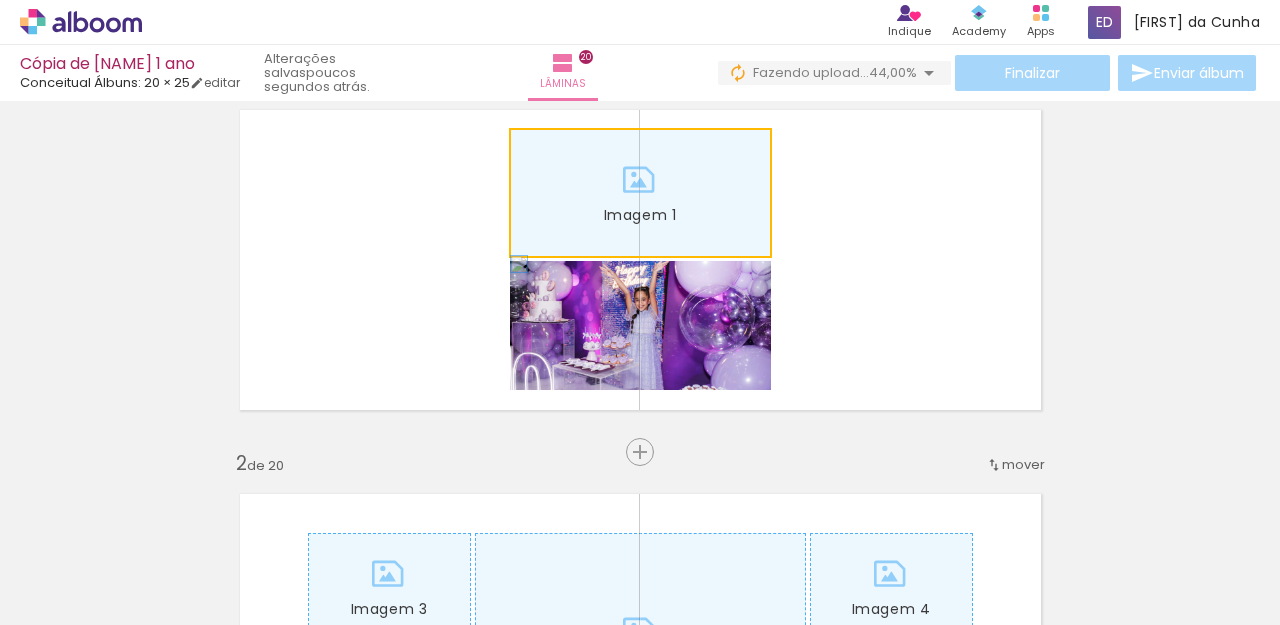click at bounding box center [640, 193] 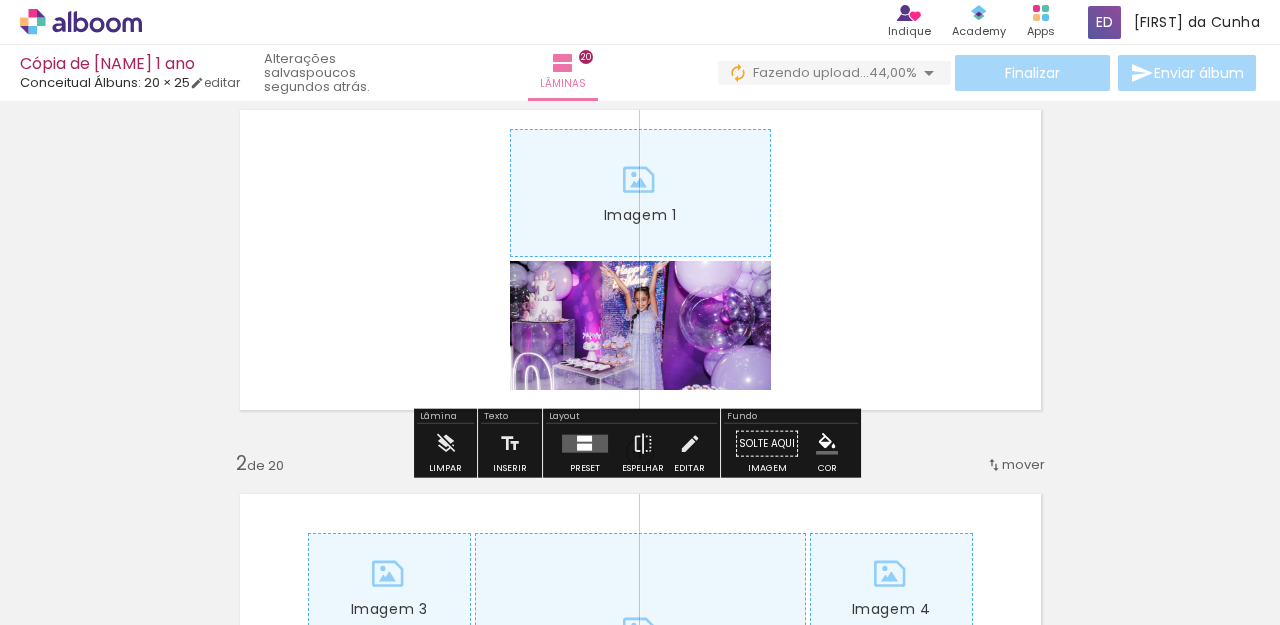 click at bounding box center [584, 447] 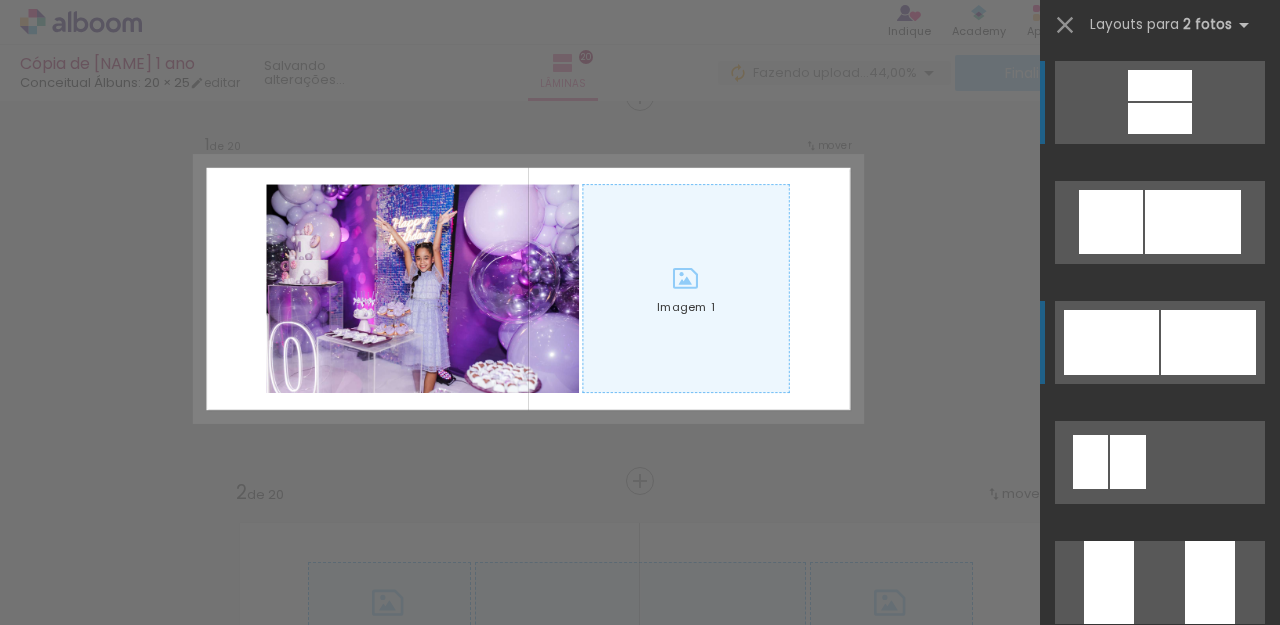 scroll, scrollTop: 25, scrollLeft: 0, axis: vertical 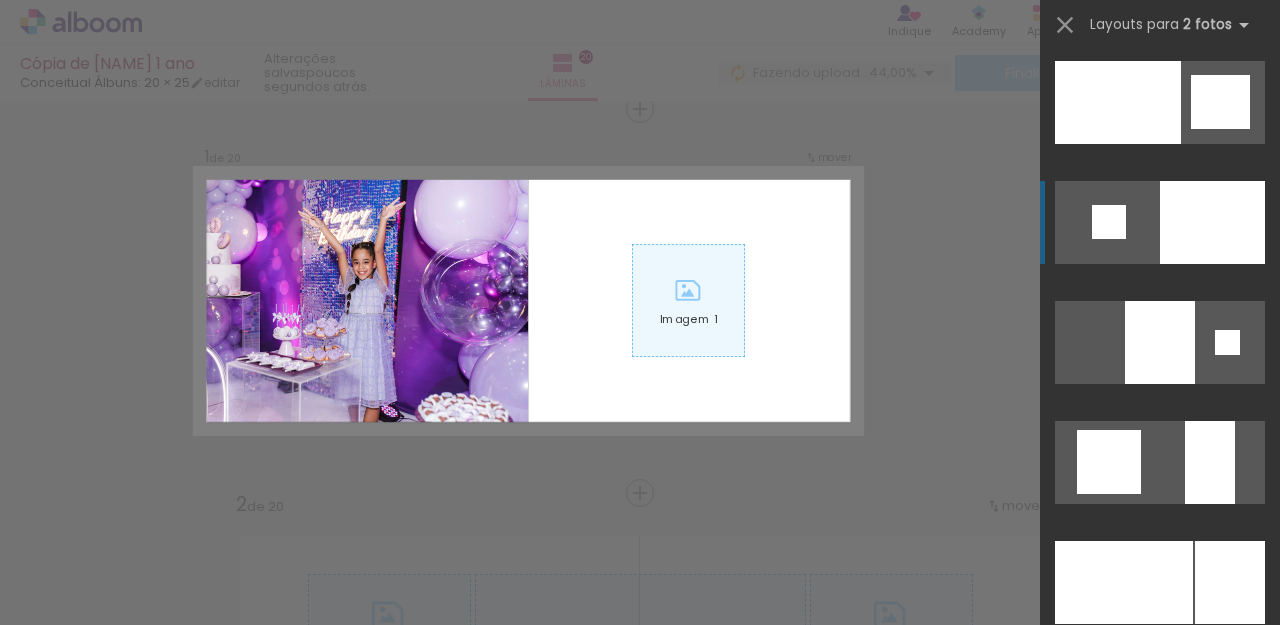 click at bounding box center [1210, 462] 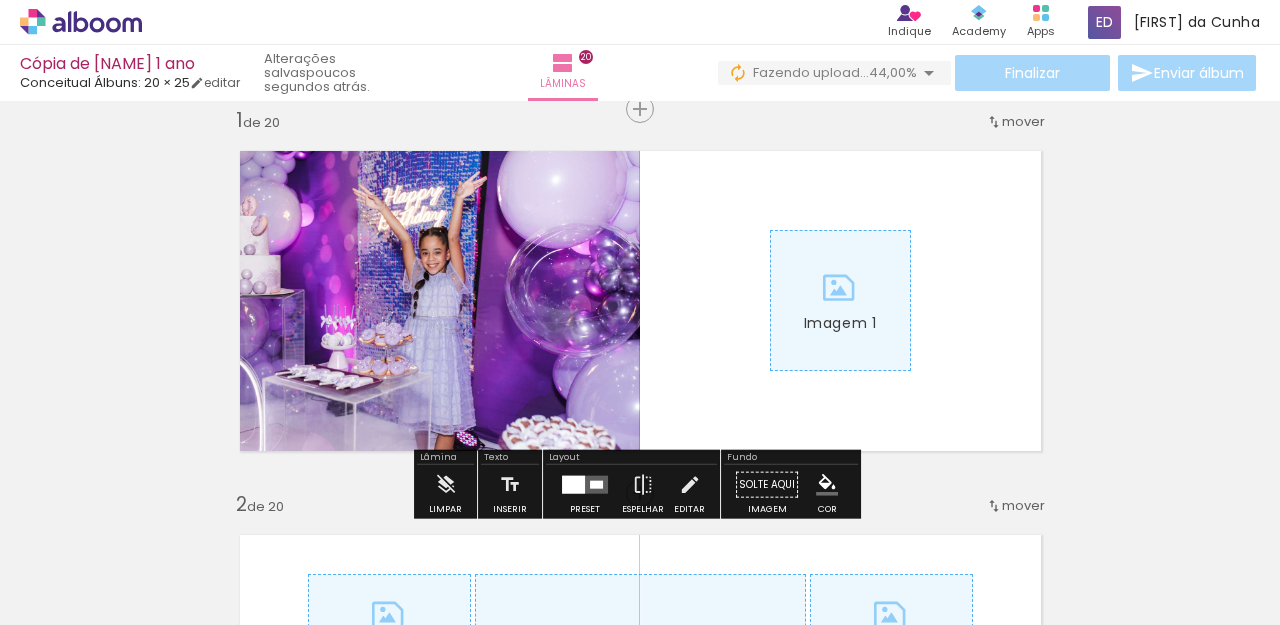 click at bounding box center (840, 300) 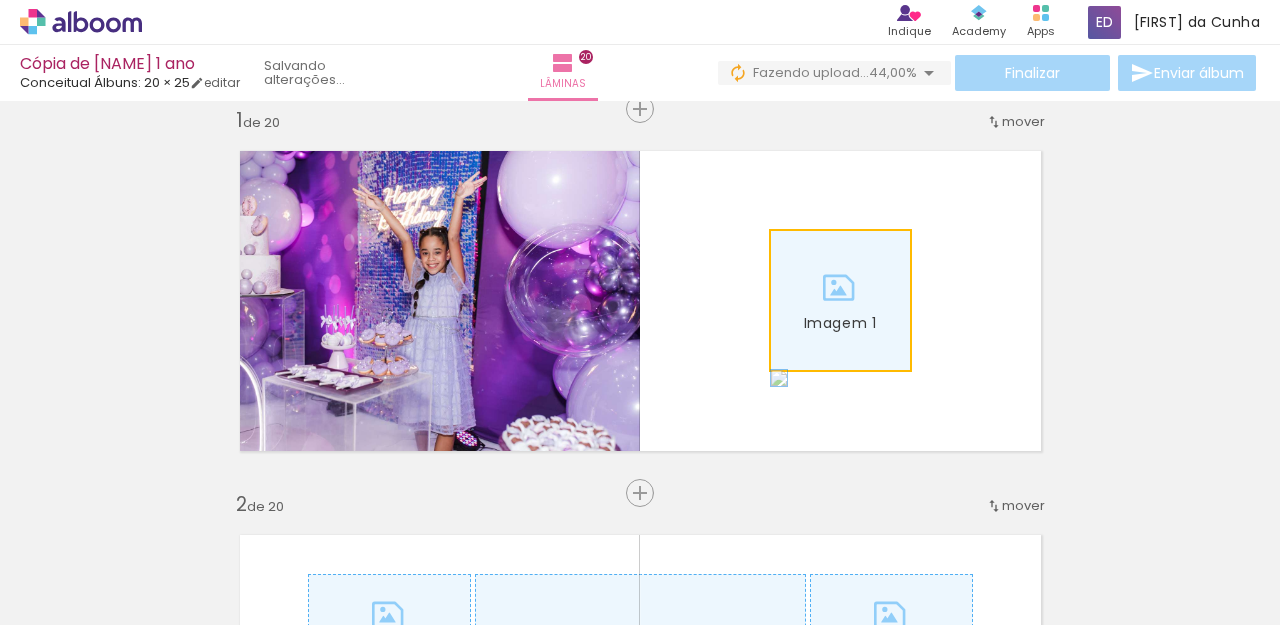 click at bounding box center [840, 300] 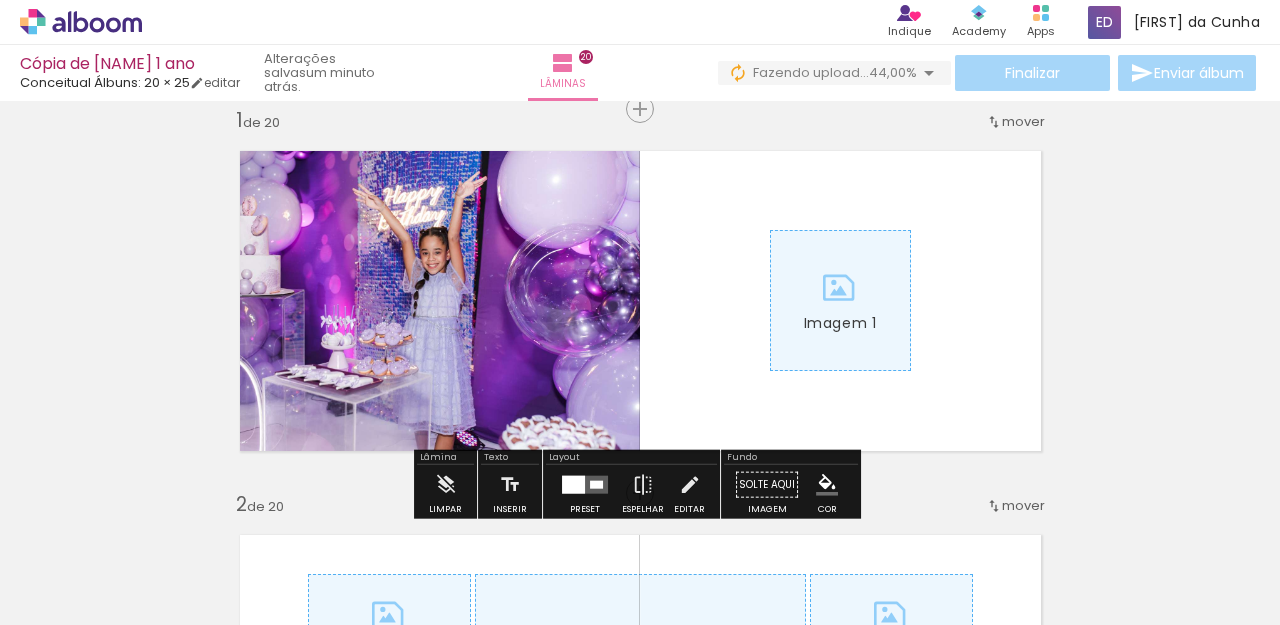 click at bounding box center [840, 300] 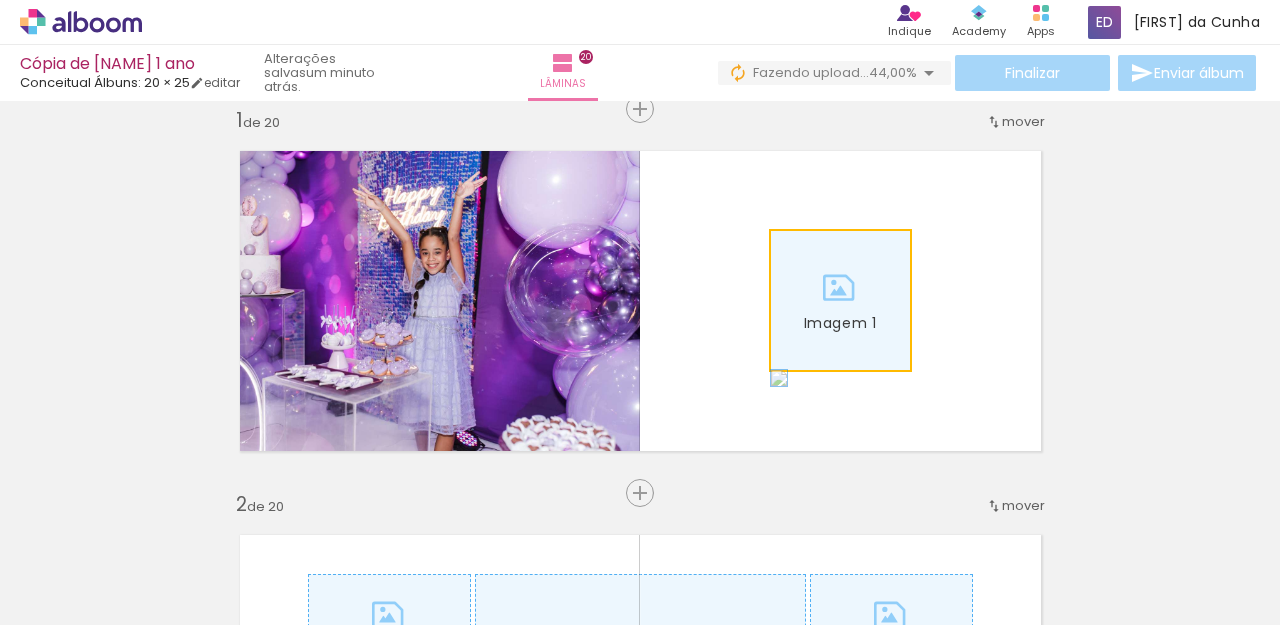 click at bounding box center [840, 300] 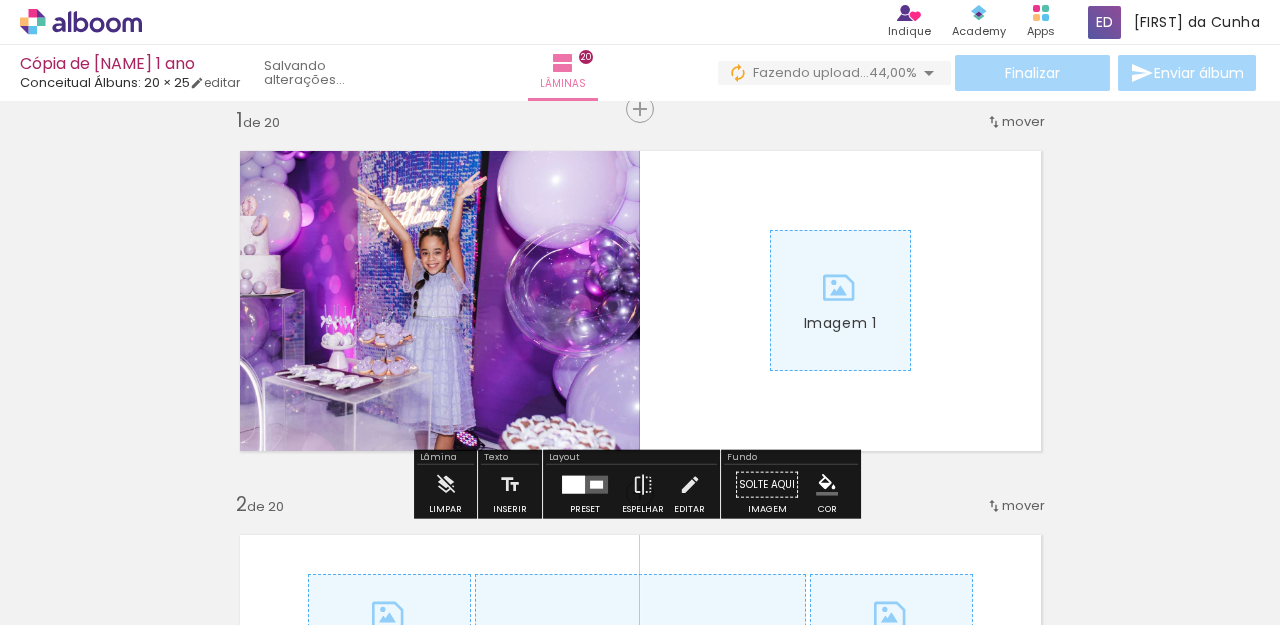 click at bounding box center [840, 300] 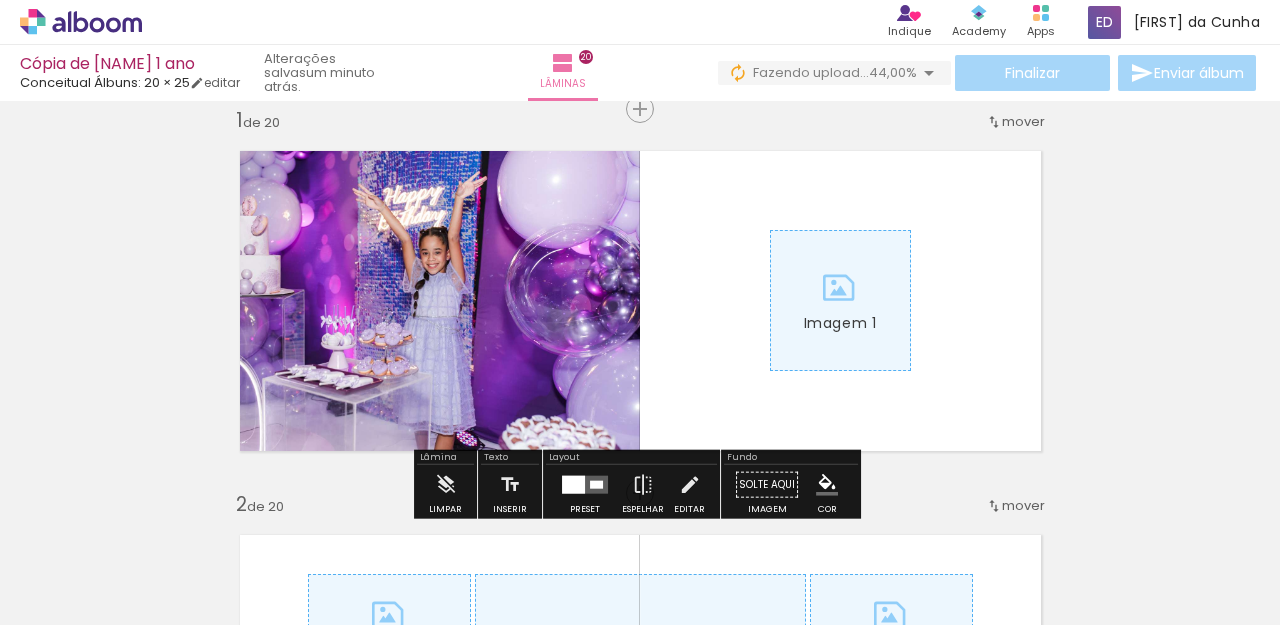 click at bounding box center (840, 300) 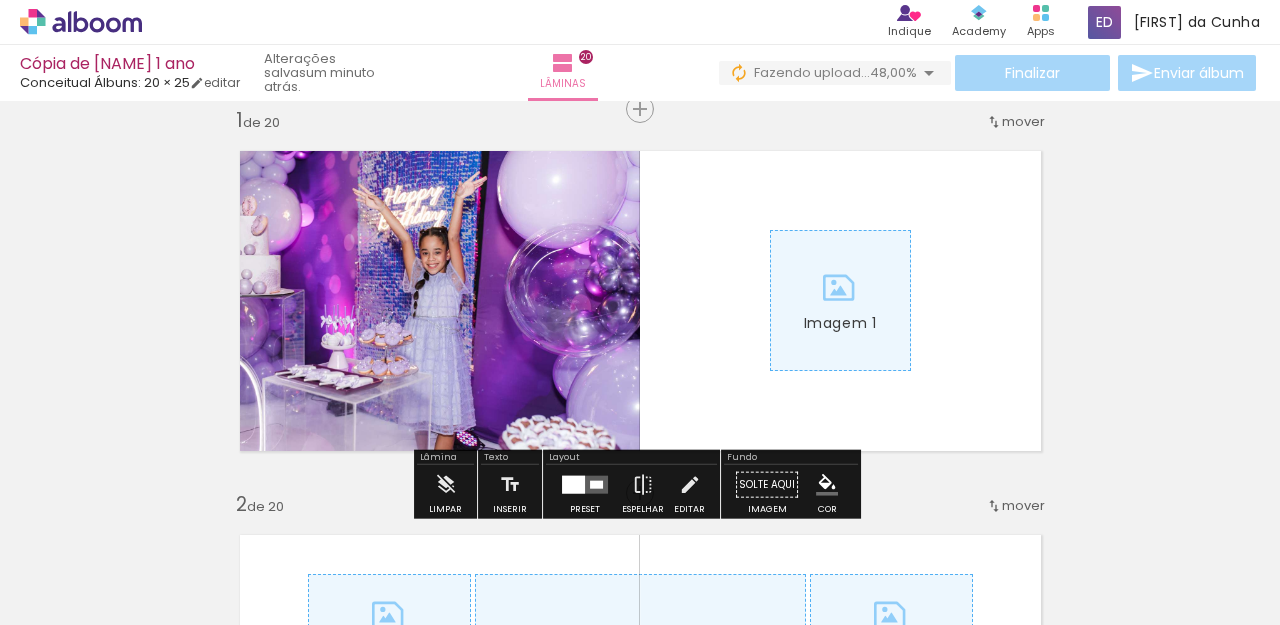 click at bounding box center [840, 300] 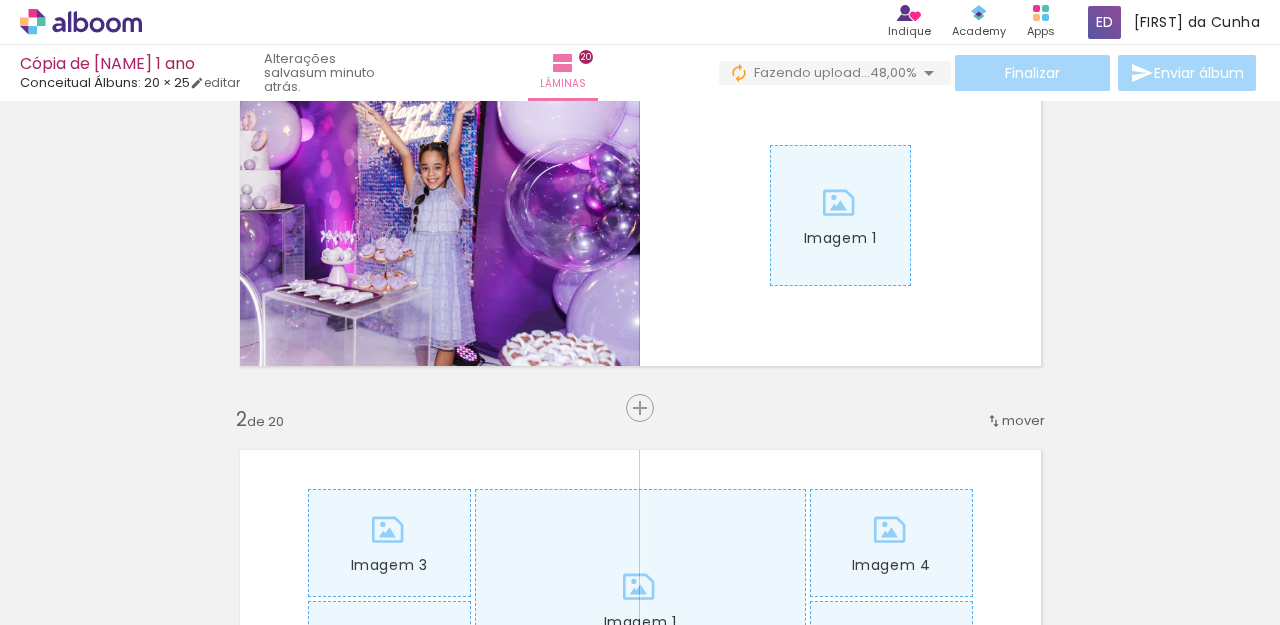 scroll, scrollTop: 0, scrollLeft: 0, axis: both 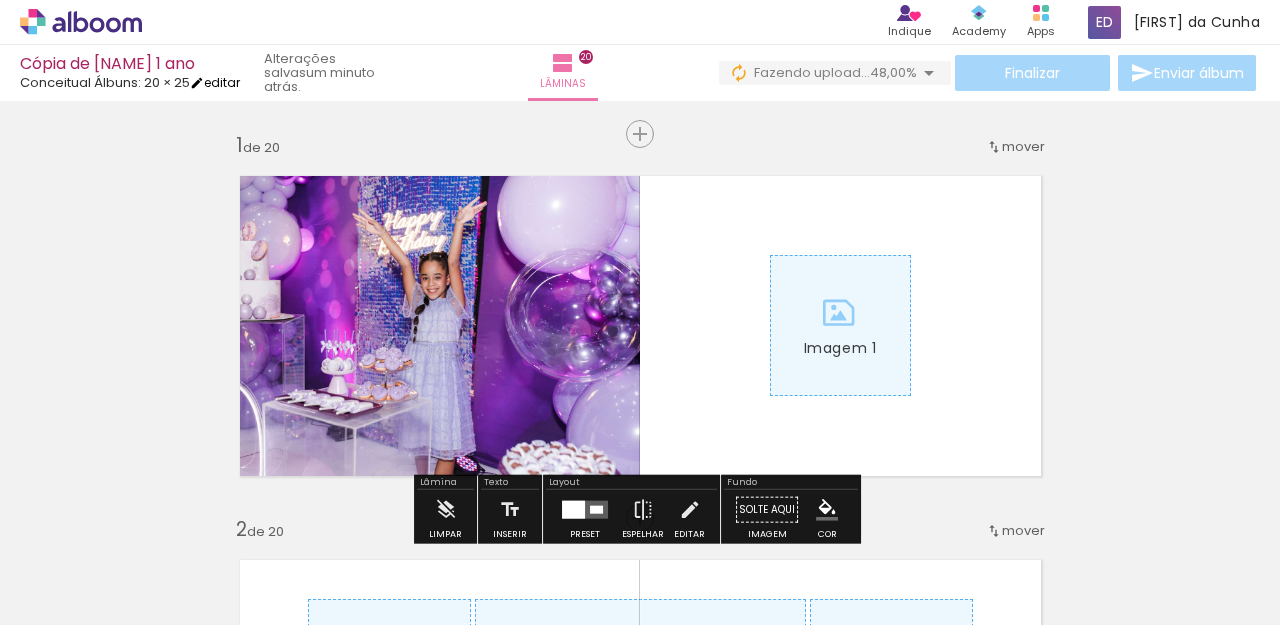 click at bounding box center (197, 83) 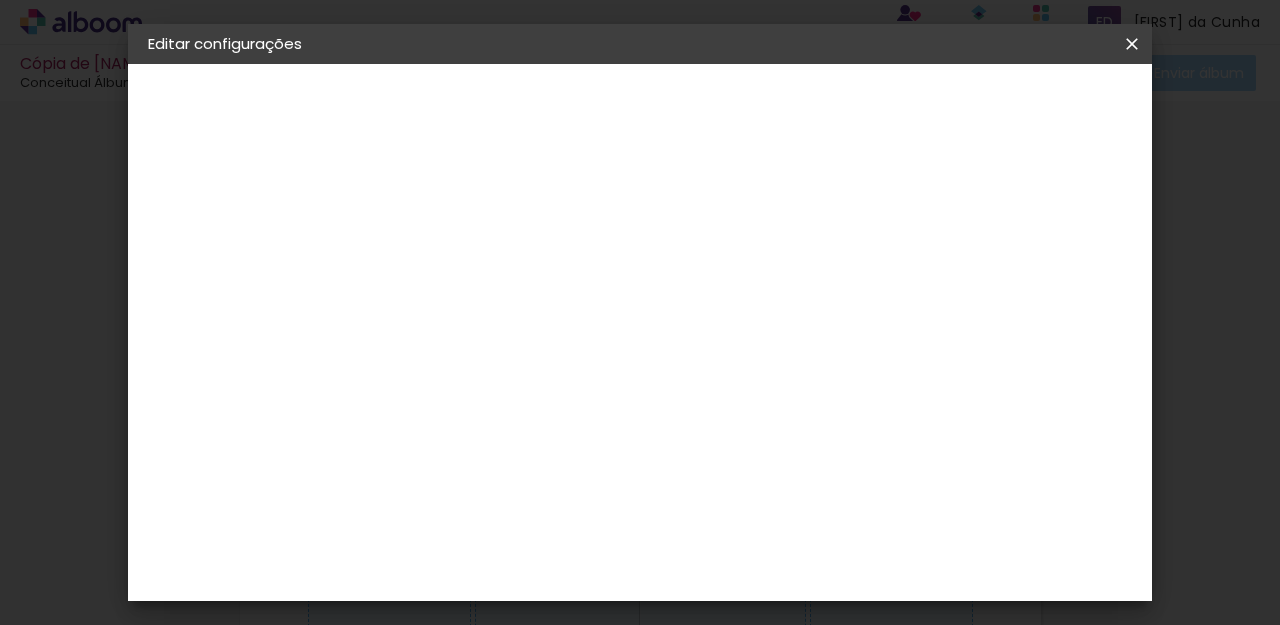 click at bounding box center [1132, 44] 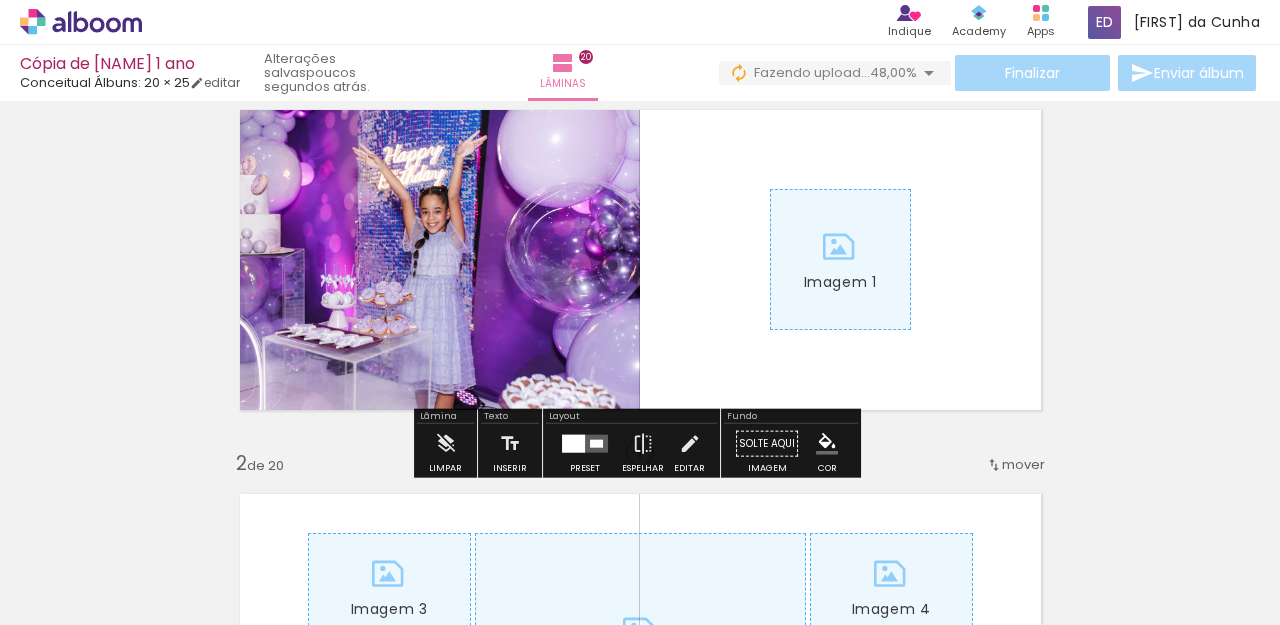 scroll, scrollTop: 0, scrollLeft: 0, axis: both 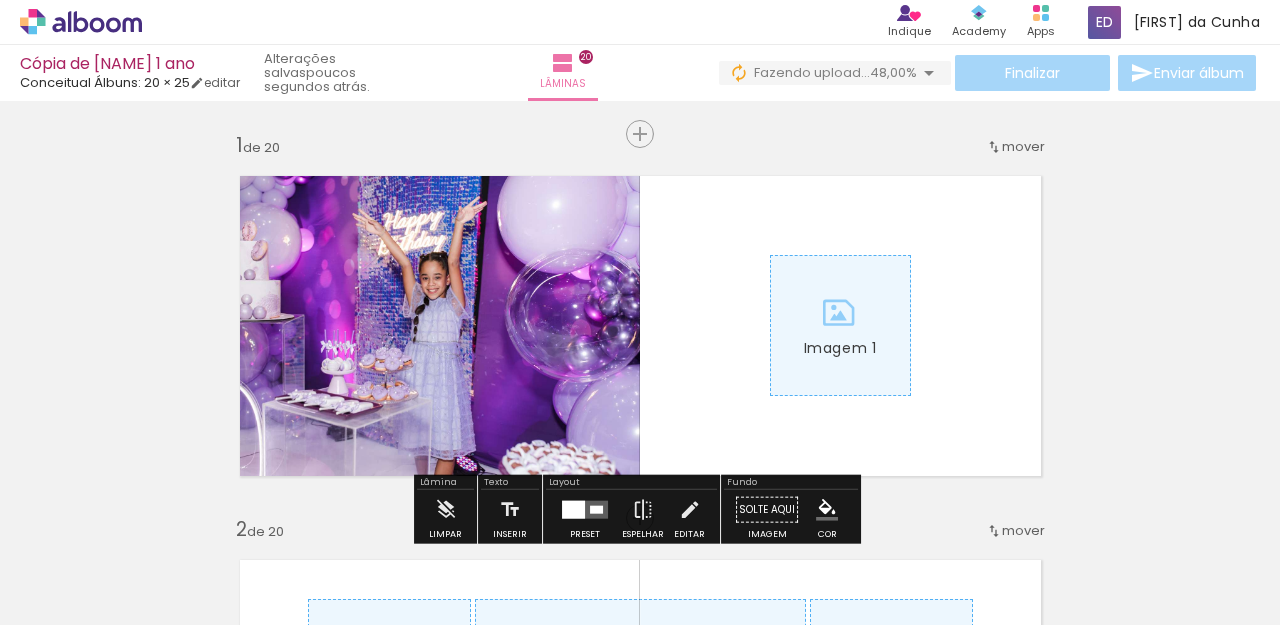 click 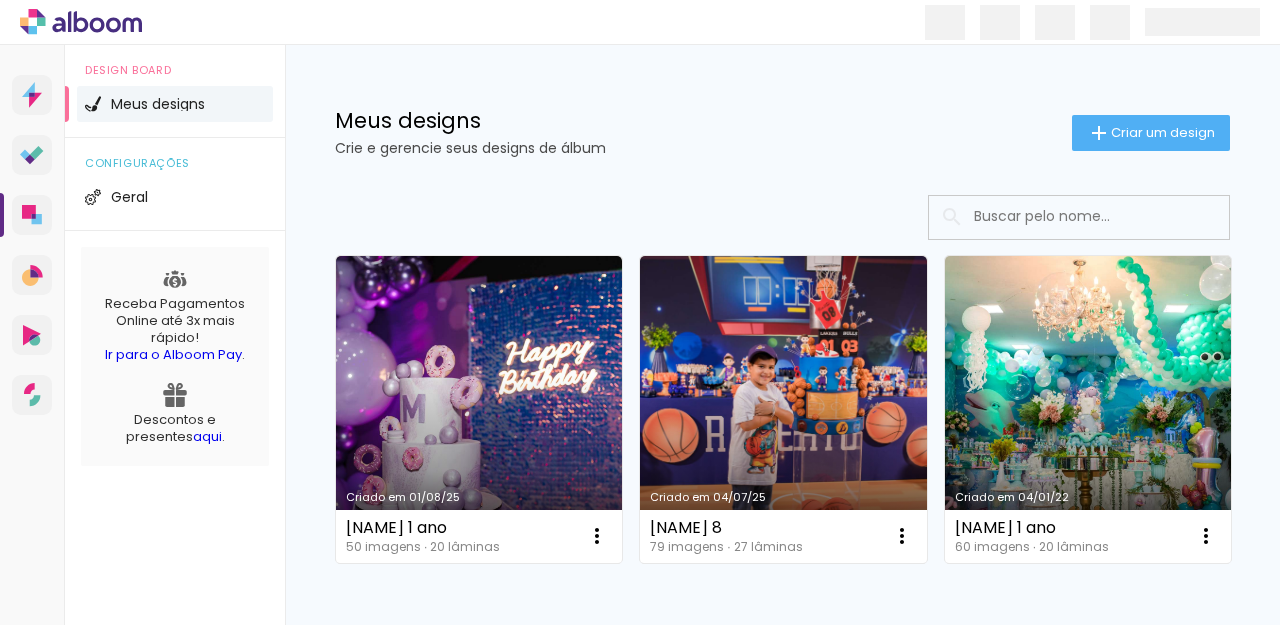 scroll, scrollTop: 0, scrollLeft: 0, axis: both 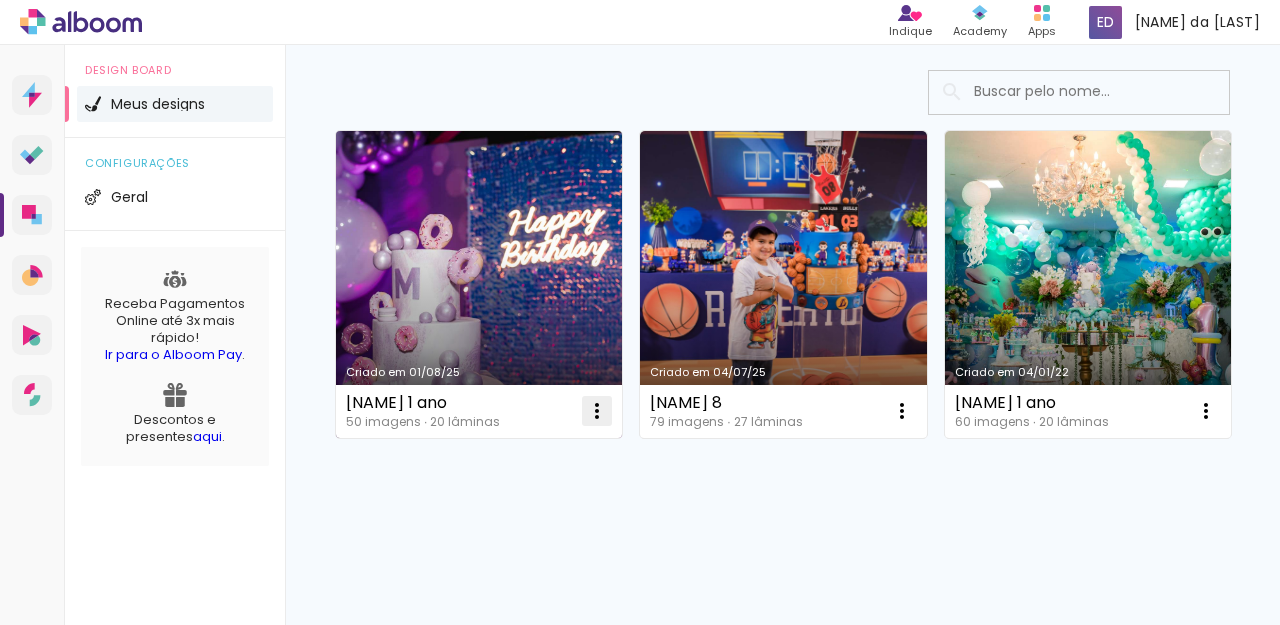 click at bounding box center (597, 411) 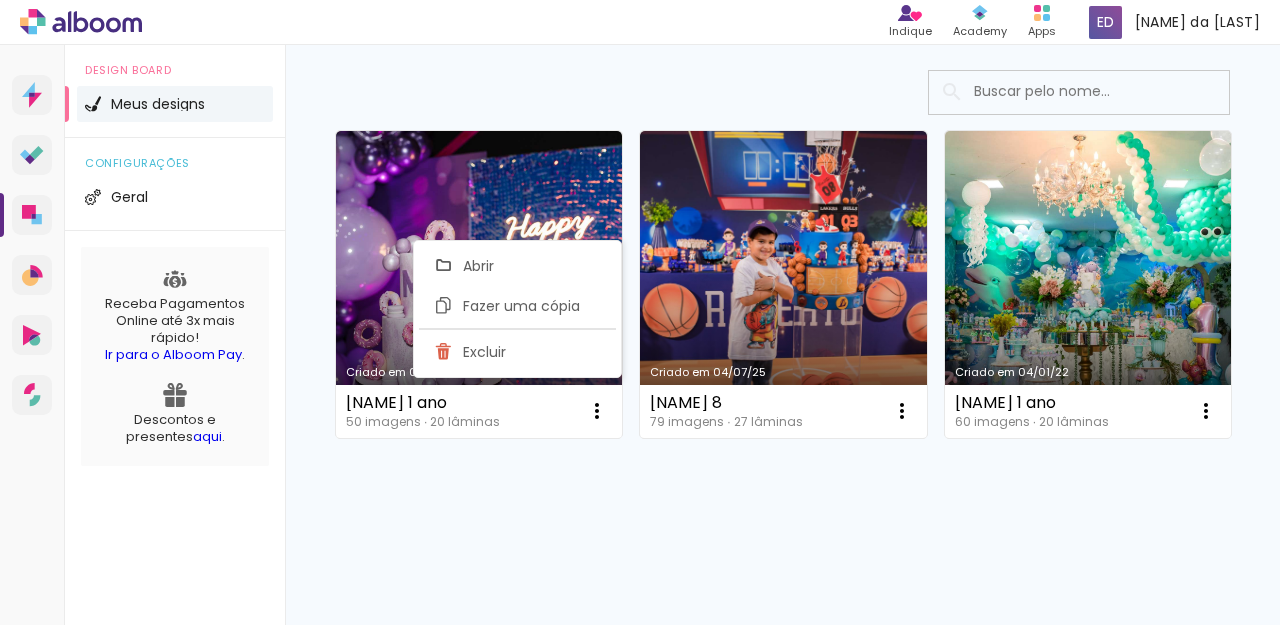 drag, startPoint x: 485, startPoint y: 349, endPoint x: 738, endPoint y: 344, distance: 253.04941 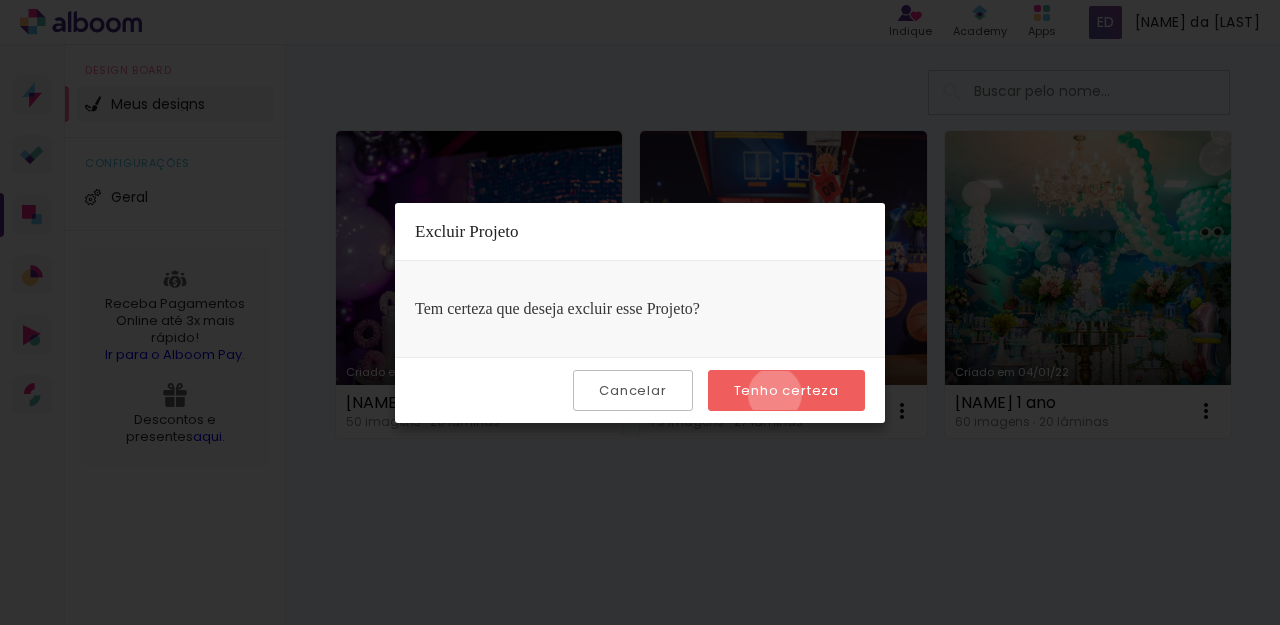 click on "Tenho certeza" at bounding box center (0, 0) 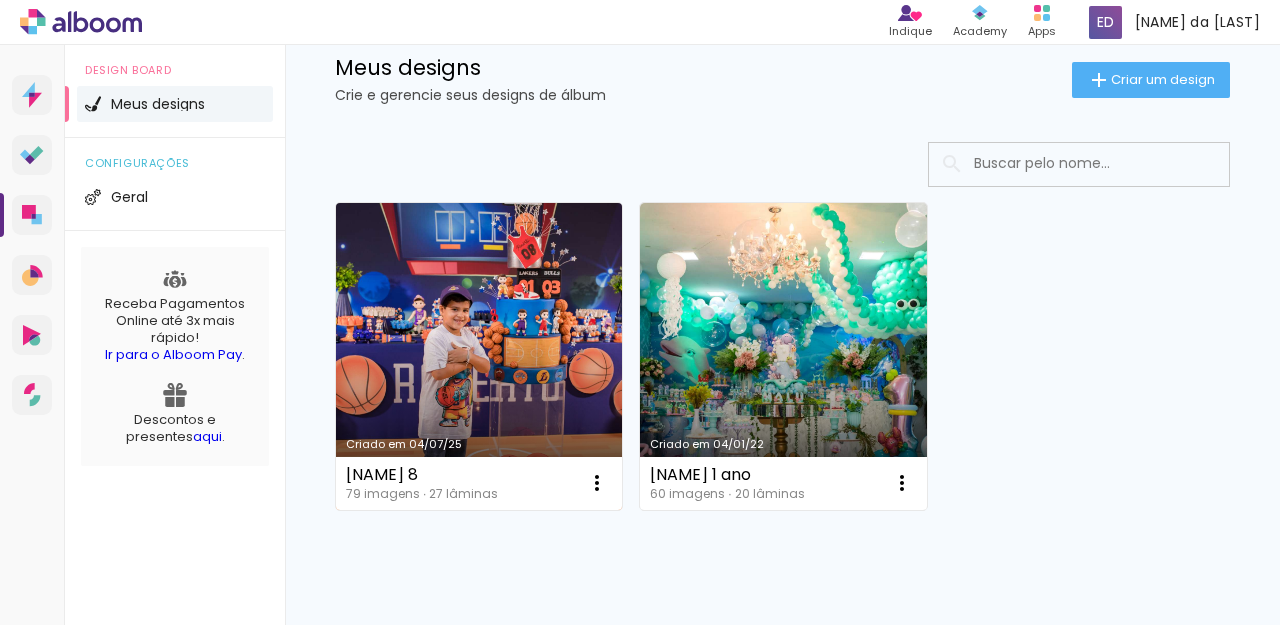 scroll, scrollTop: 0, scrollLeft: 0, axis: both 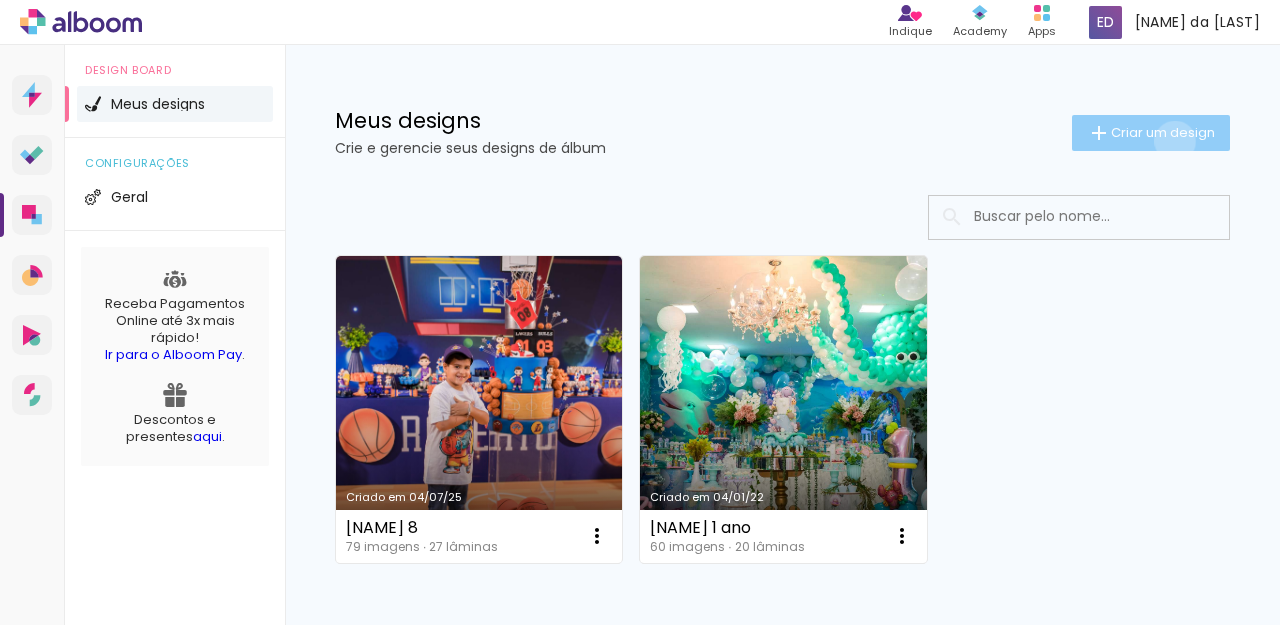click on "Criar um design" 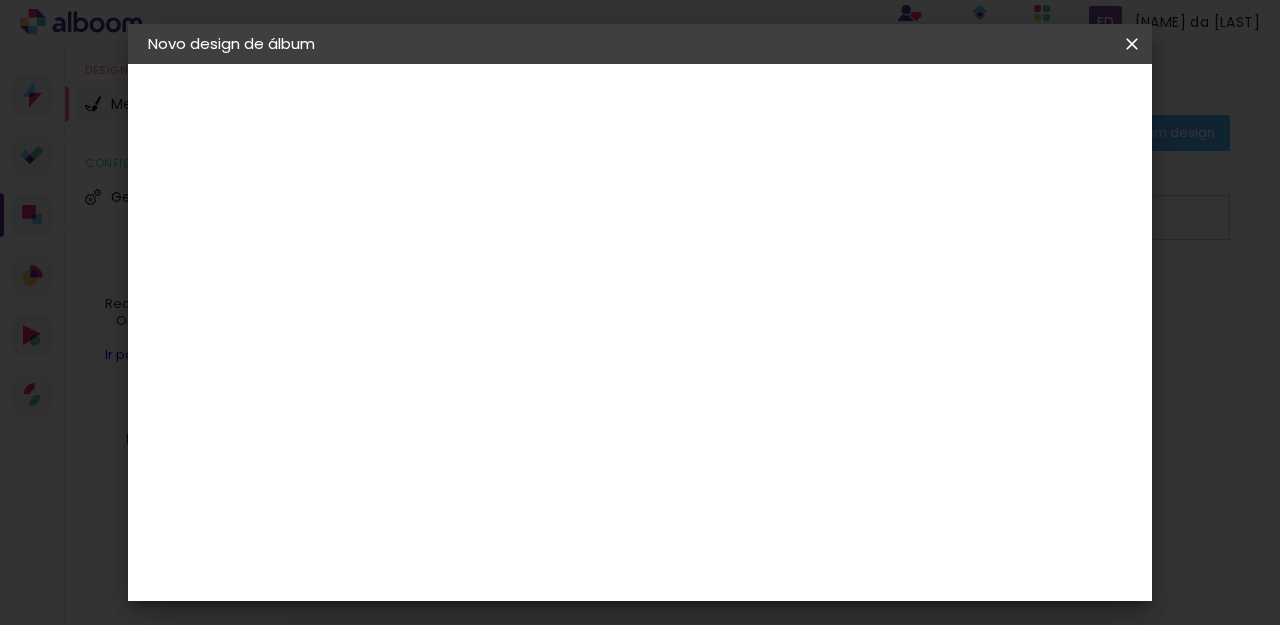 click at bounding box center (475, 268) 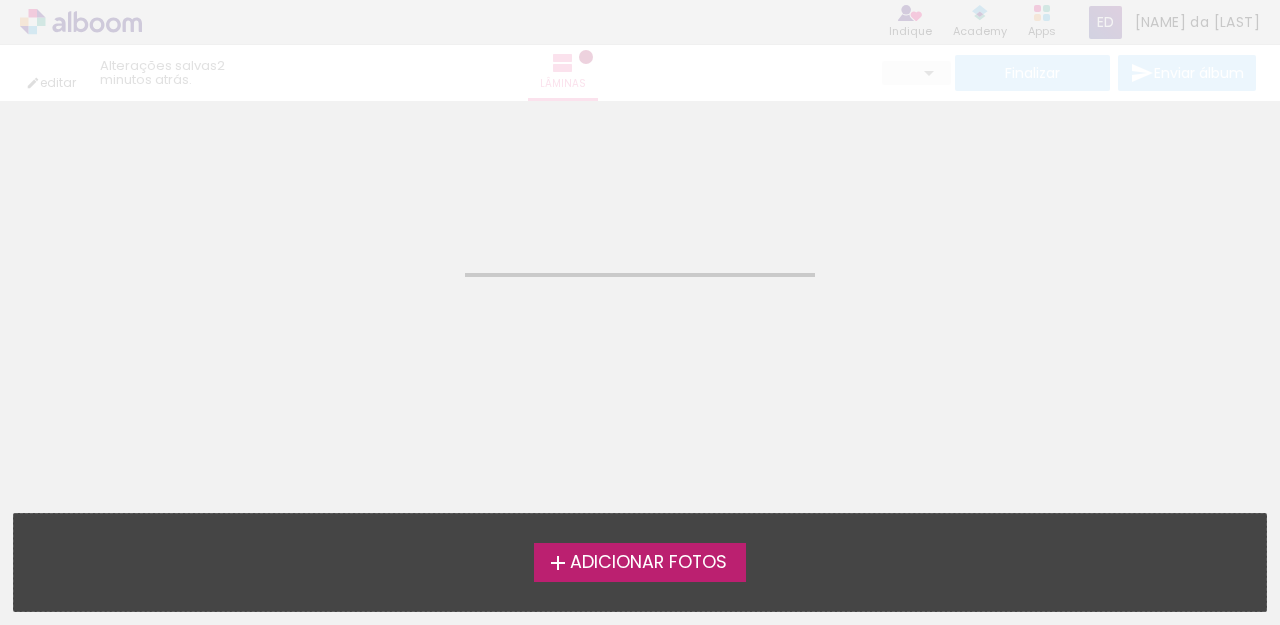 click on "Adicionar Fotos" at bounding box center [640, 562] 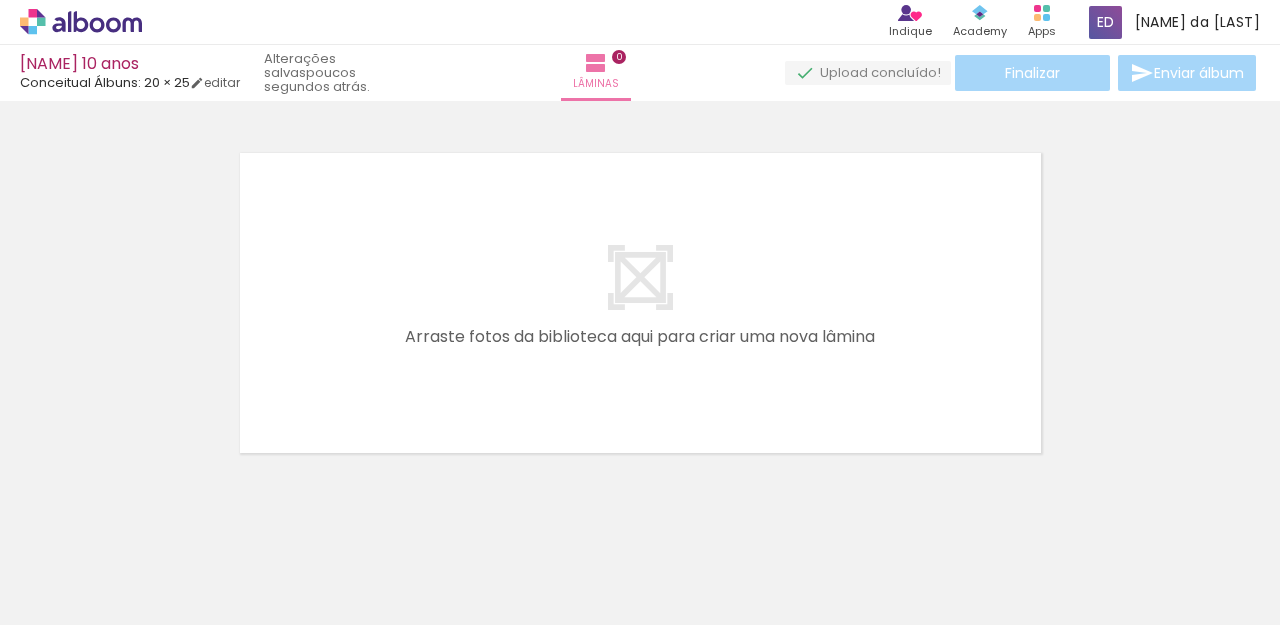 scroll, scrollTop: 25, scrollLeft: 0, axis: vertical 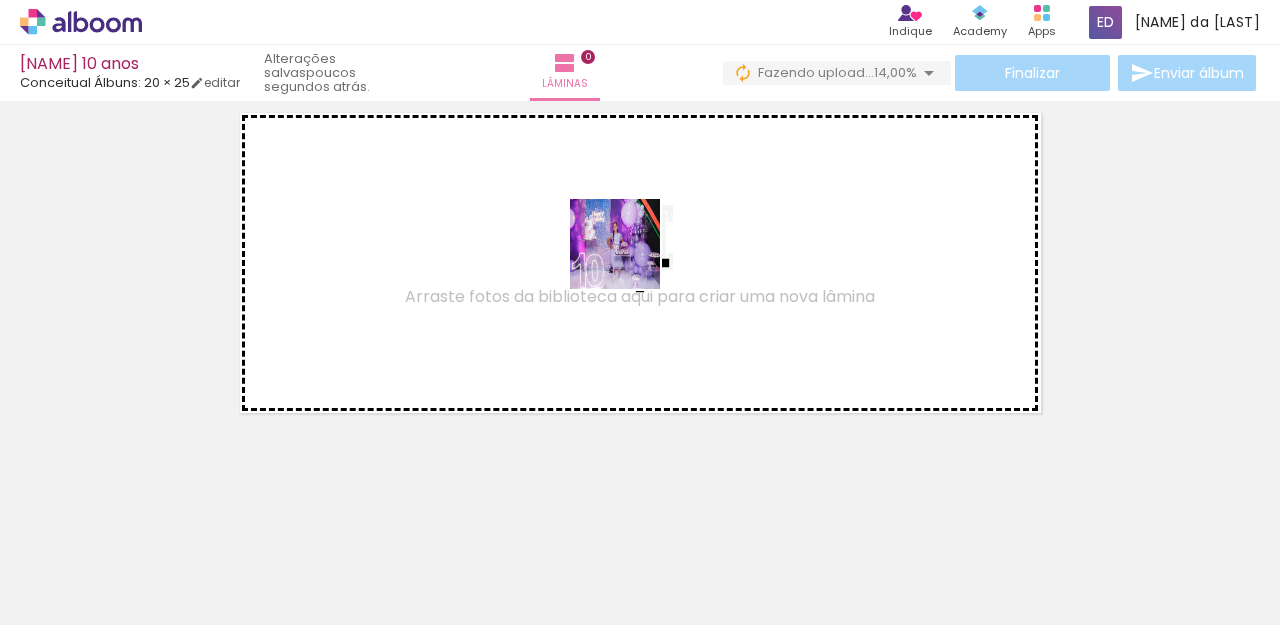 drag, startPoint x: 453, startPoint y: 562, endPoint x: 794, endPoint y: 285, distance: 439.32904 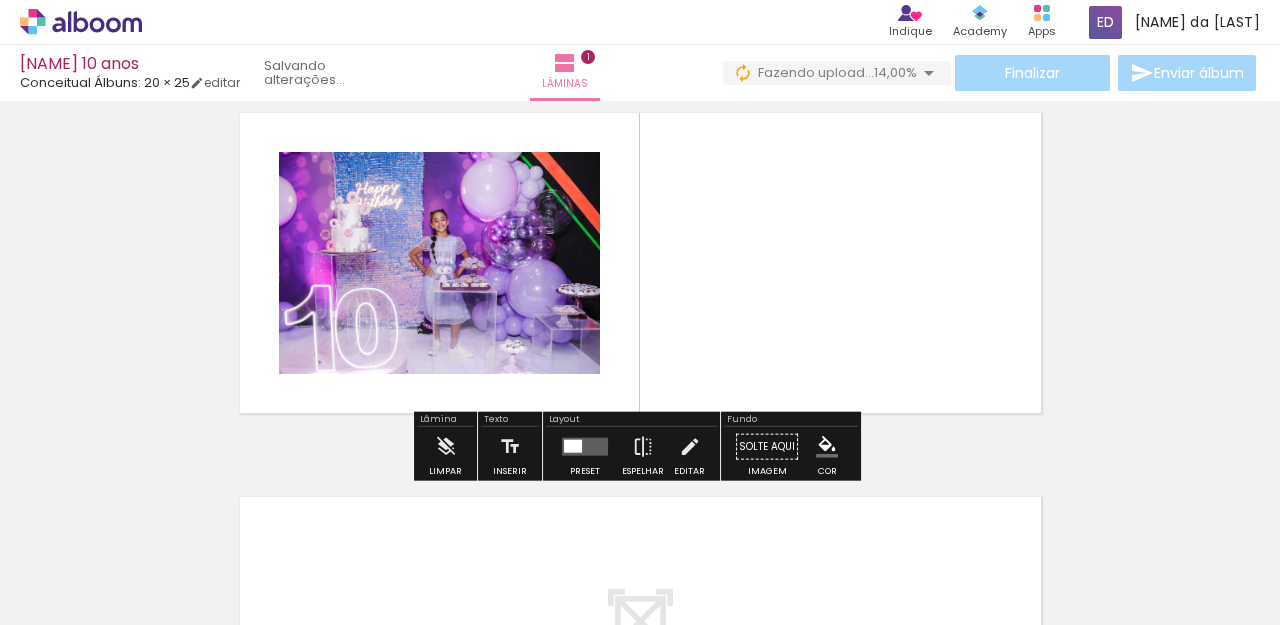scroll, scrollTop: 25, scrollLeft: 0, axis: vertical 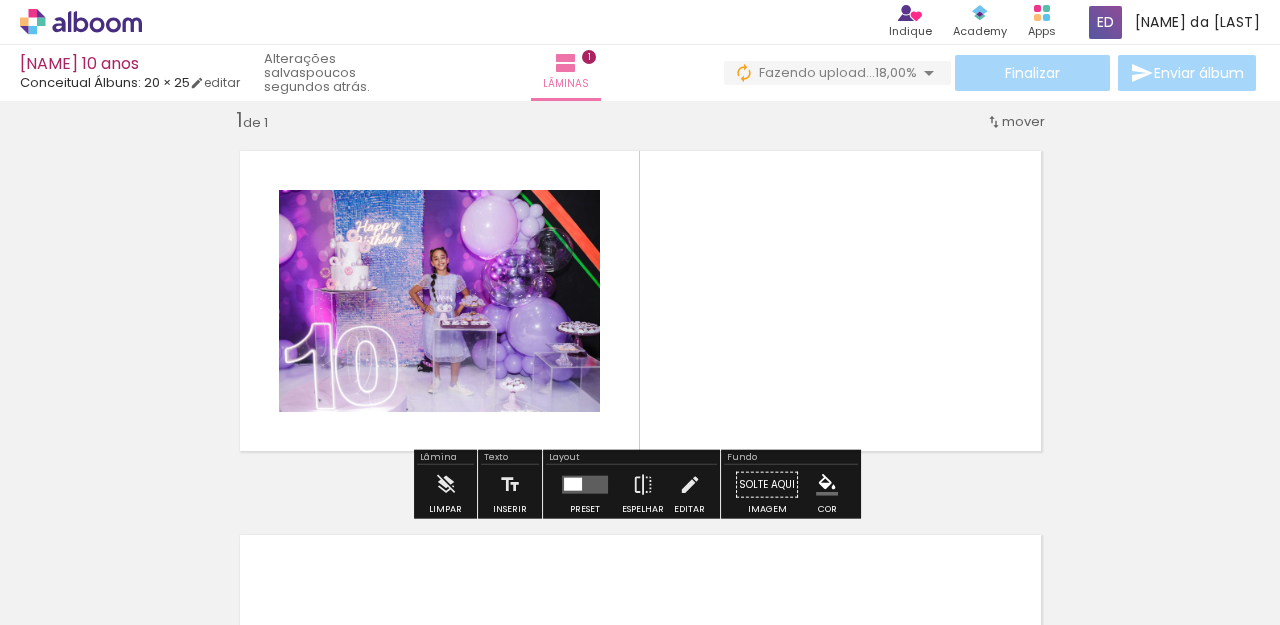 click at bounding box center [585, 485] 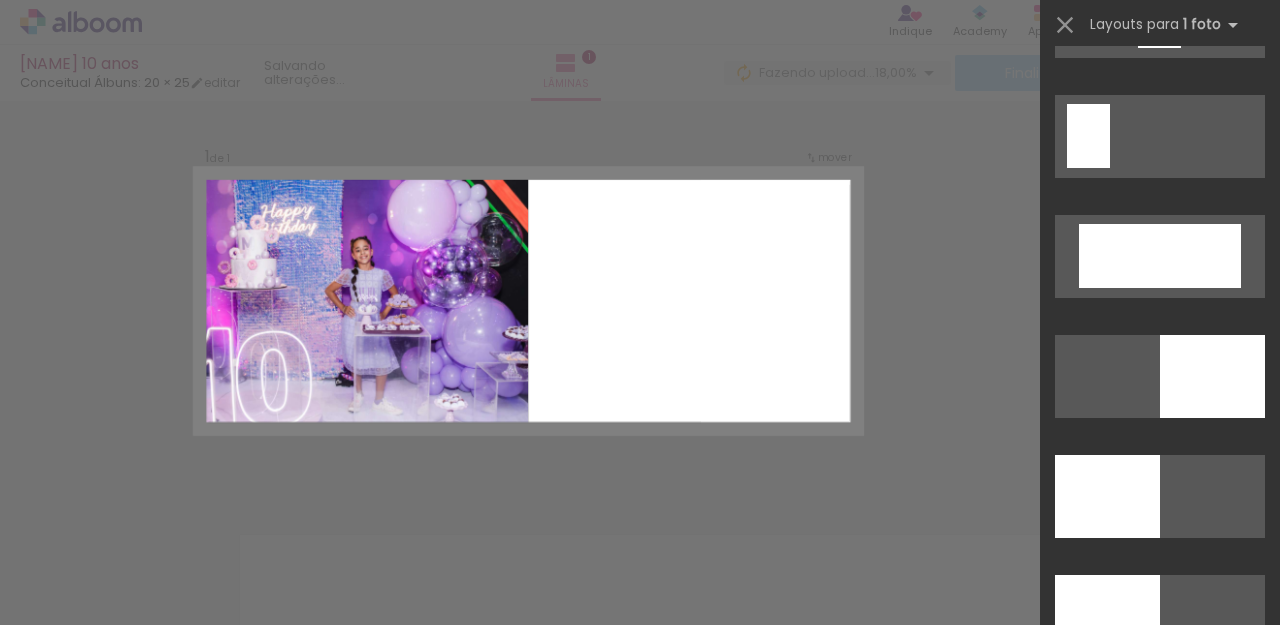 scroll, scrollTop: 4400, scrollLeft: 0, axis: vertical 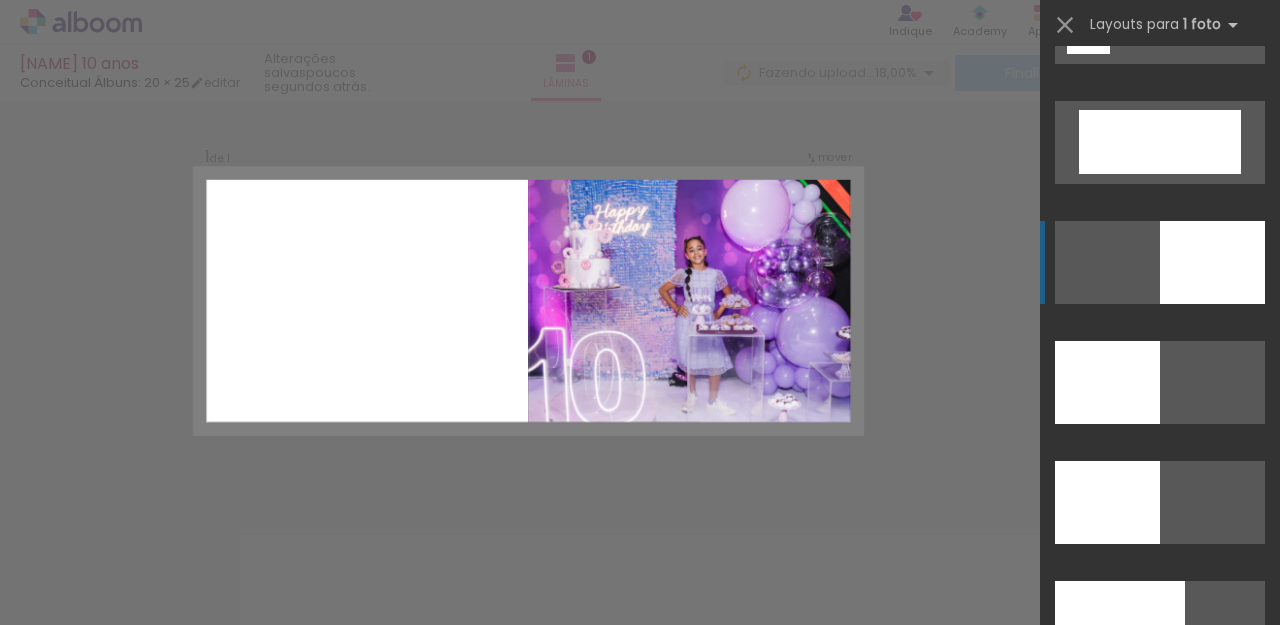 click at bounding box center [1212, 262] 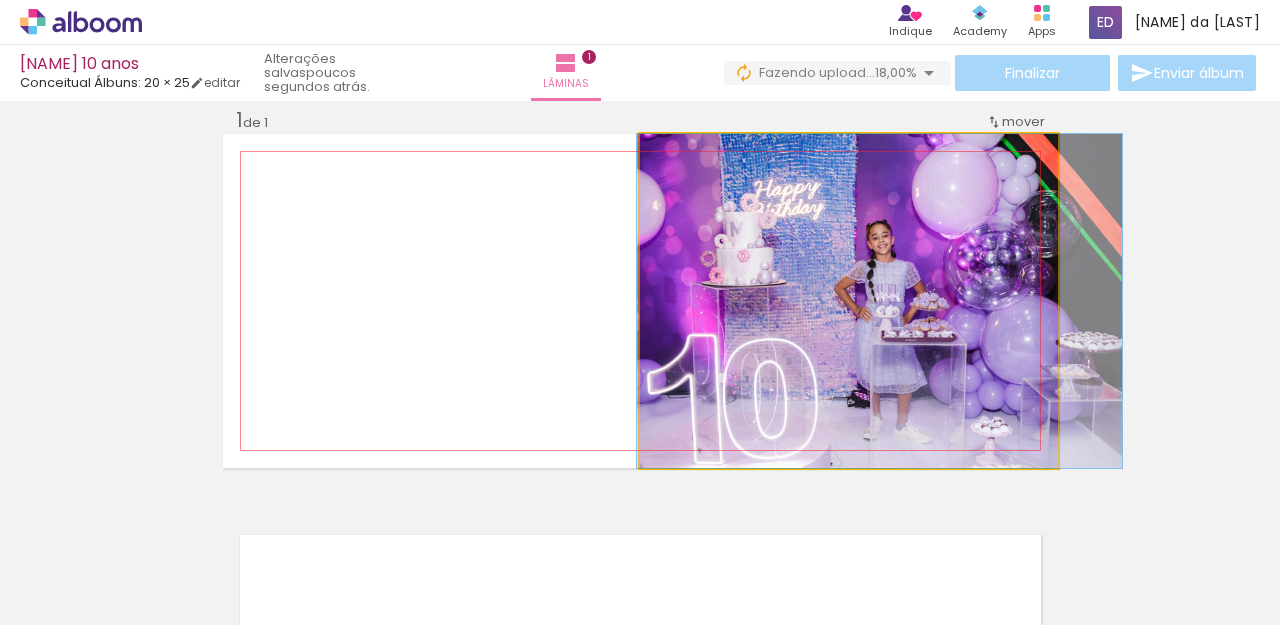 drag, startPoint x: 930, startPoint y: 301, endPoint x: 961, endPoint y: 302, distance: 31.016125 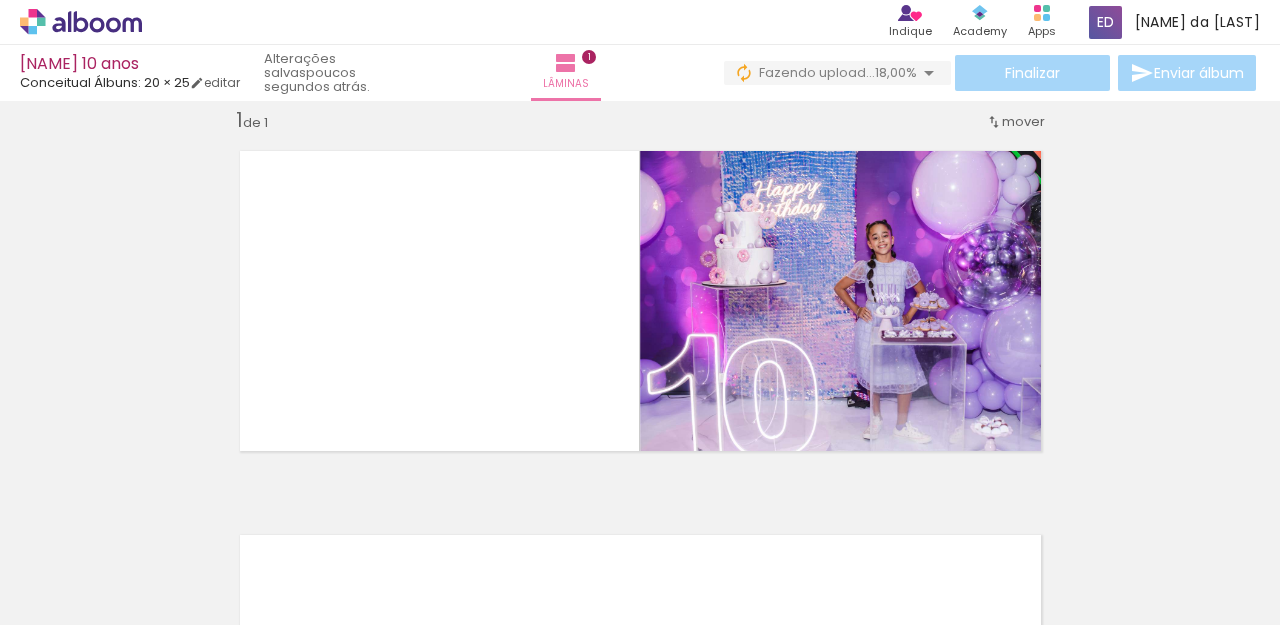 click on "Inserir lâmina 1  de 1" at bounding box center (640, 467) 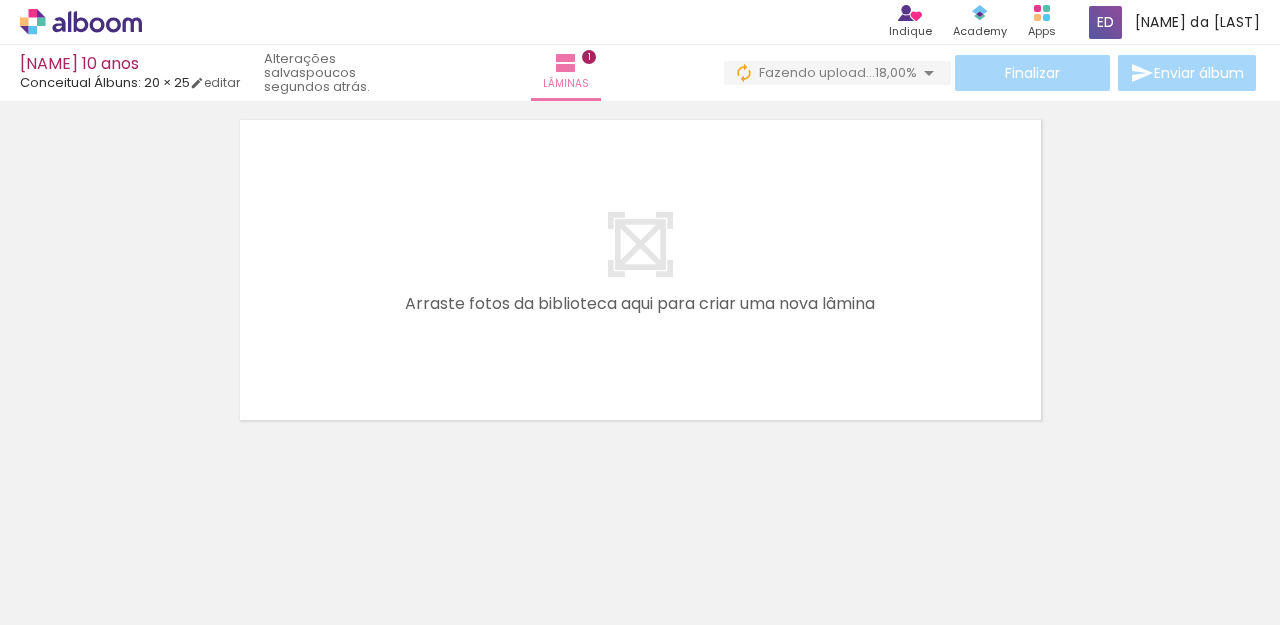scroll, scrollTop: 447, scrollLeft: 0, axis: vertical 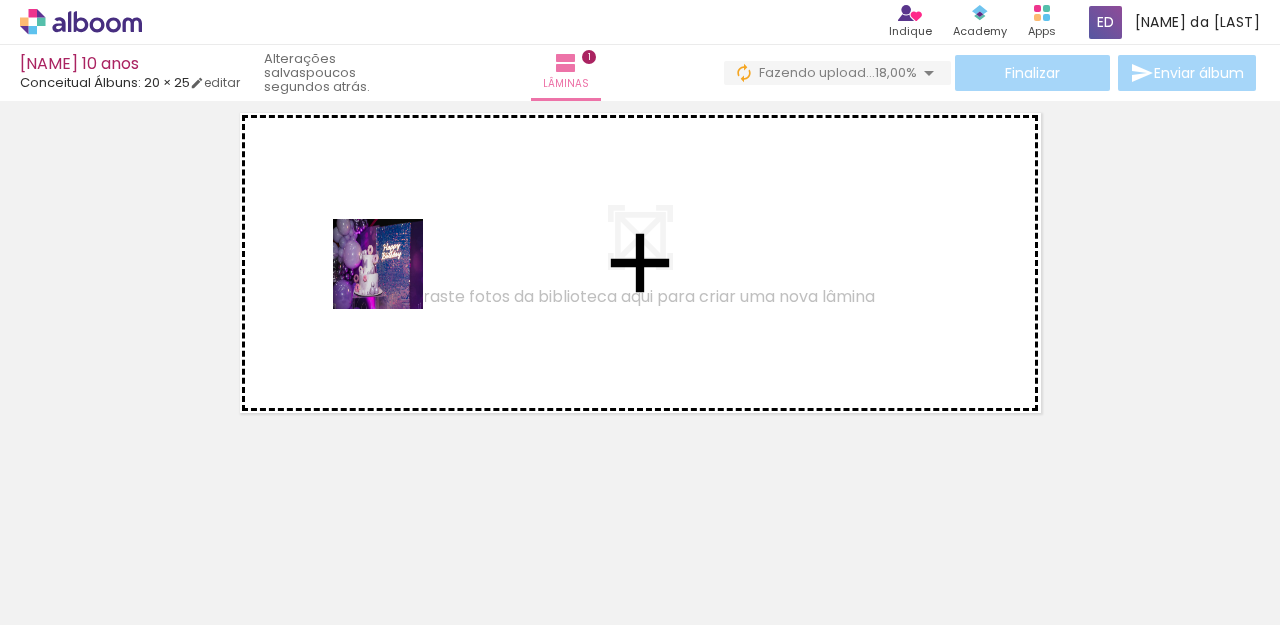drag, startPoint x: 208, startPoint y: 568, endPoint x: 393, endPoint y: 279, distance: 343.14136 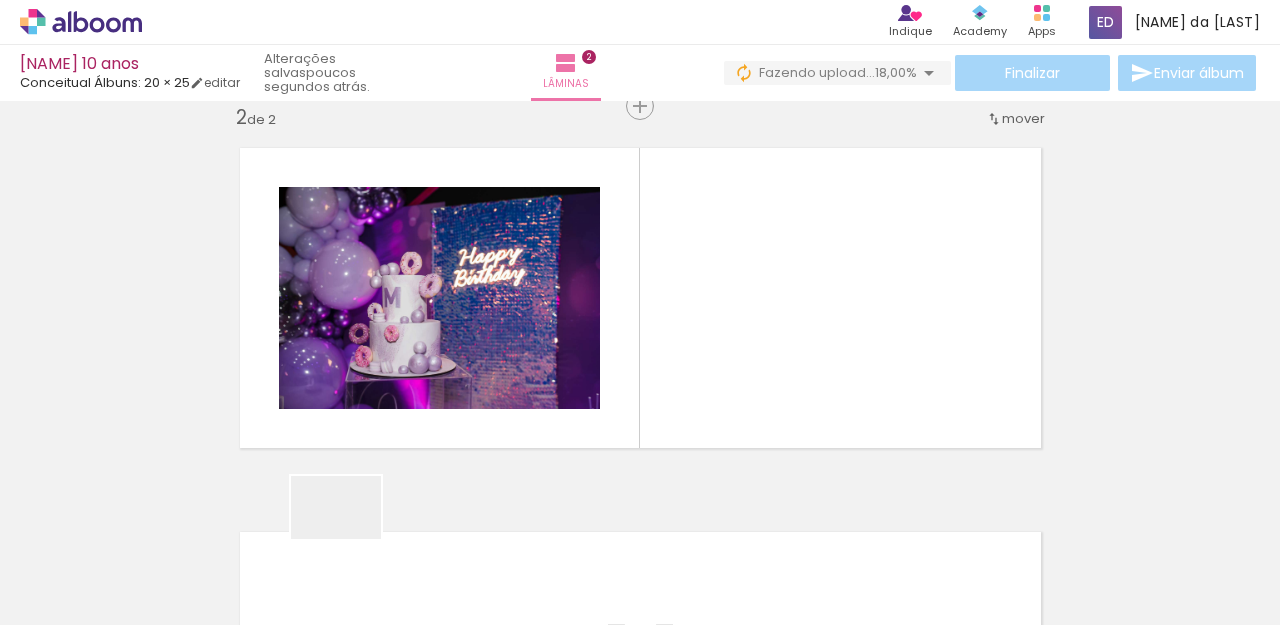 scroll, scrollTop: 409, scrollLeft: 0, axis: vertical 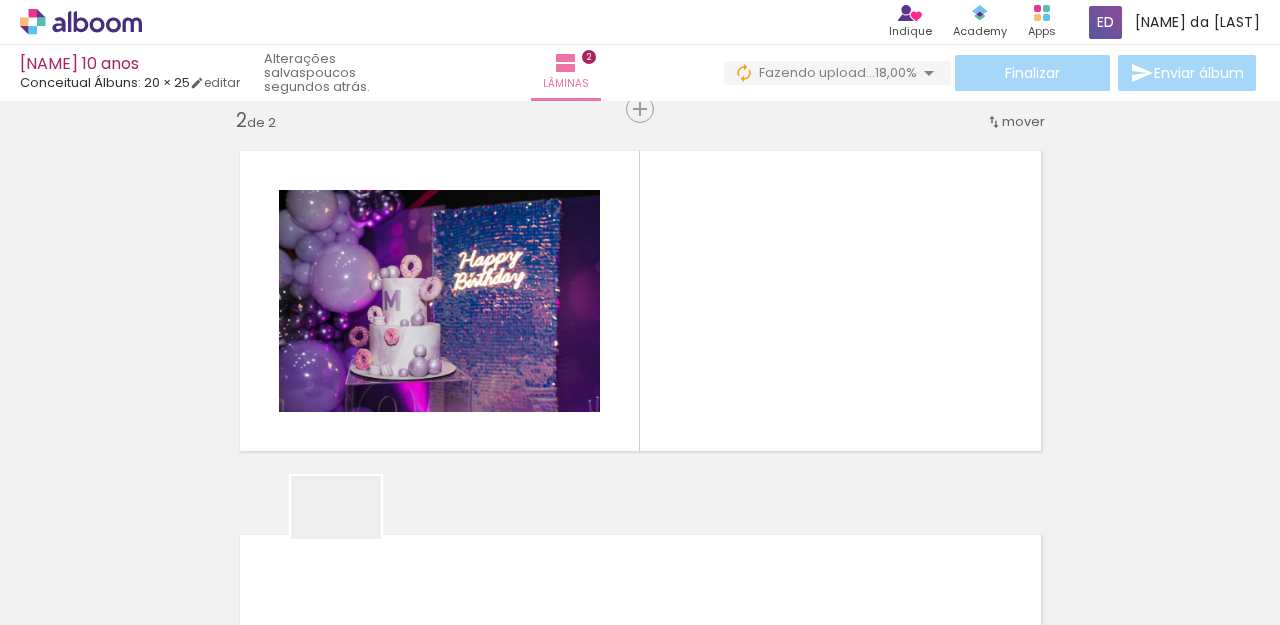 drag, startPoint x: 351, startPoint y: 536, endPoint x: 490, endPoint y: 524, distance: 139.51703 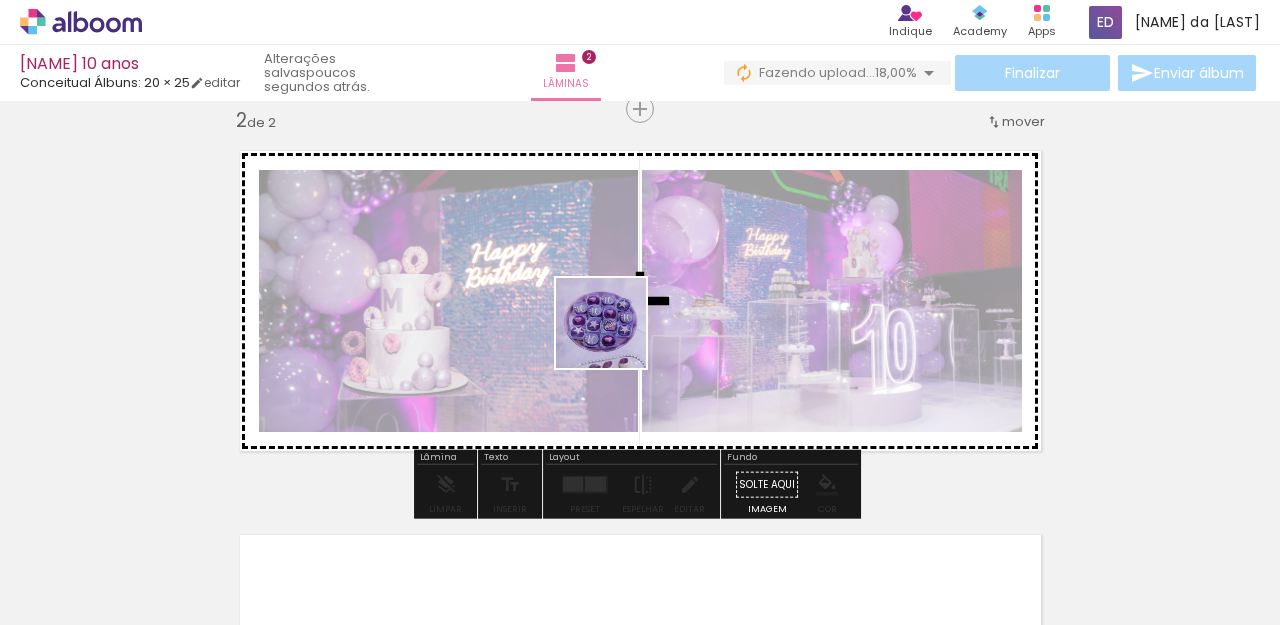 drag, startPoint x: 440, startPoint y: 560, endPoint x: 559, endPoint y: 558, distance: 119.01681 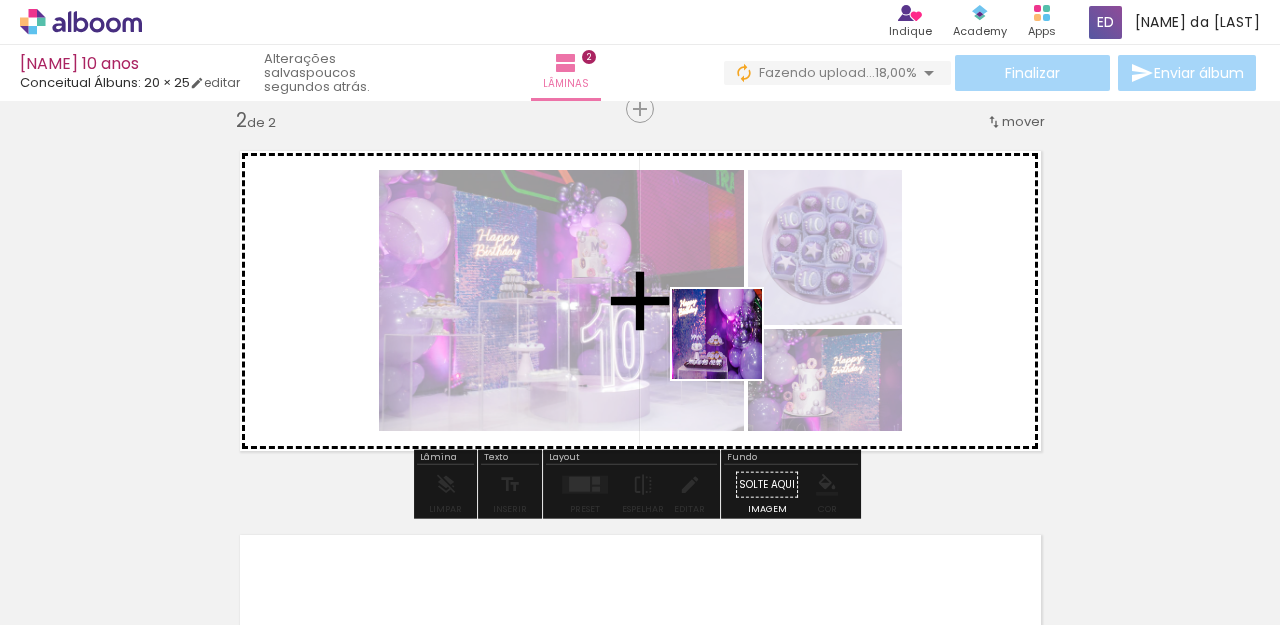drag, startPoint x: 552, startPoint y: 566, endPoint x: 682, endPoint y: 570, distance: 130.06152 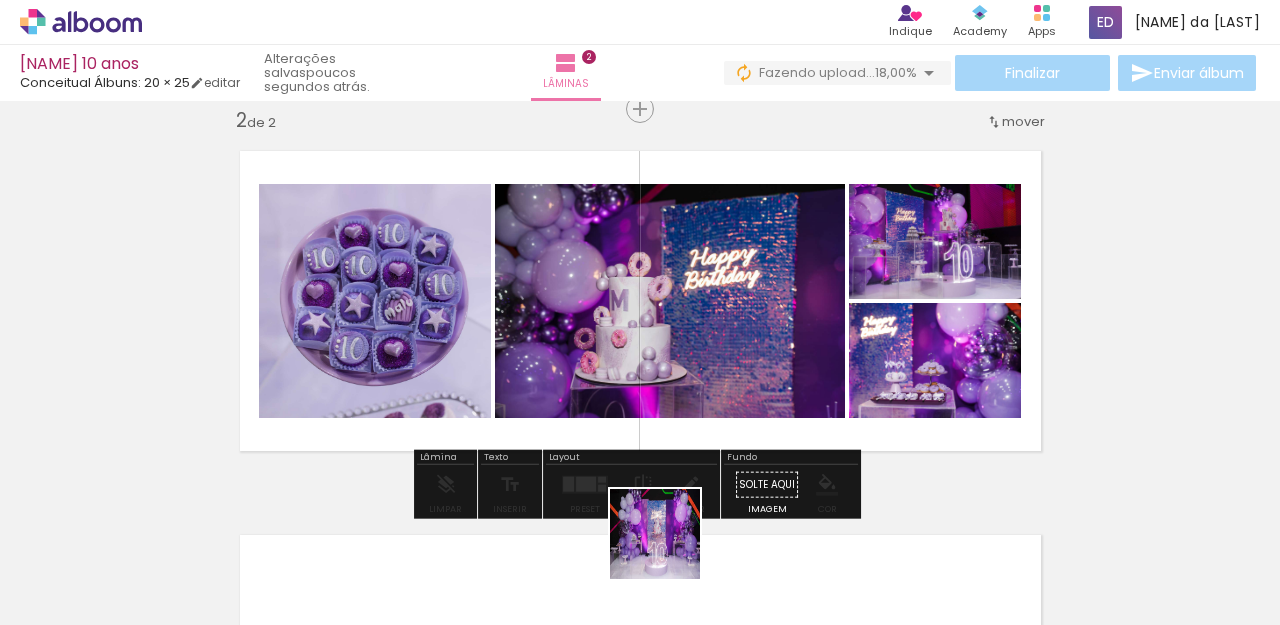 drag, startPoint x: 670, startPoint y: 549, endPoint x: 783, endPoint y: 548, distance: 113.004425 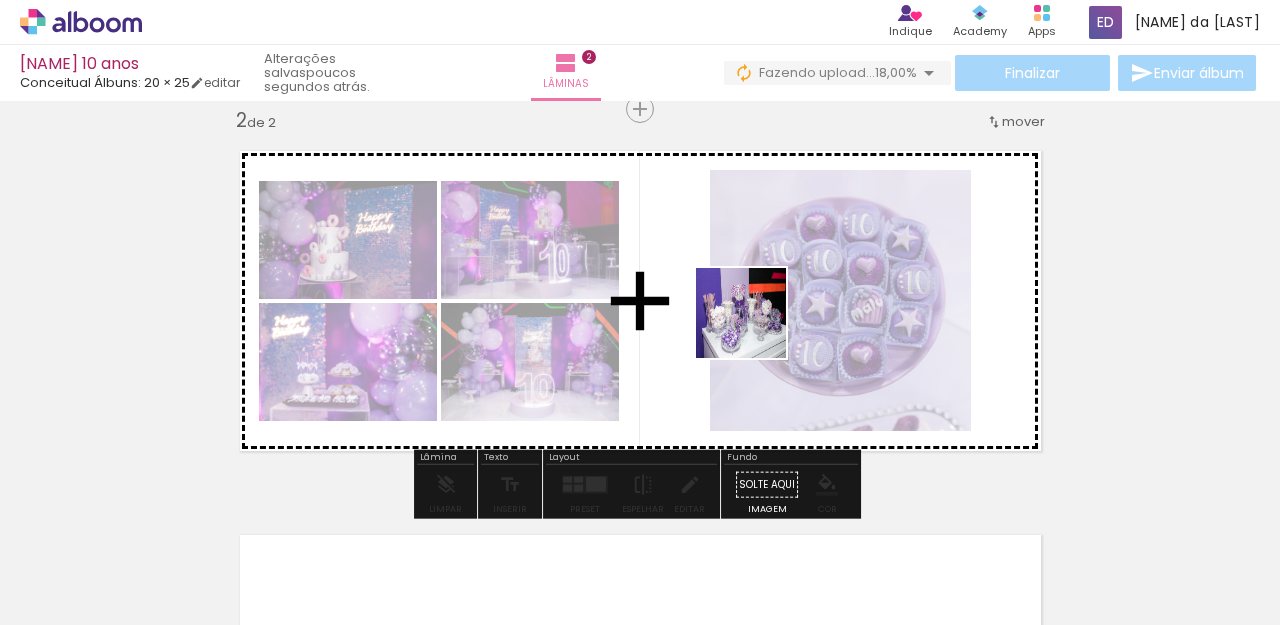 drag, startPoint x: 778, startPoint y: 572, endPoint x: 869, endPoint y: 575, distance: 91.04944 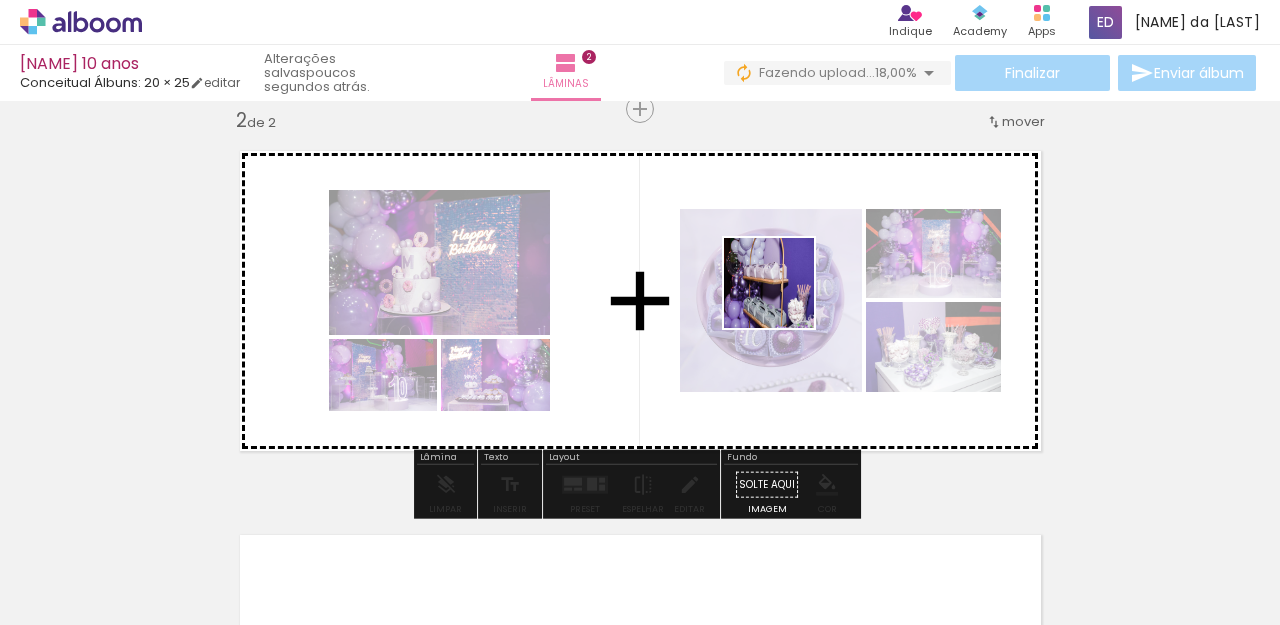drag, startPoint x: 874, startPoint y: 573, endPoint x: 1017, endPoint y: 580, distance: 143.17122 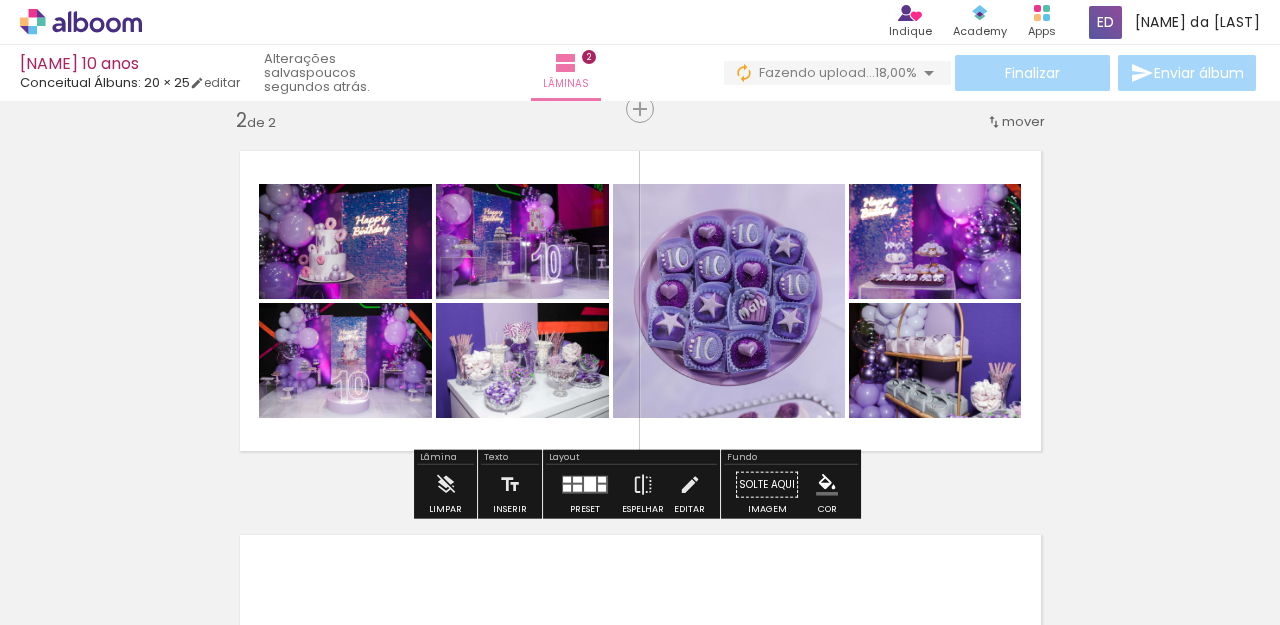 drag, startPoint x: 1006, startPoint y: 579, endPoint x: 1176, endPoint y: 546, distance: 173.17332 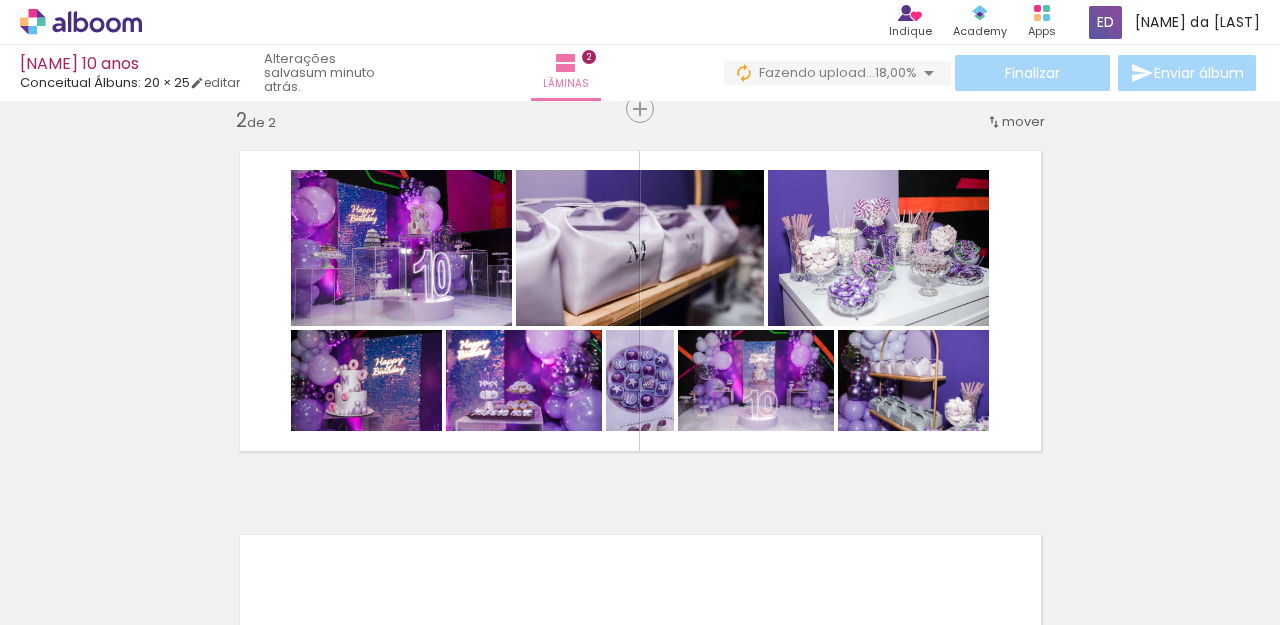 scroll, scrollTop: 0, scrollLeft: 2224, axis: horizontal 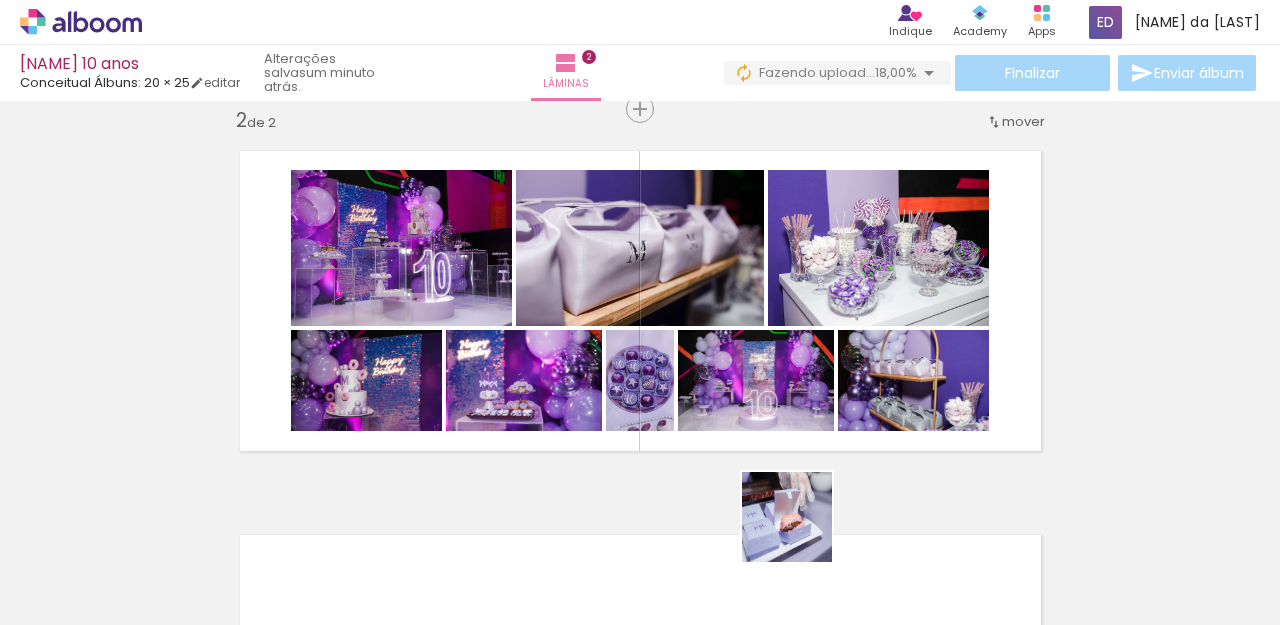 drag, startPoint x: 792, startPoint y: 581, endPoint x: 804, endPoint y: 267, distance: 314.22922 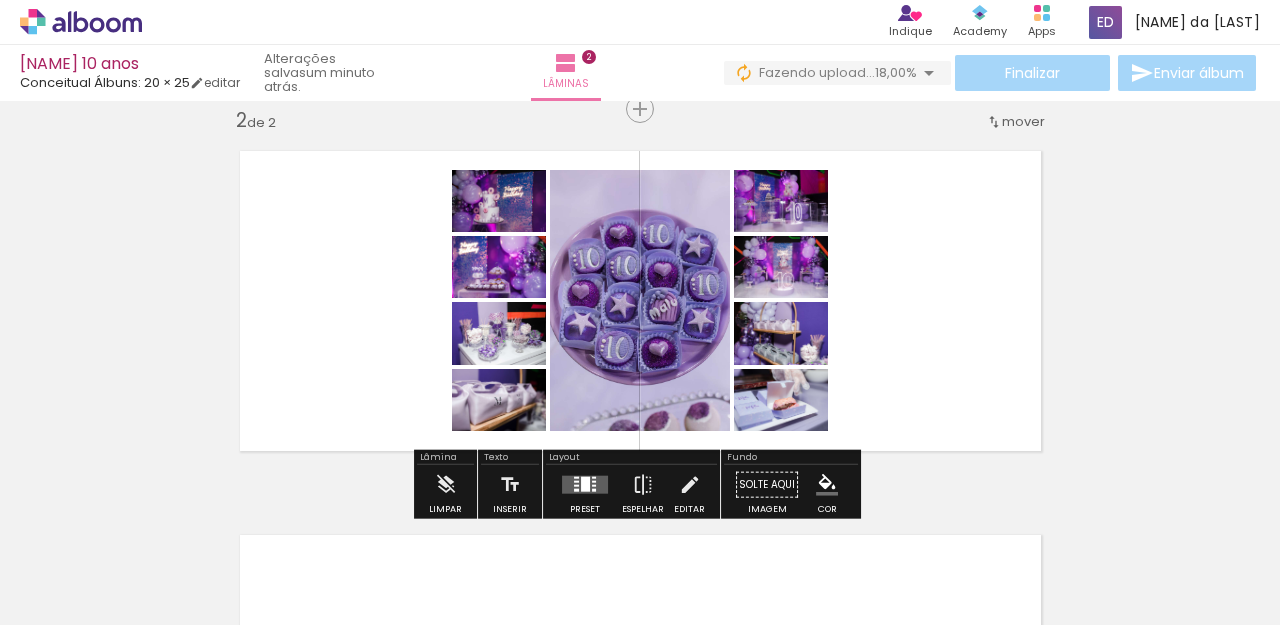 click at bounding box center [585, 485] 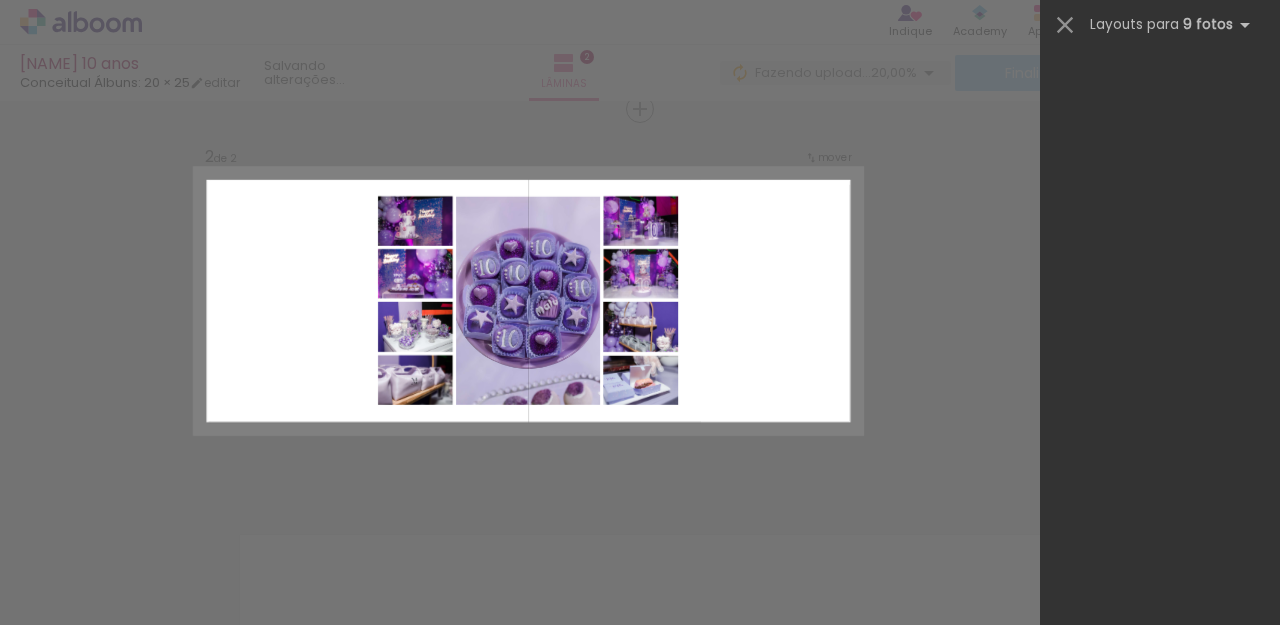scroll, scrollTop: 0, scrollLeft: 0, axis: both 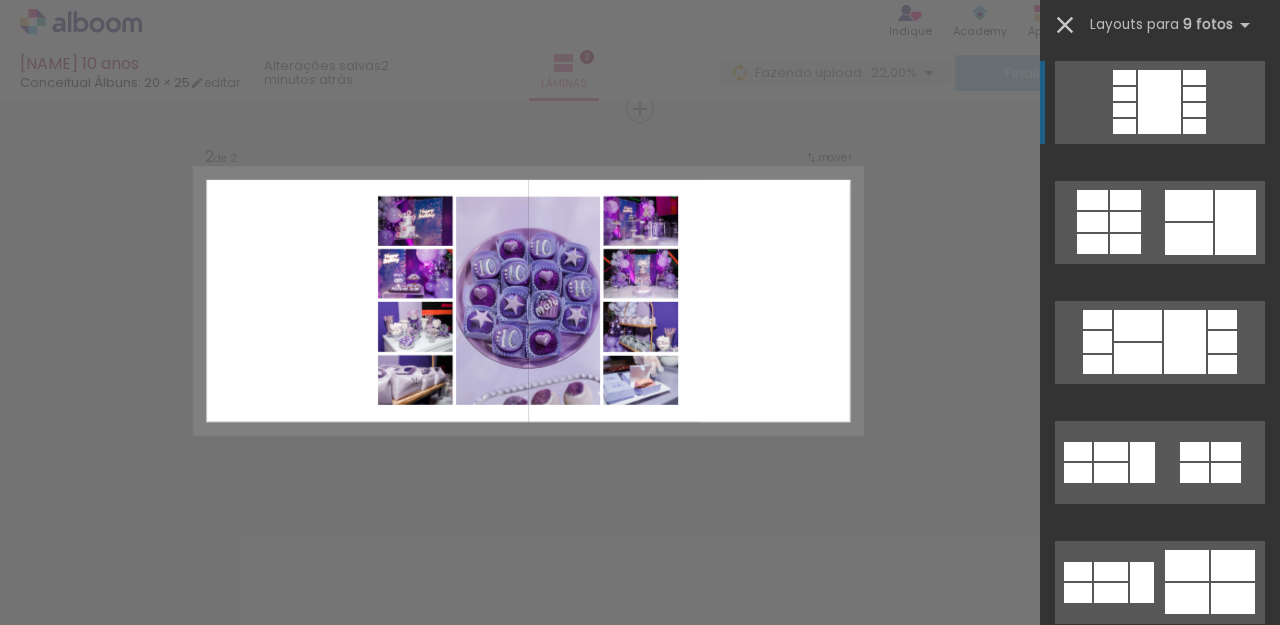 click at bounding box center (1065, 25) 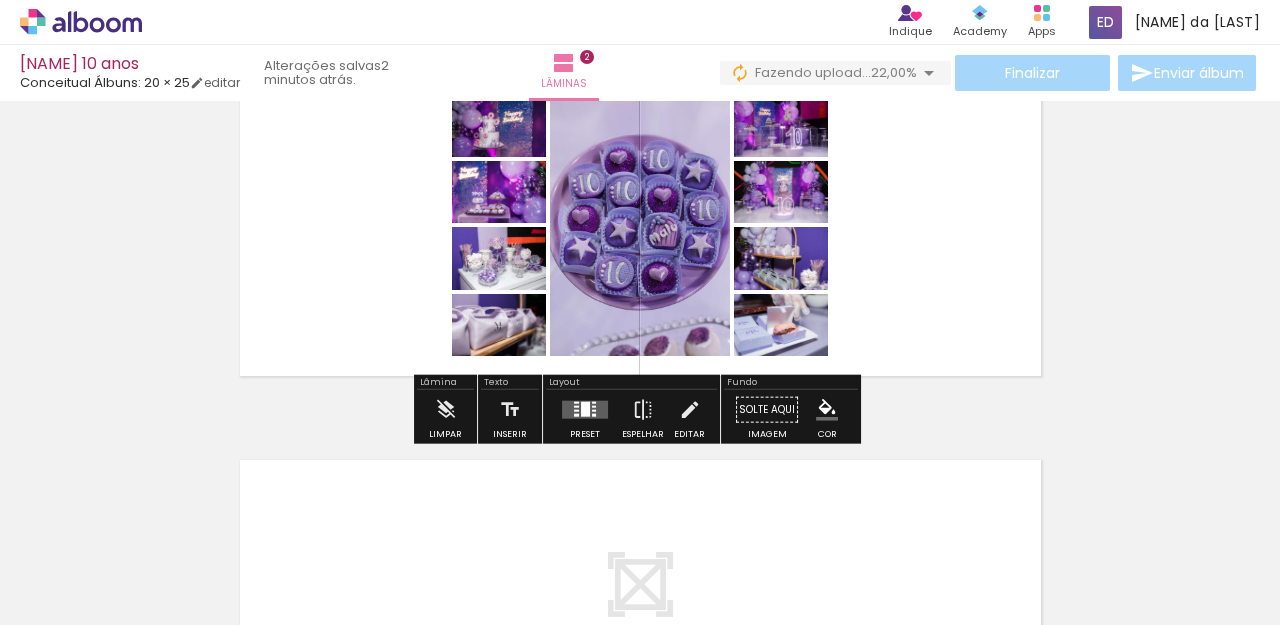 scroll, scrollTop: 609, scrollLeft: 0, axis: vertical 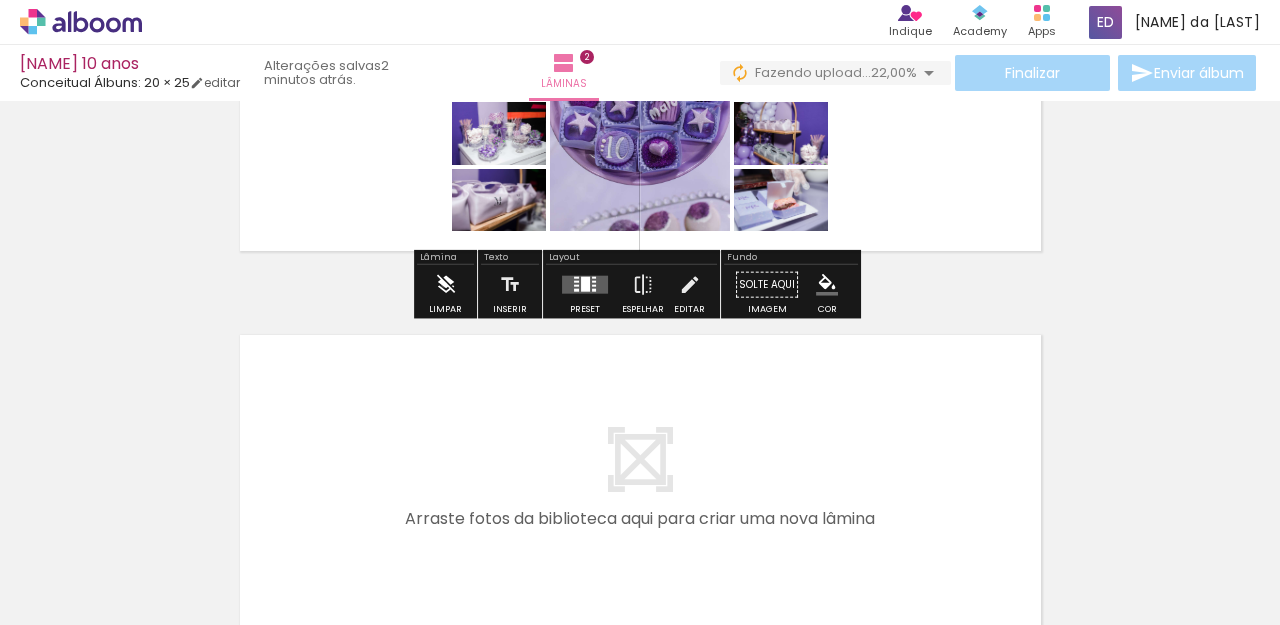 click at bounding box center [446, 285] 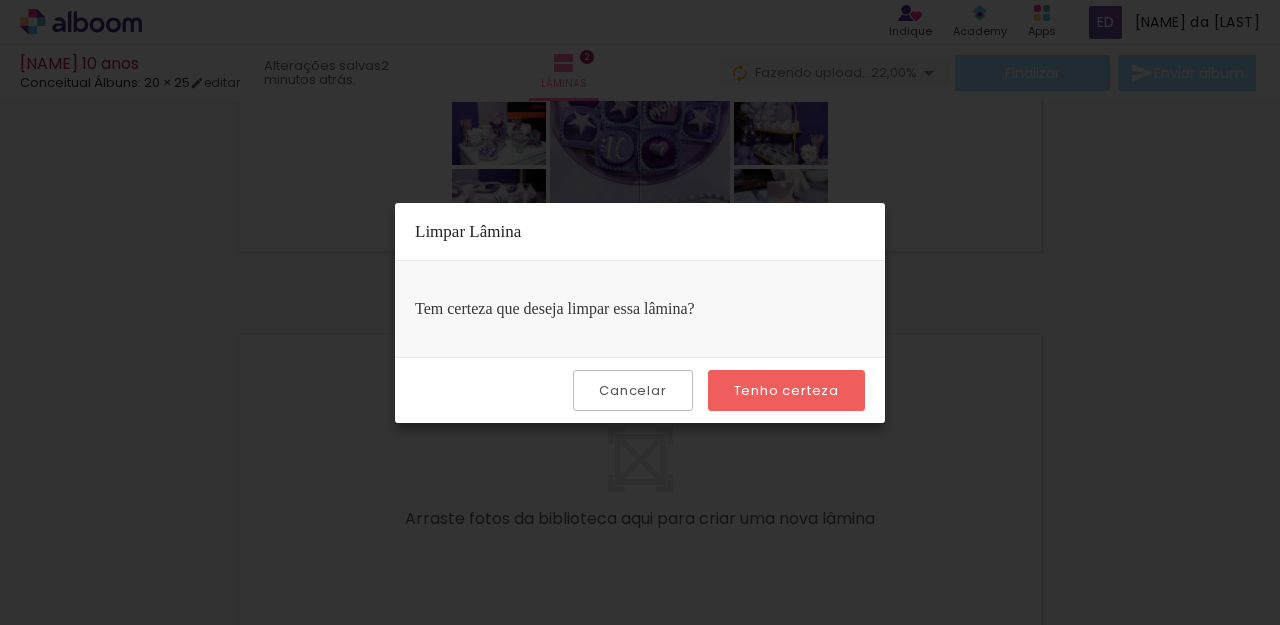 drag, startPoint x: 771, startPoint y: 396, endPoint x: 998, endPoint y: 324, distance: 238.14491 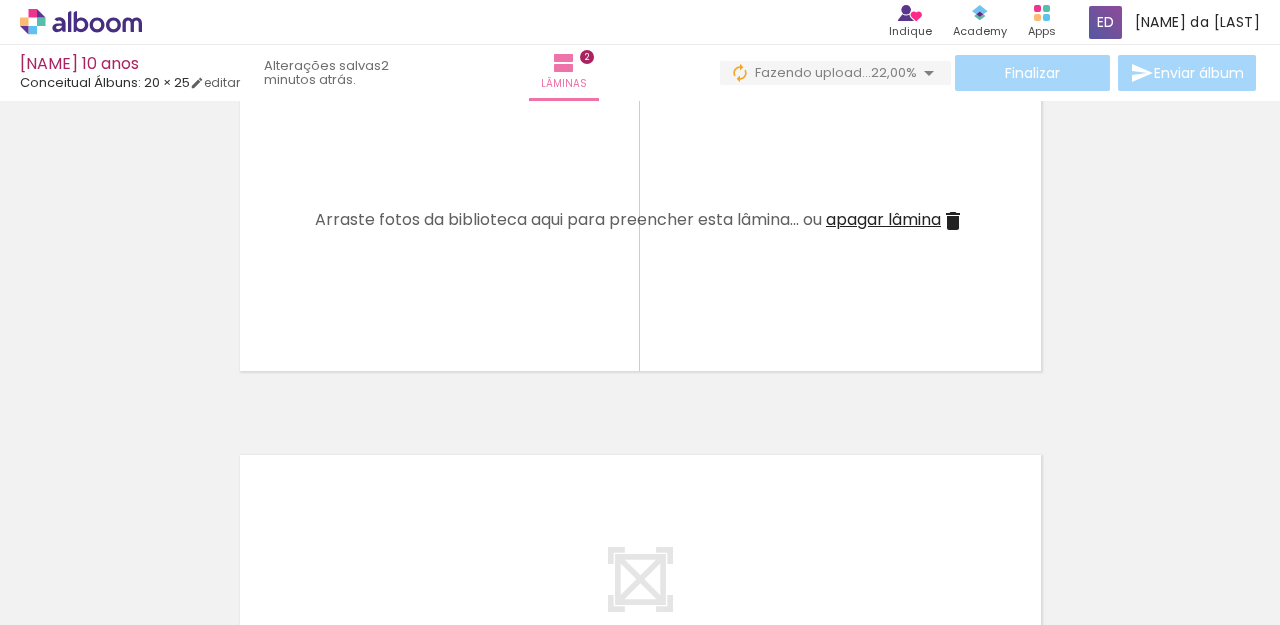 scroll, scrollTop: 609, scrollLeft: 0, axis: vertical 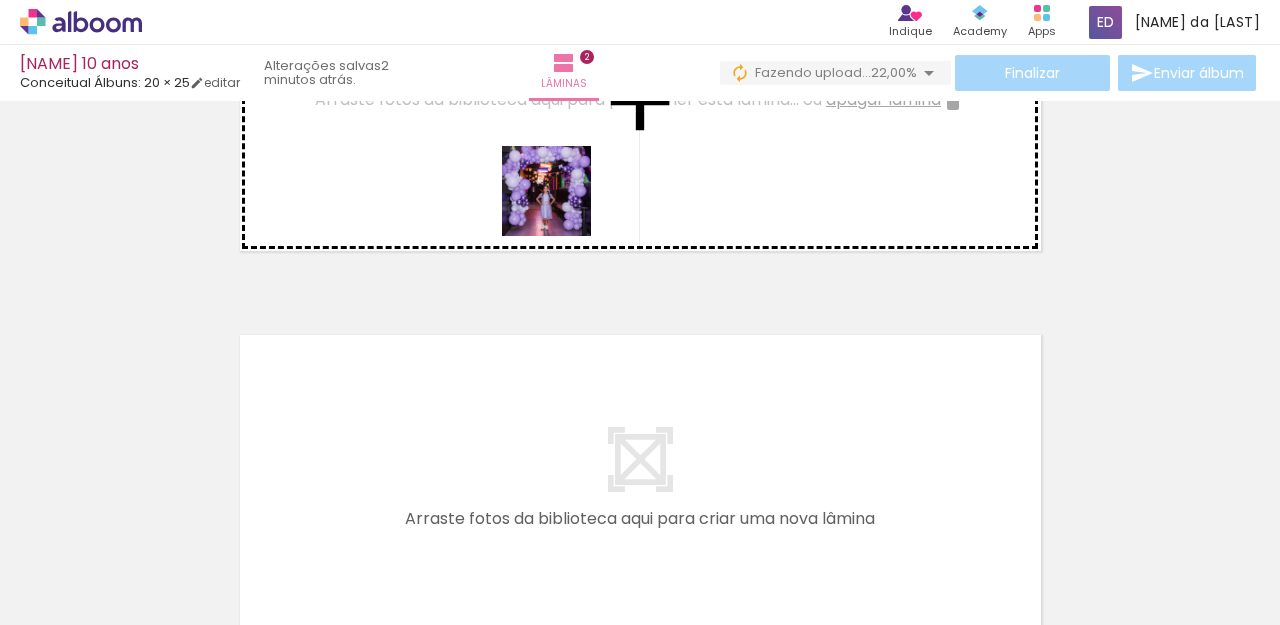 drag, startPoint x: 766, startPoint y: 576, endPoint x: 562, endPoint y: 206, distance: 422.51154 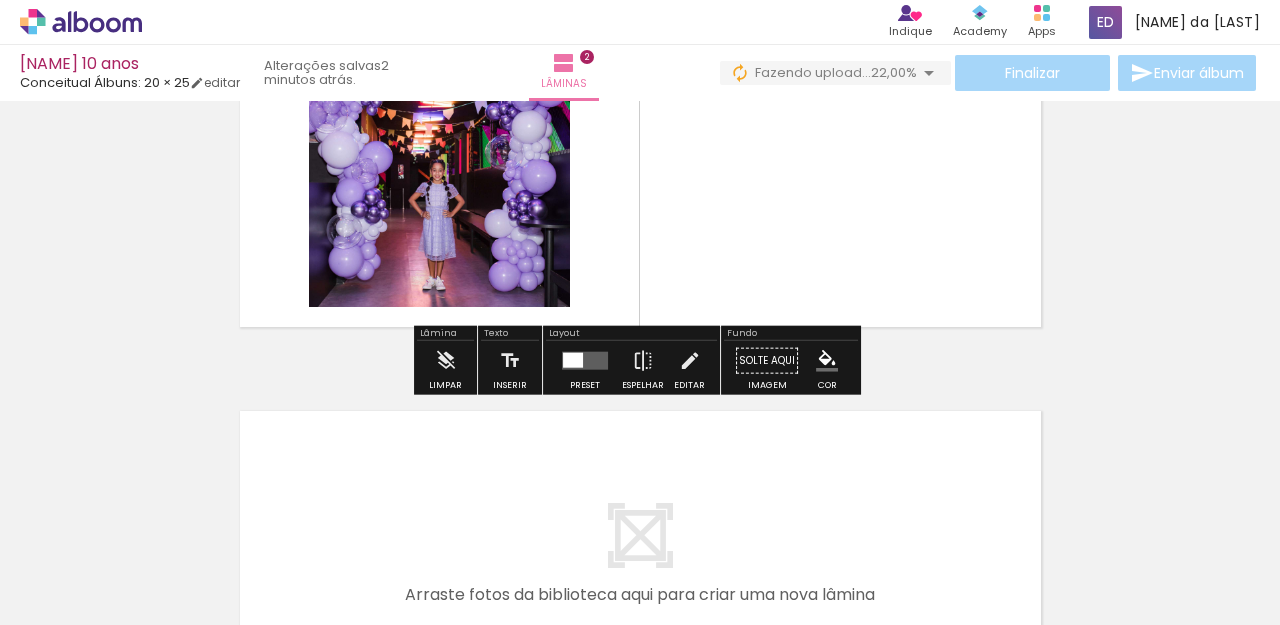 scroll, scrollTop: 542, scrollLeft: 0, axis: vertical 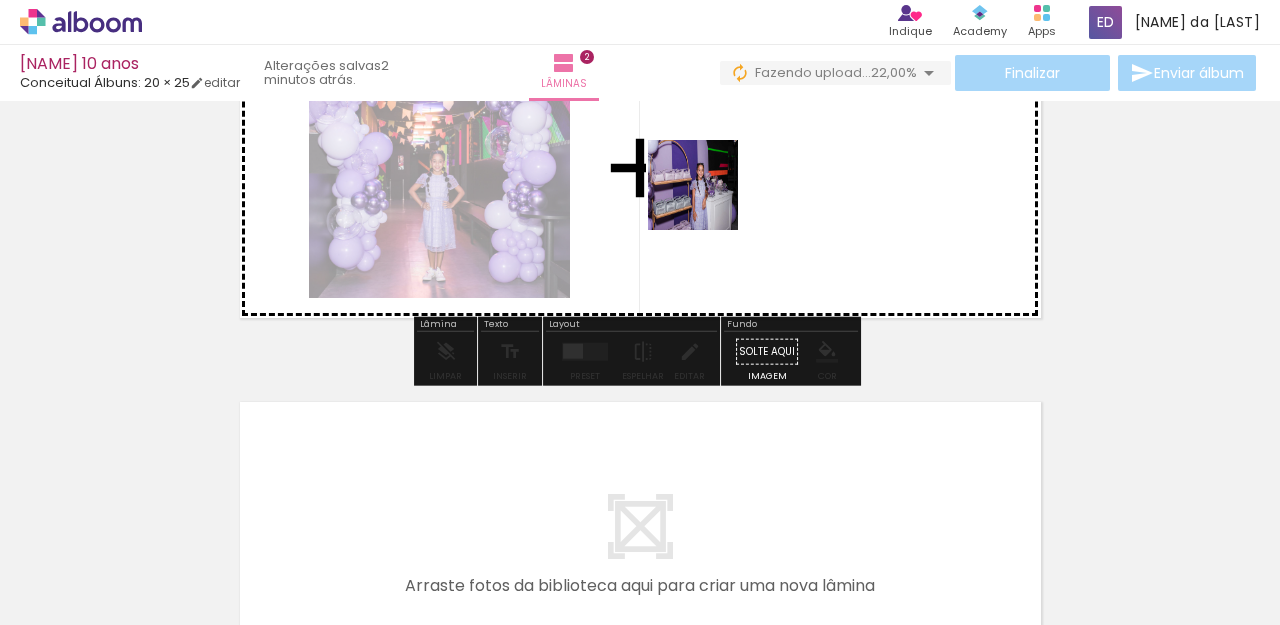 drag, startPoint x: 644, startPoint y: 578, endPoint x: 708, endPoint y: 199, distance: 384.36572 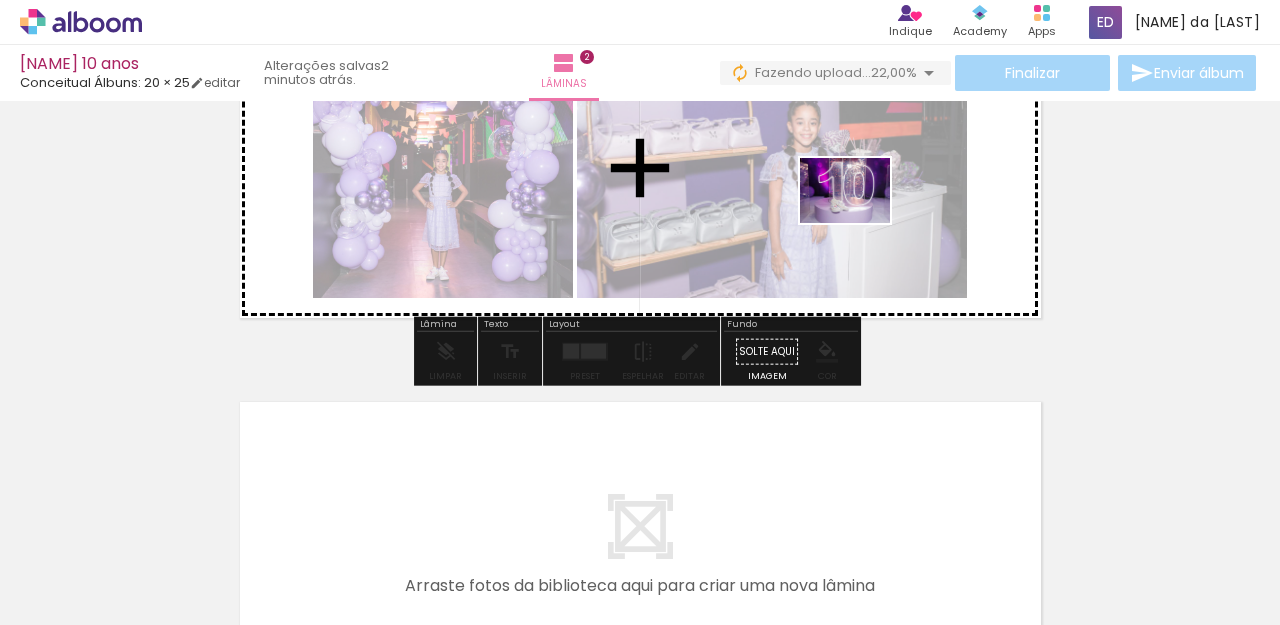 drag, startPoint x: 862, startPoint y: 563, endPoint x: 976, endPoint y: 559, distance: 114.07015 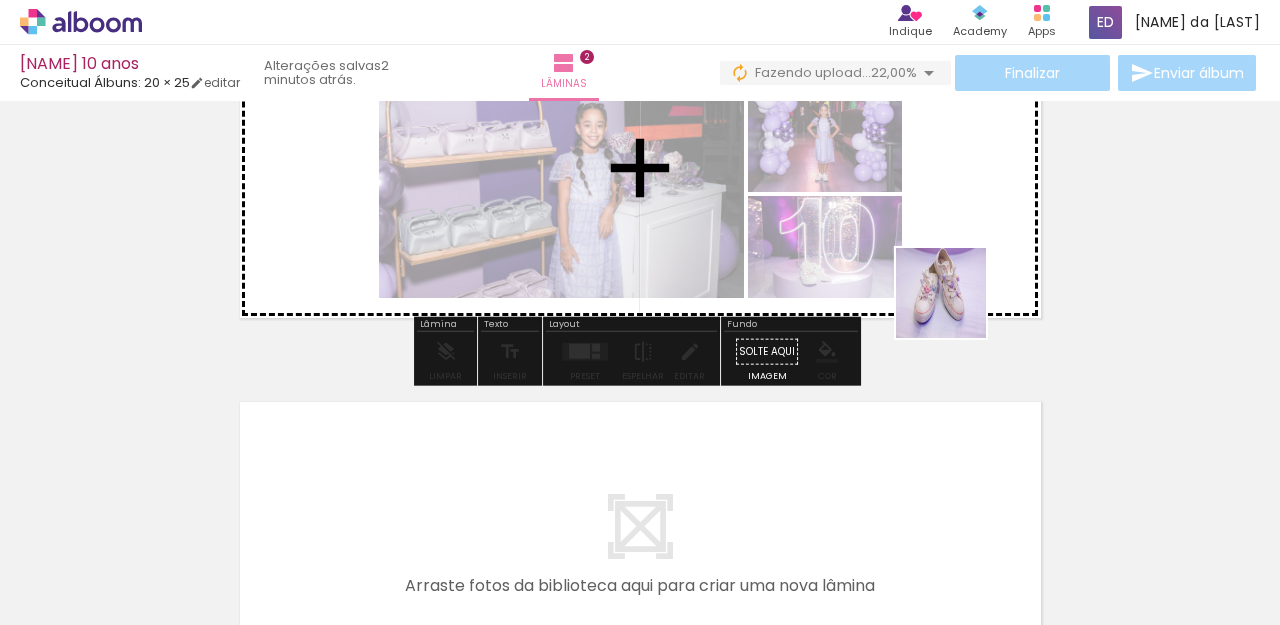 drag, startPoint x: 974, startPoint y: 566, endPoint x: 948, endPoint y: 230, distance: 337.00446 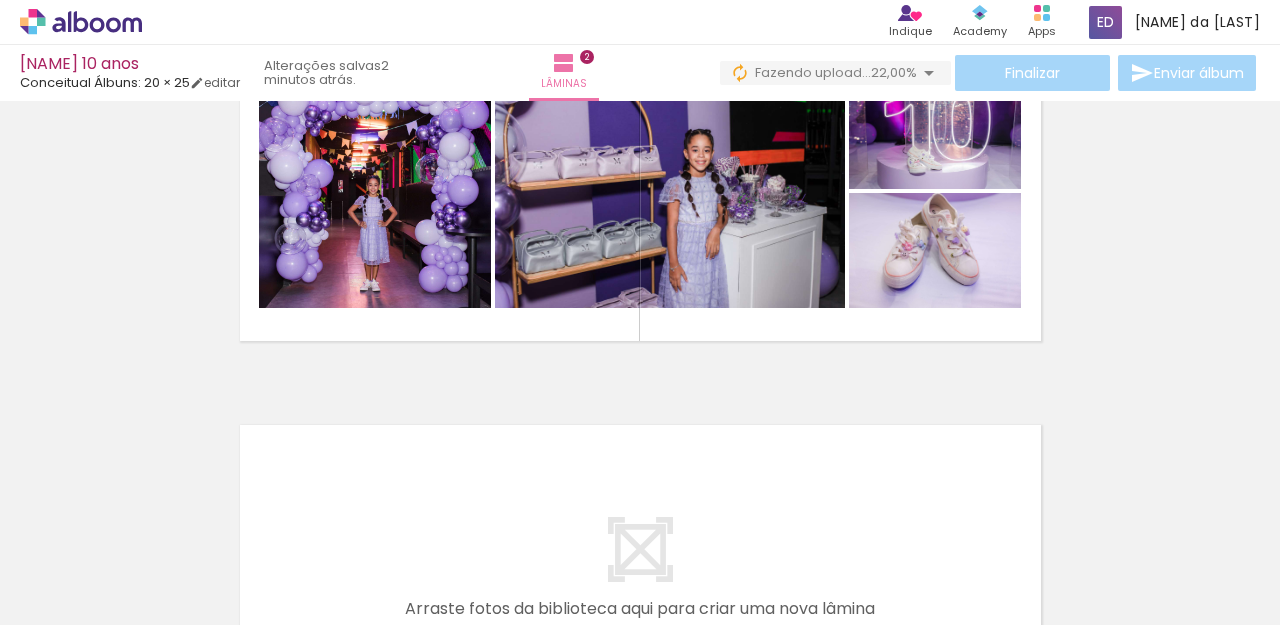 scroll, scrollTop: 542, scrollLeft: 0, axis: vertical 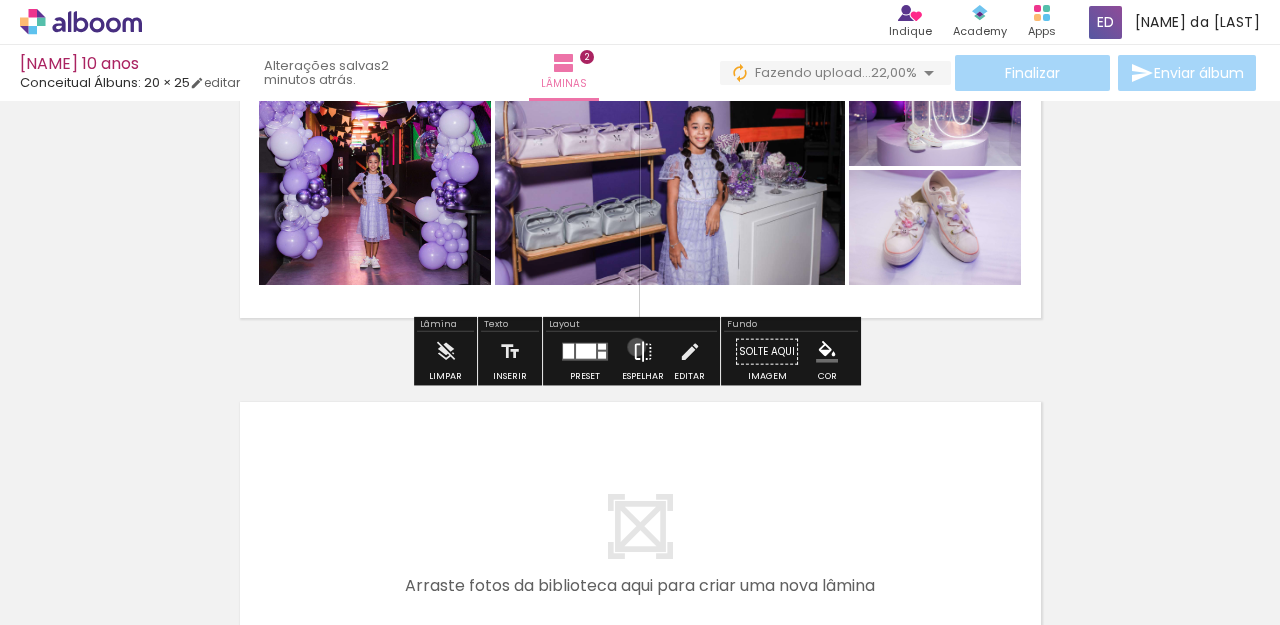 click at bounding box center [643, 352] 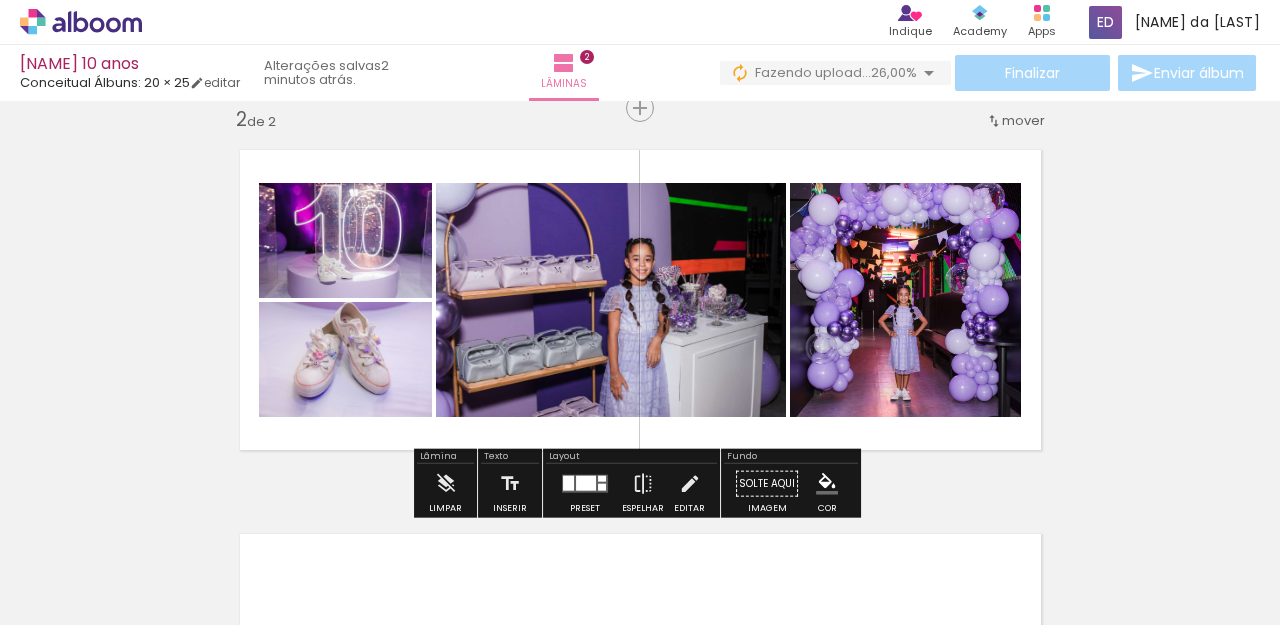 scroll, scrollTop: 409, scrollLeft: 0, axis: vertical 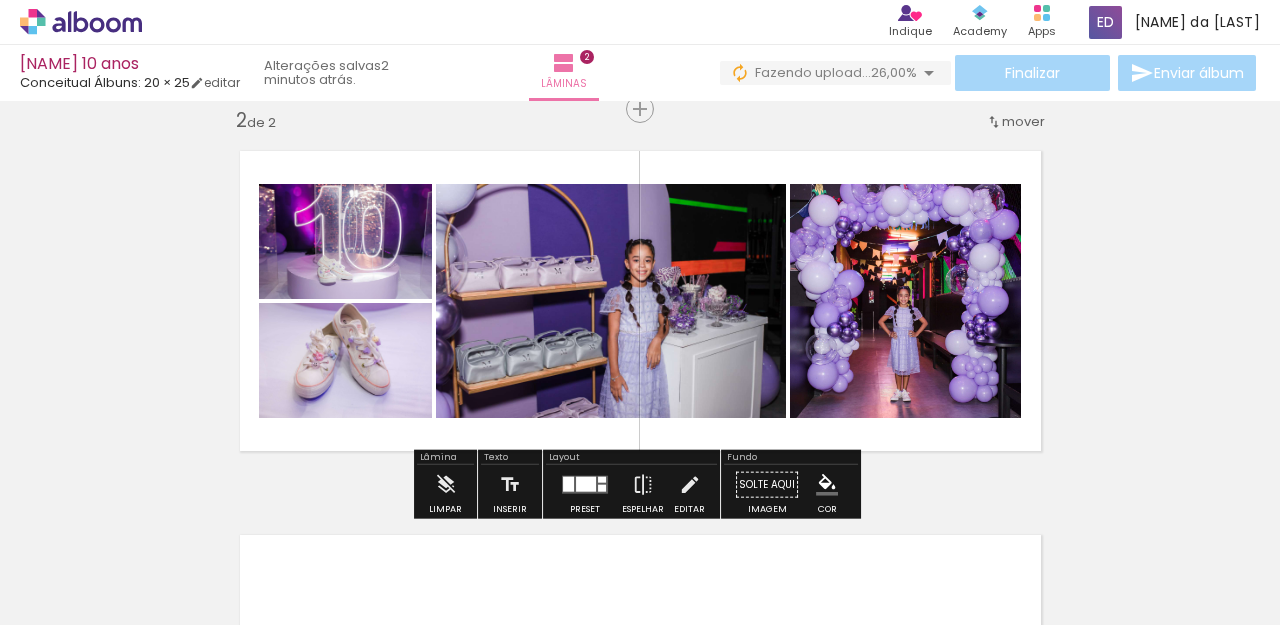 click at bounding box center (602, 488) 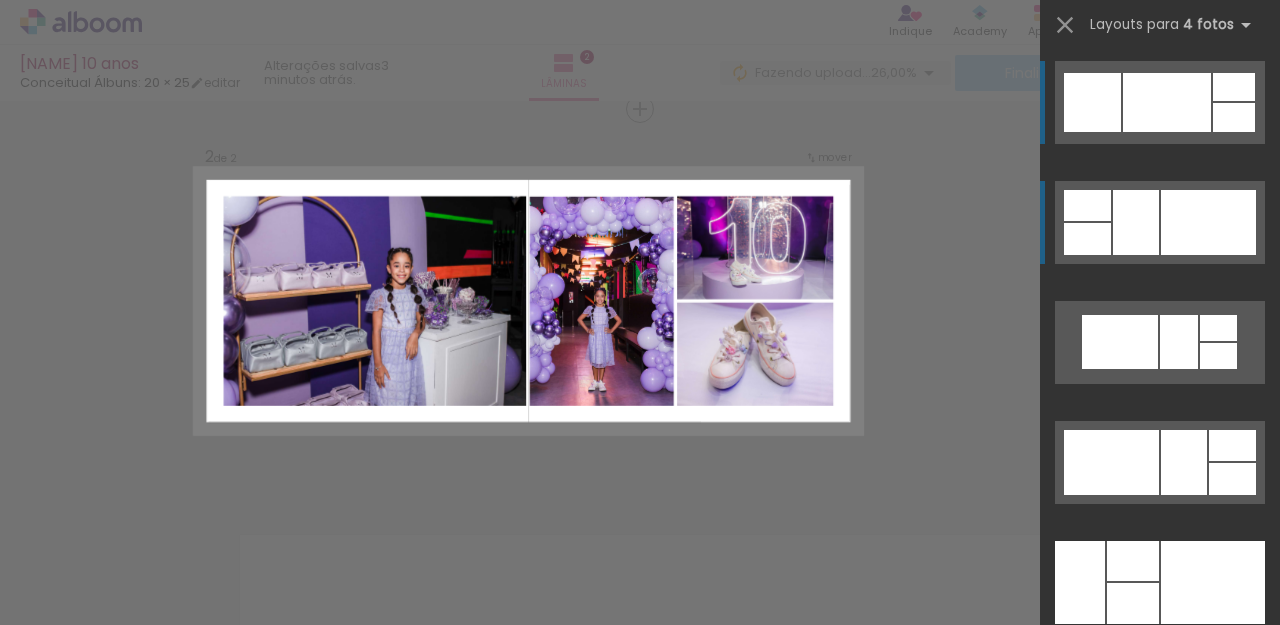 click at bounding box center (1208, 222) 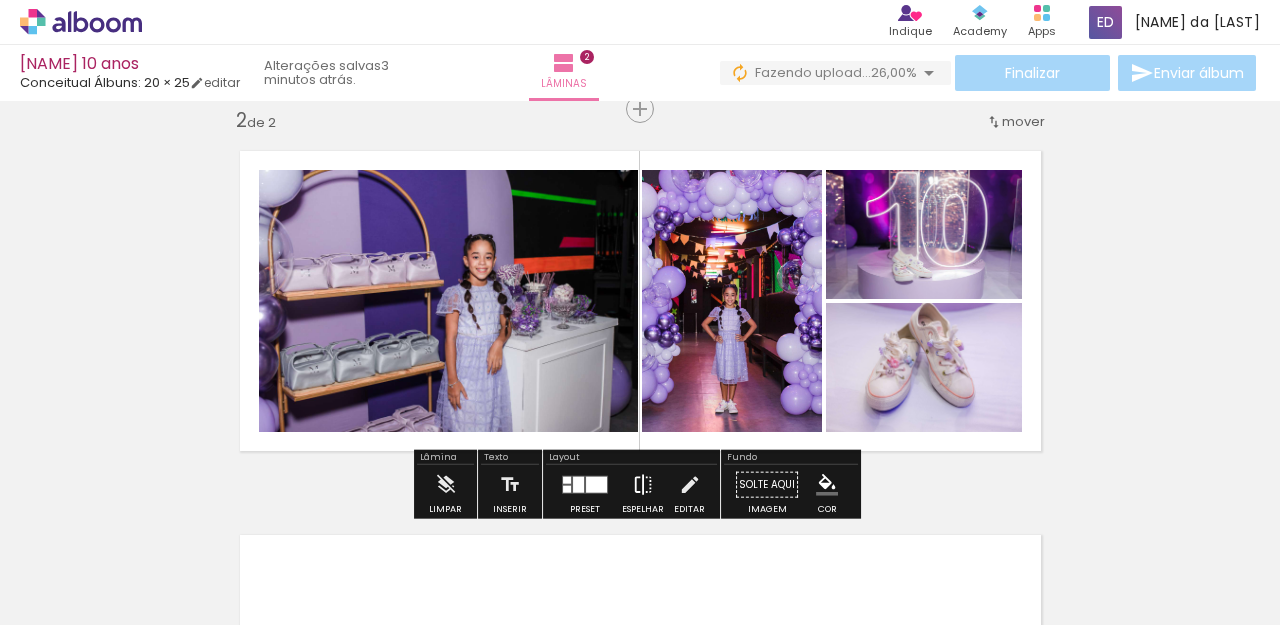 click at bounding box center (643, 485) 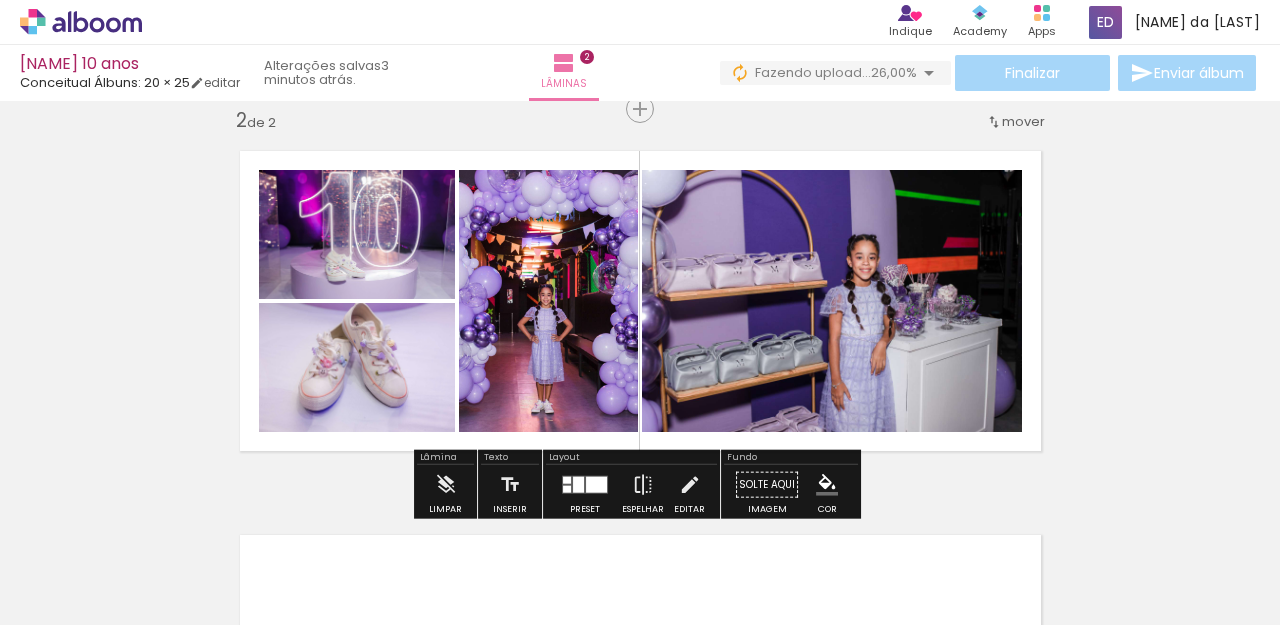 click 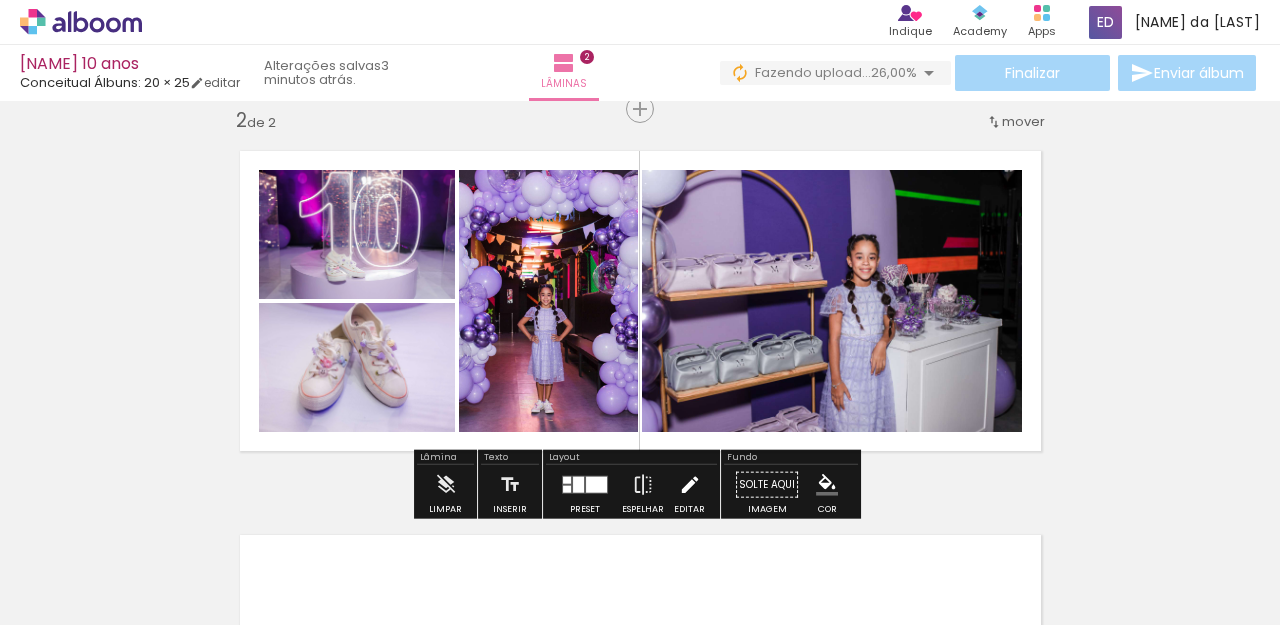 click at bounding box center [690, 485] 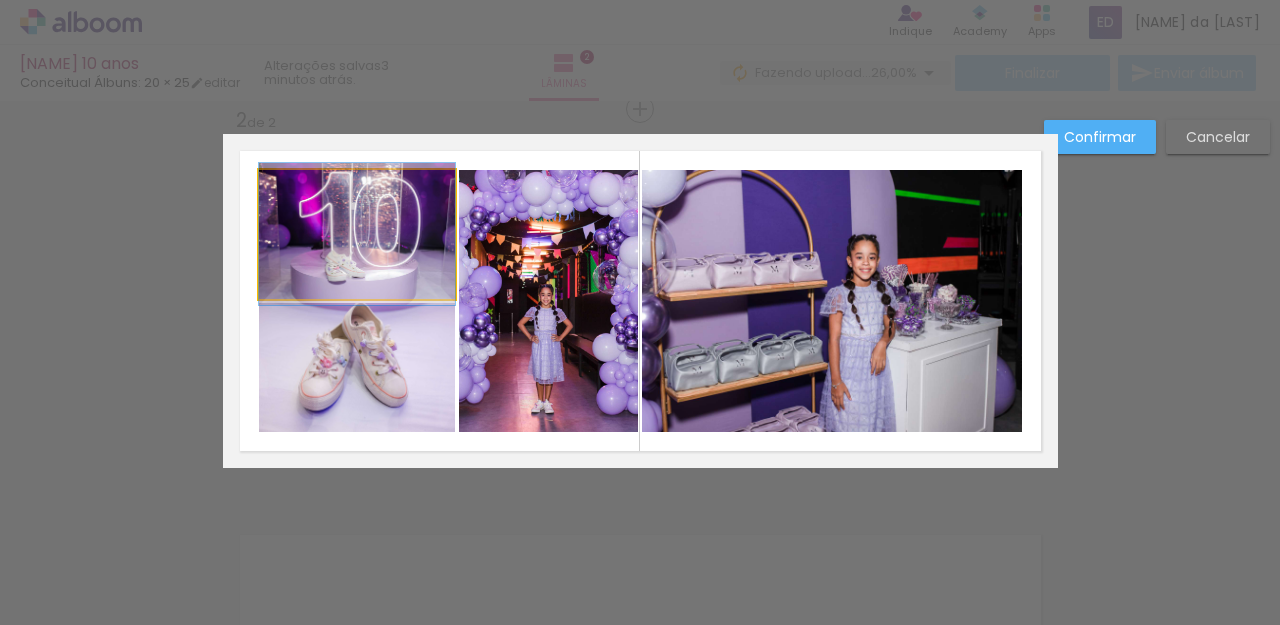 click 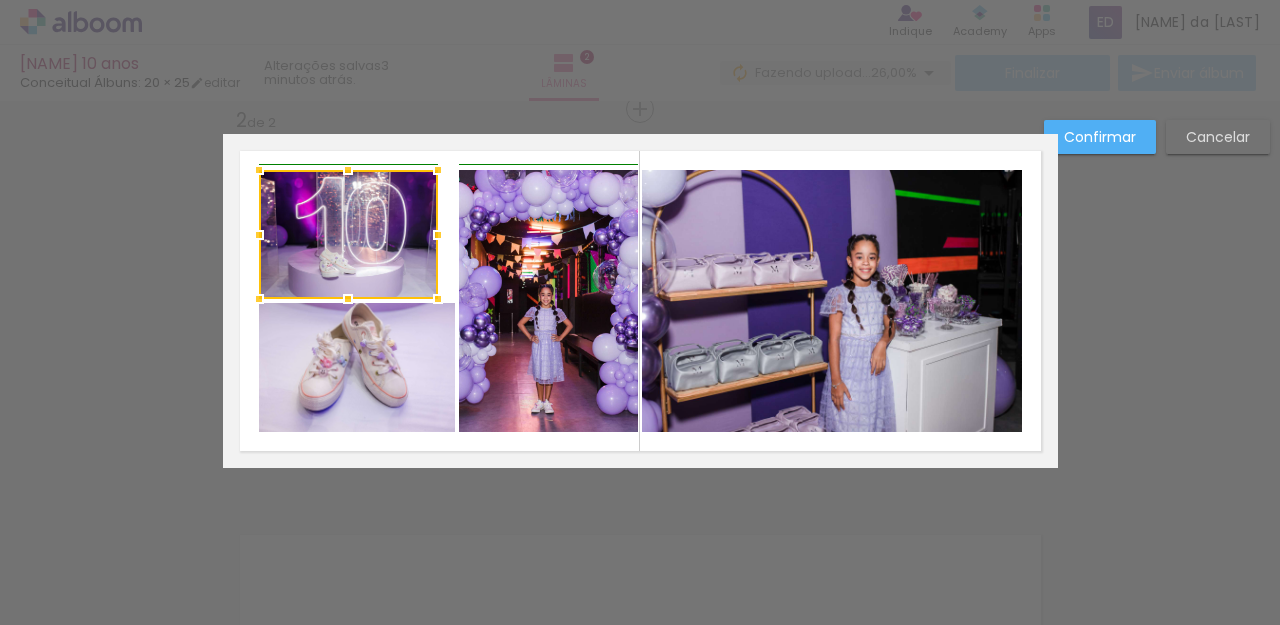 drag, startPoint x: 442, startPoint y: 237, endPoint x: 429, endPoint y: 239, distance: 13.152946 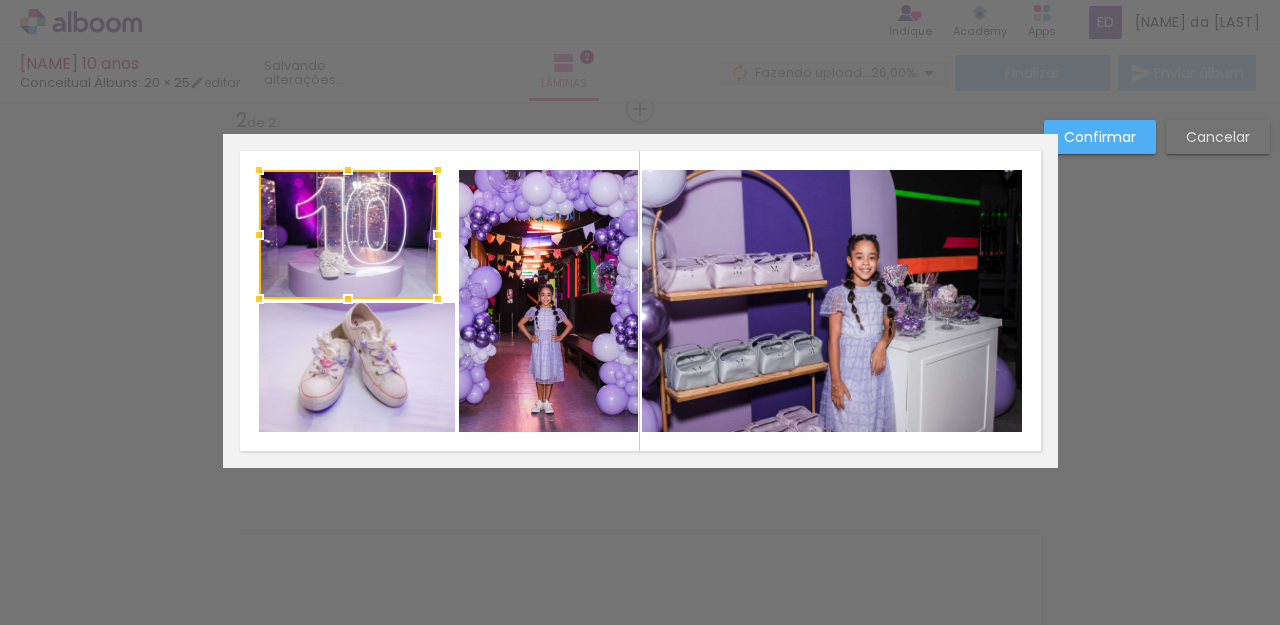 click 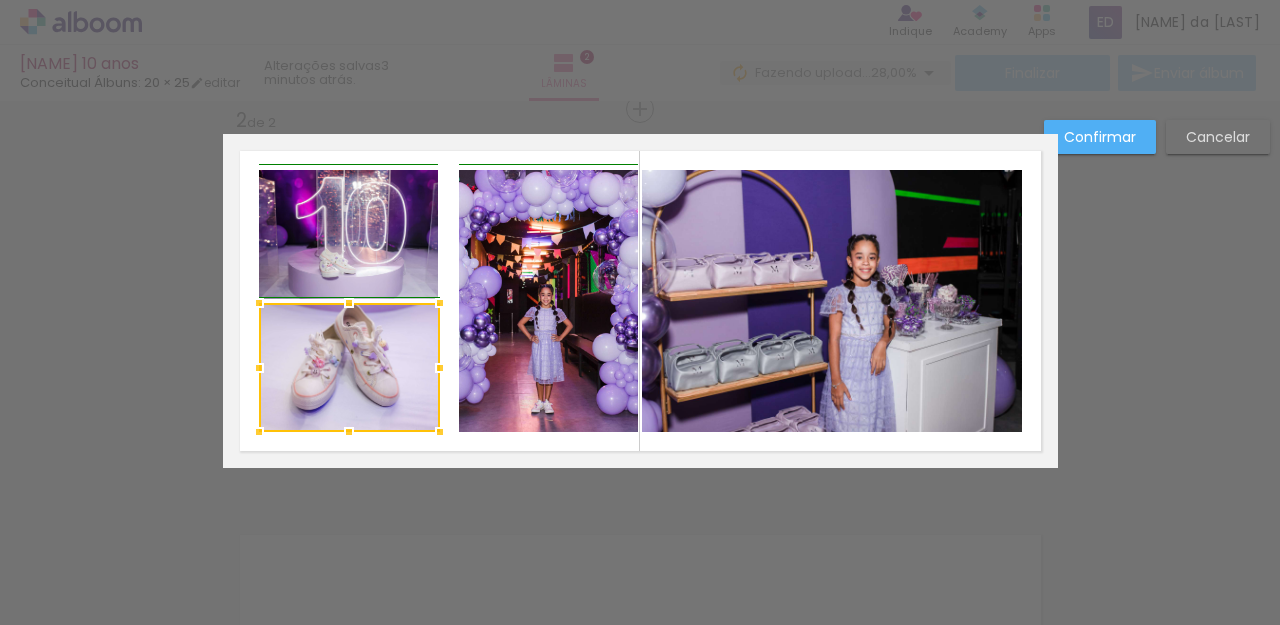 drag, startPoint x: 447, startPoint y: 369, endPoint x: 423, endPoint y: 370, distance: 24.020824 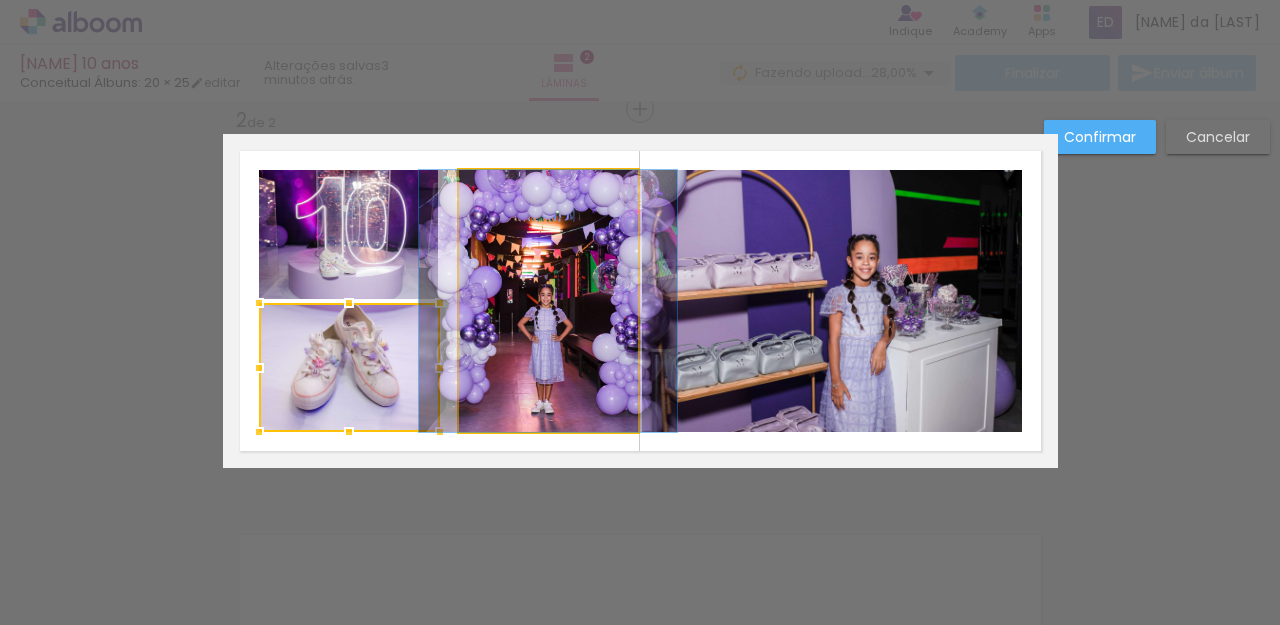 click 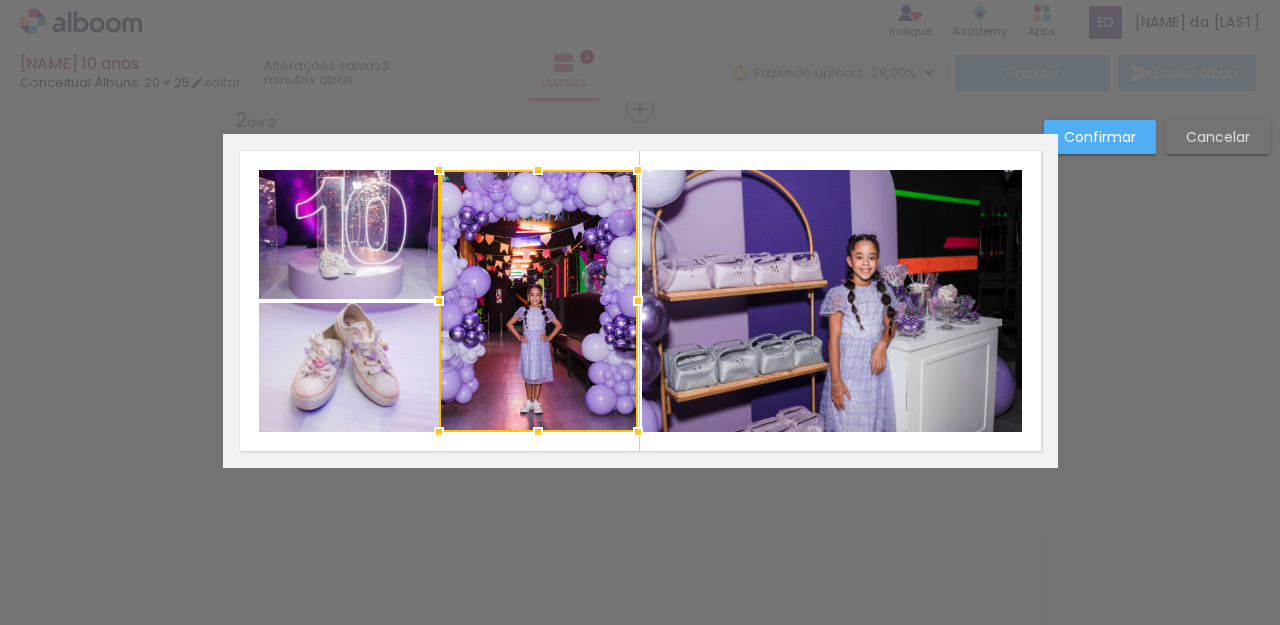 drag, startPoint x: 452, startPoint y: 300, endPoint x: 439, endPoint y: 307, distance: 14.764823 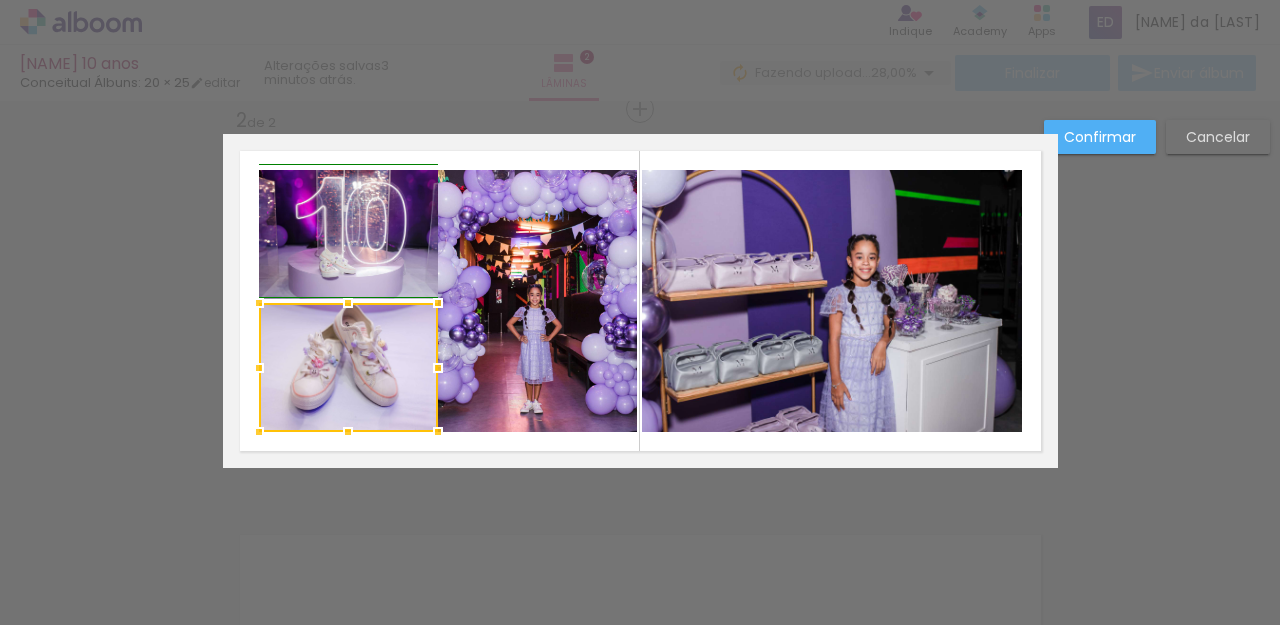 drag, startPoint x: 434, startPoint y: 368, endPoint x: 423, endPoint y: 369, distance: 11.045361 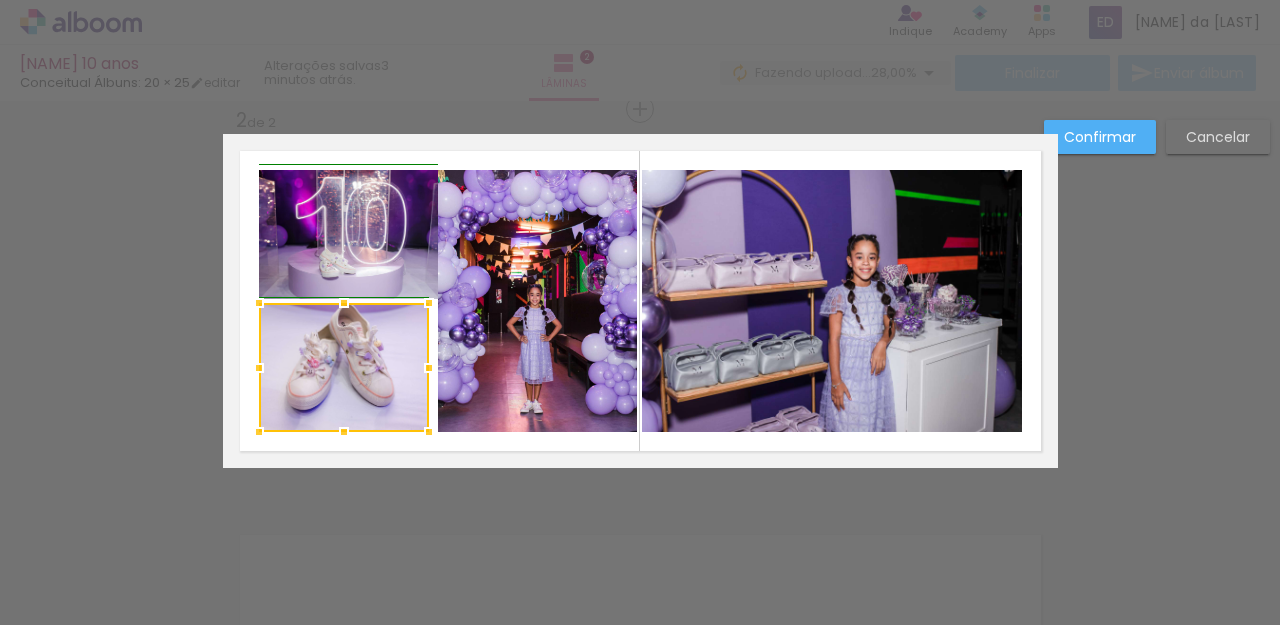 drag, startPoint x: 434, startPoint y: 369, endPoint x: 424, endPoint y: 370, distance: 10.049875 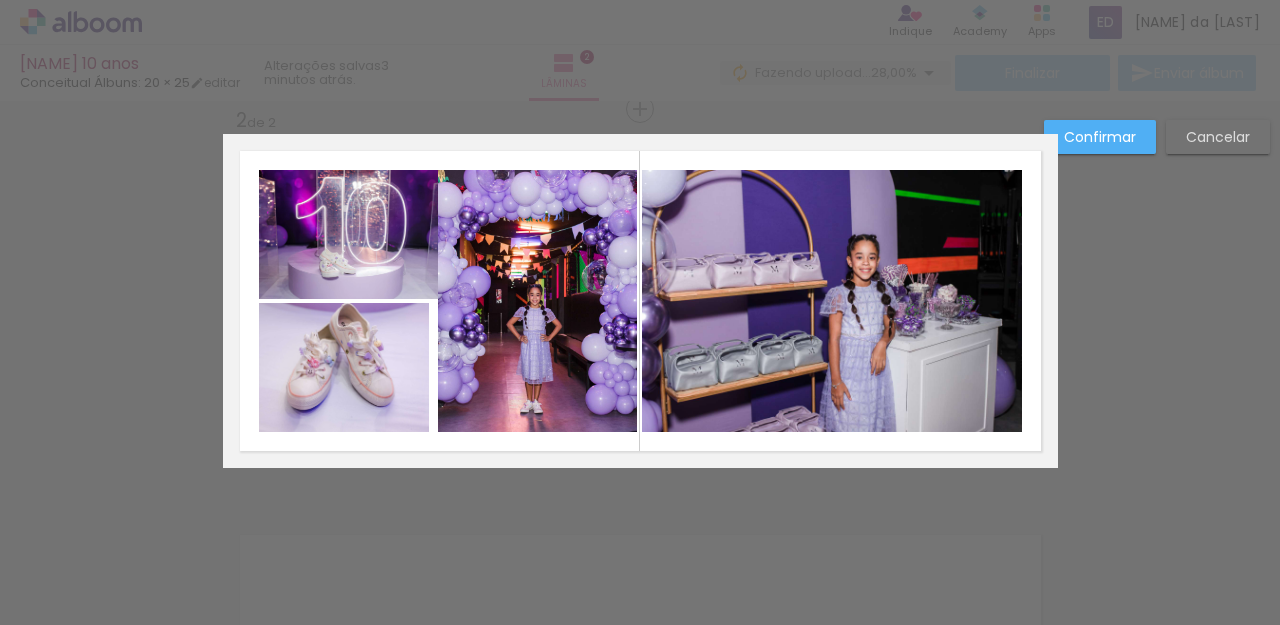 click 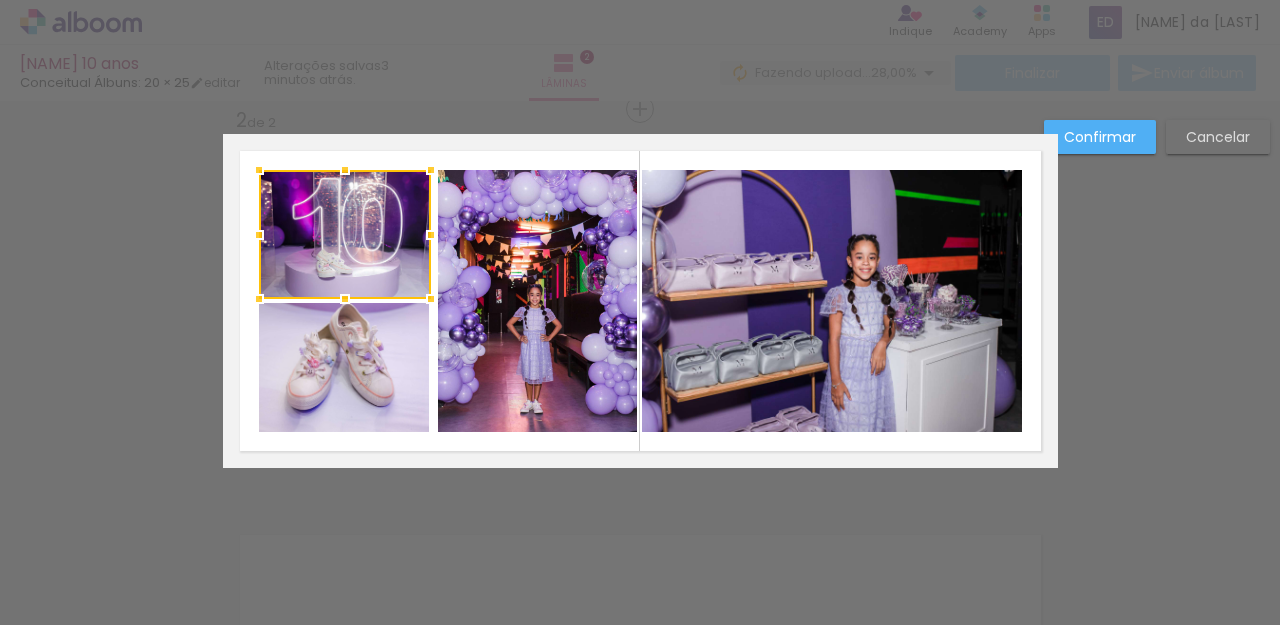 click at bounding box center (431, 235) 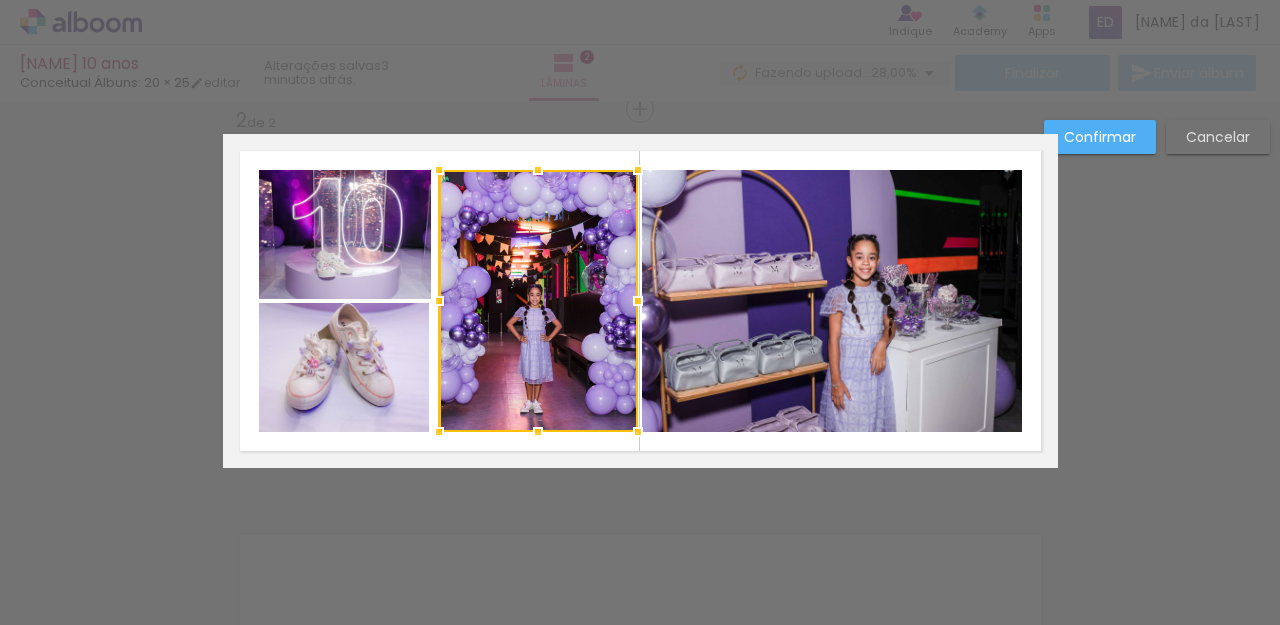 click at bounding box center [538, 301] 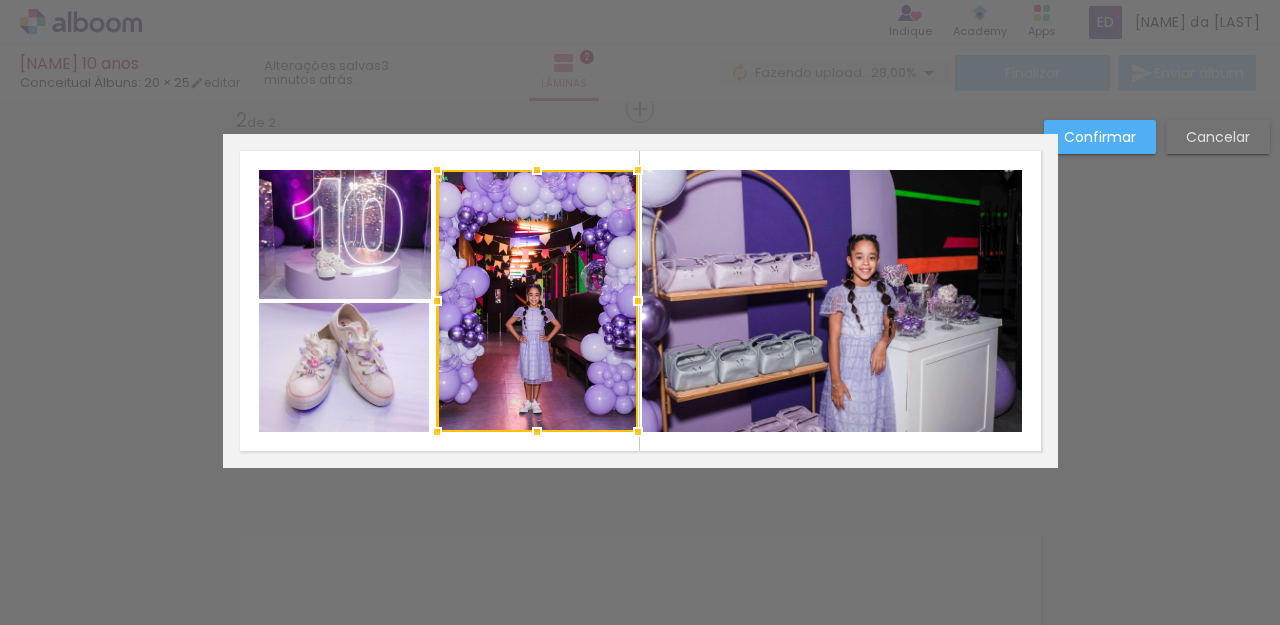 click at bounding box center [437, 301] 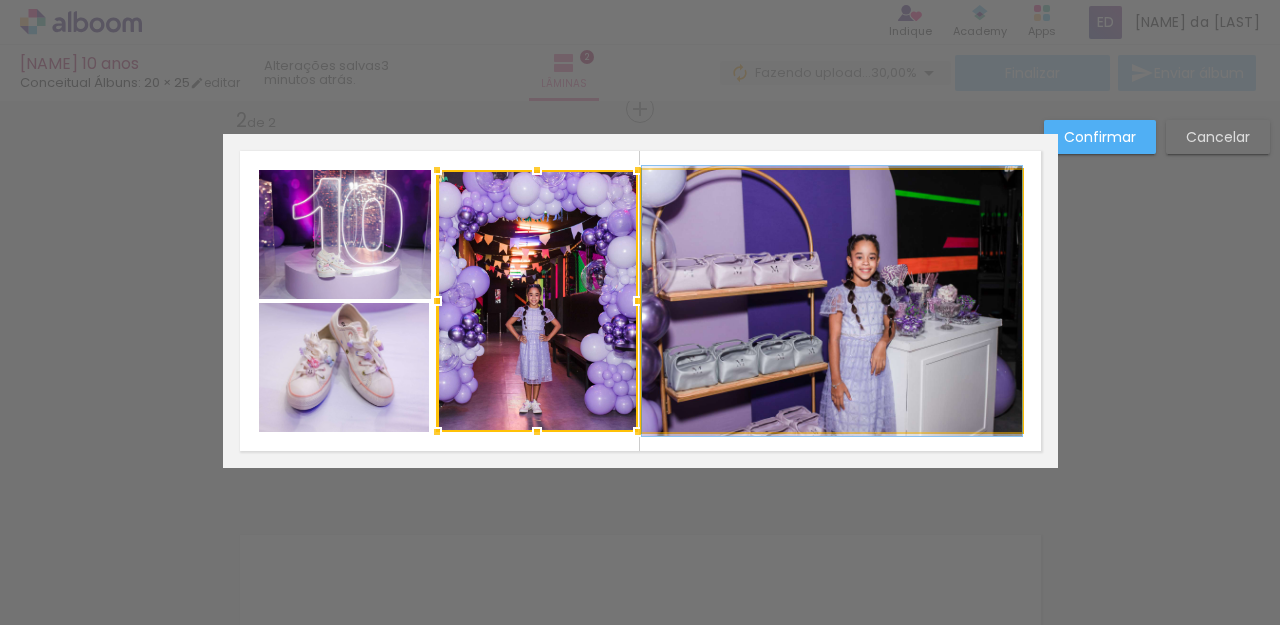 click 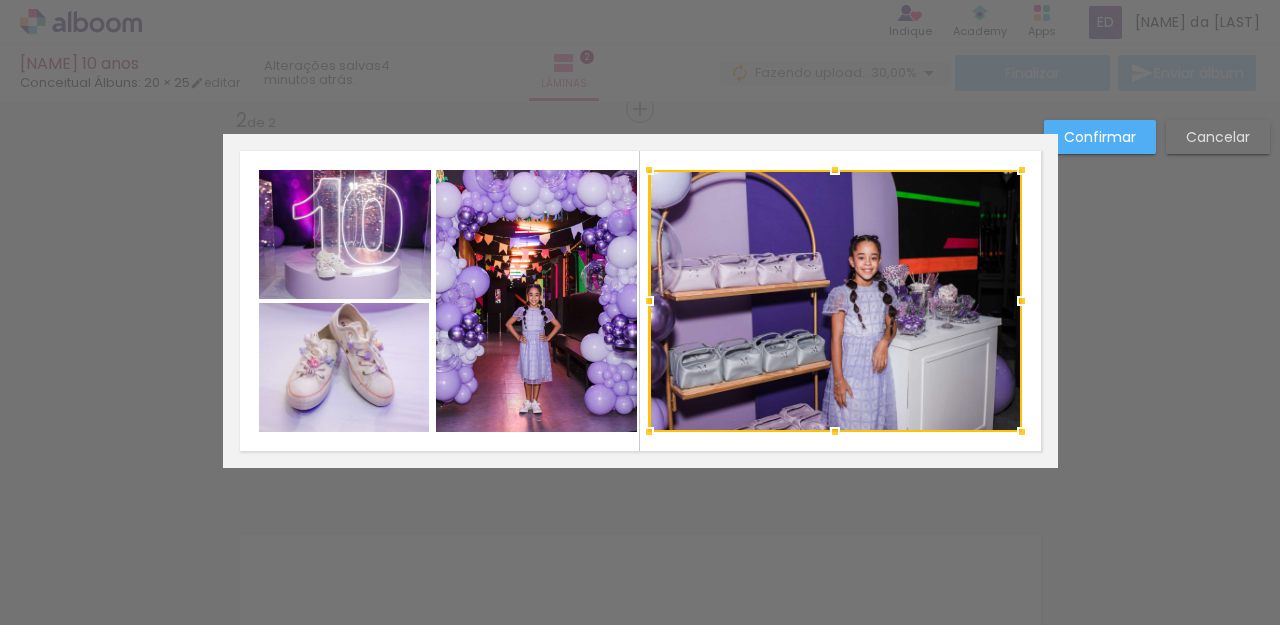 click at bounding box center [649, 301] 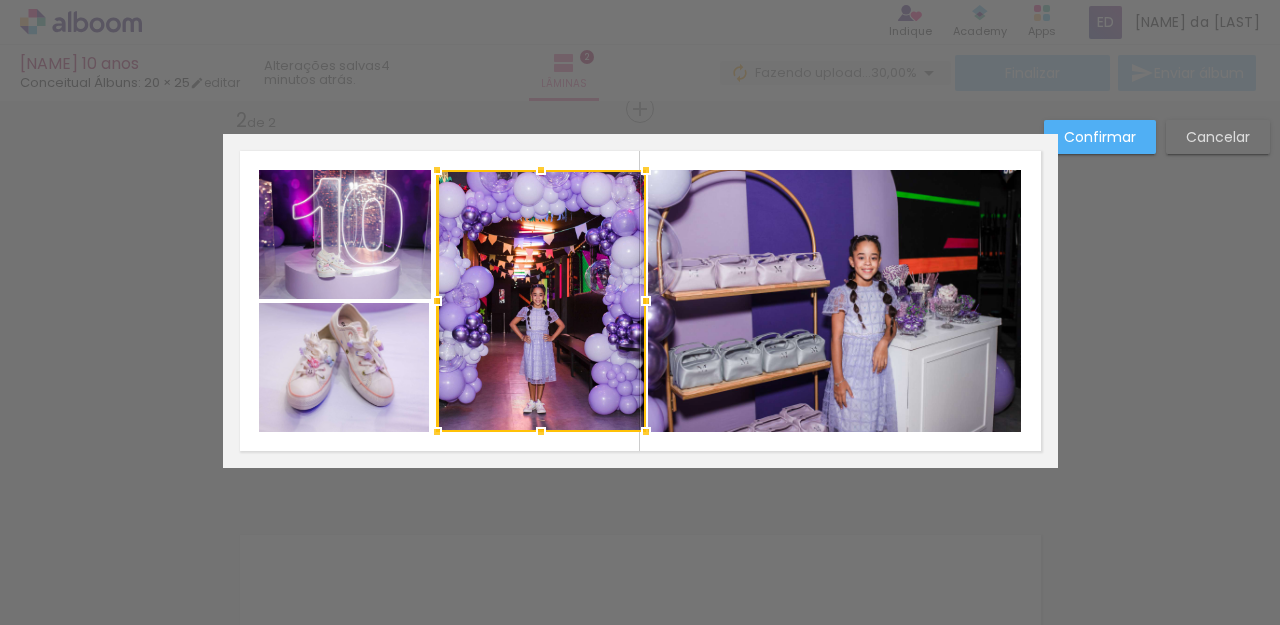 click at bounding box center [646, 301] 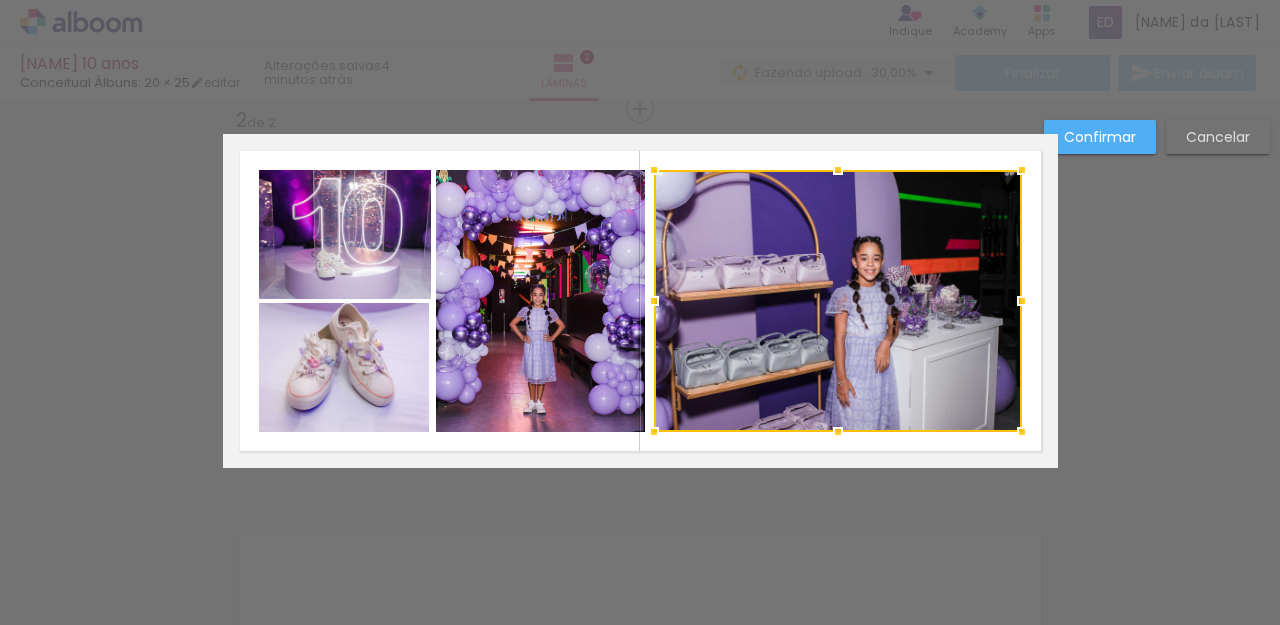click at bounding box center [654, 301] 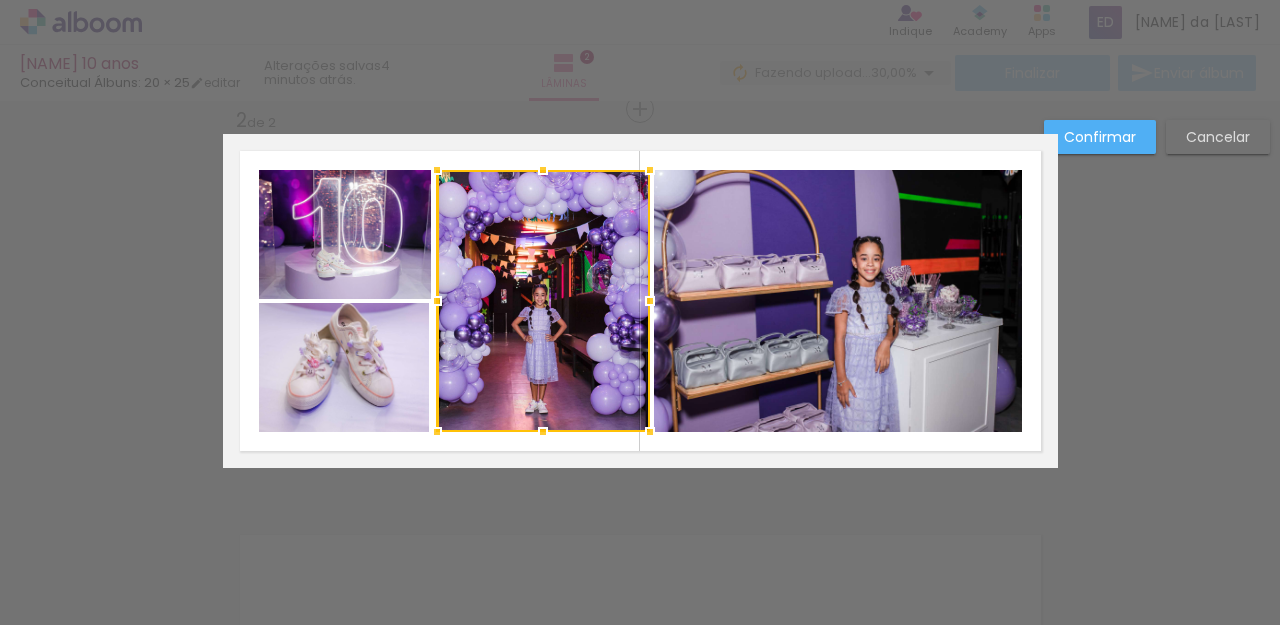 click at bounding box center [650, 301] 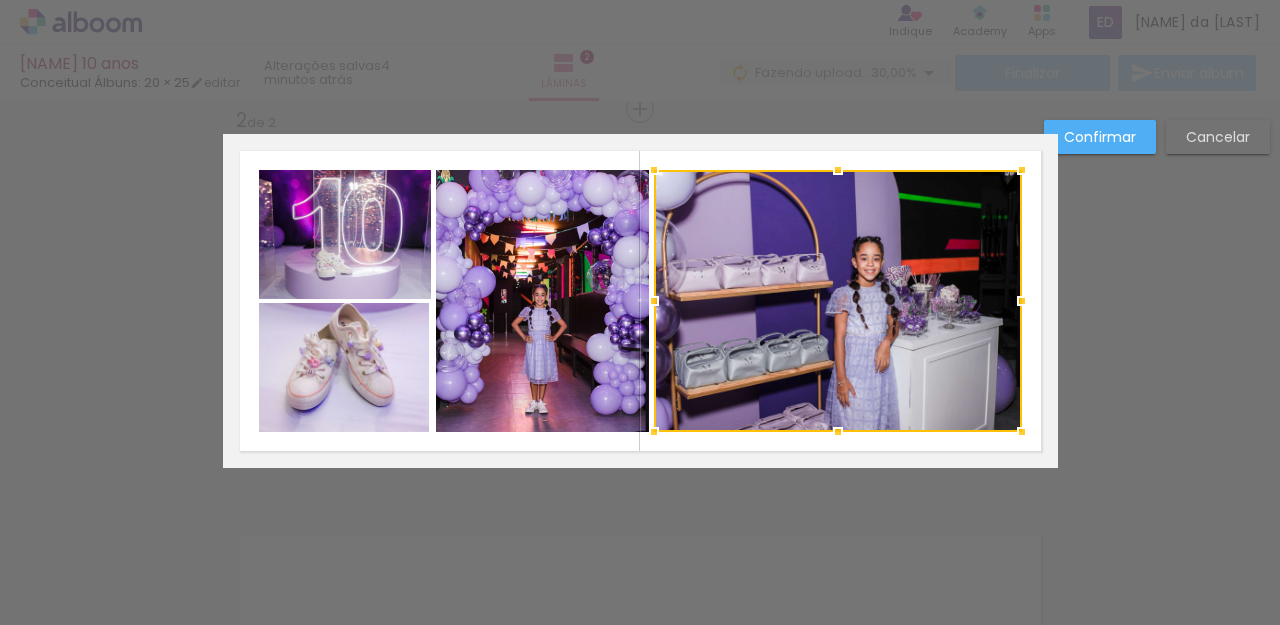 click 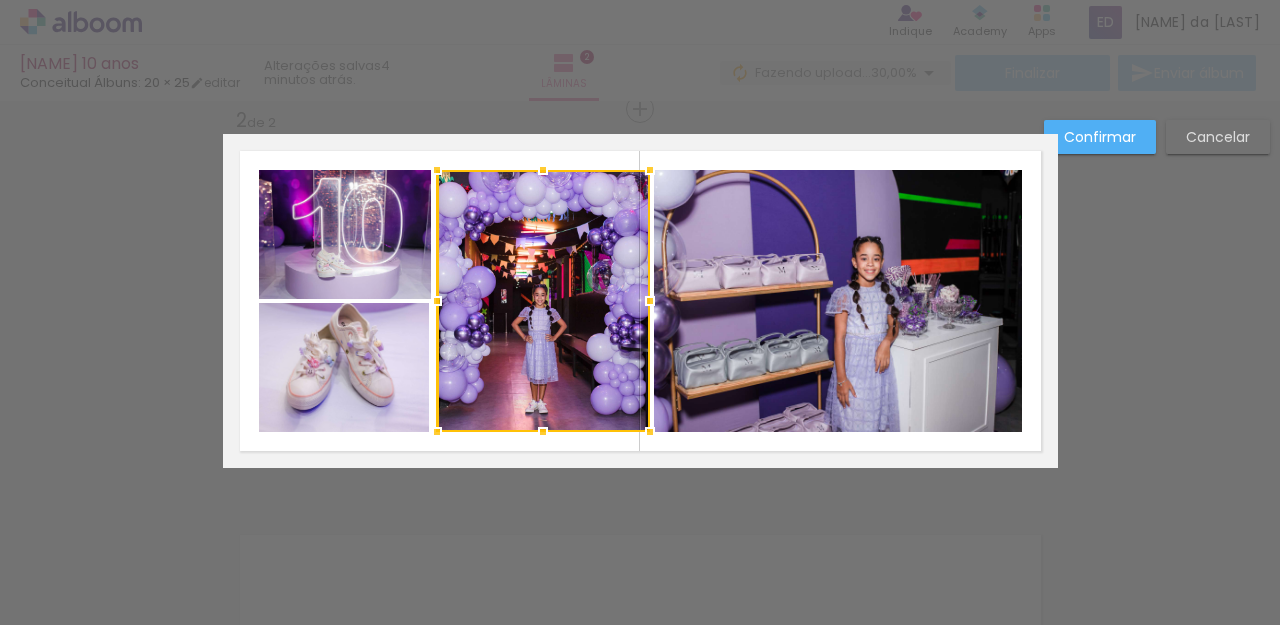 click at bounding box center (640, 50) 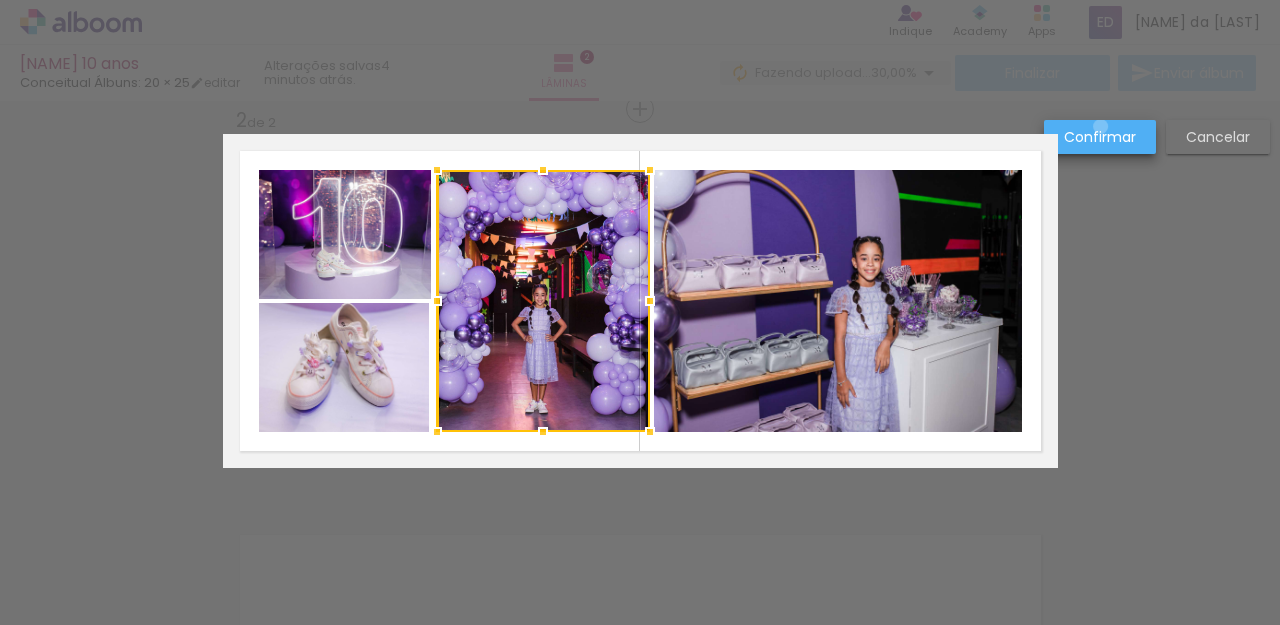 click on "Confirmar" at bounding box center (0, 0) 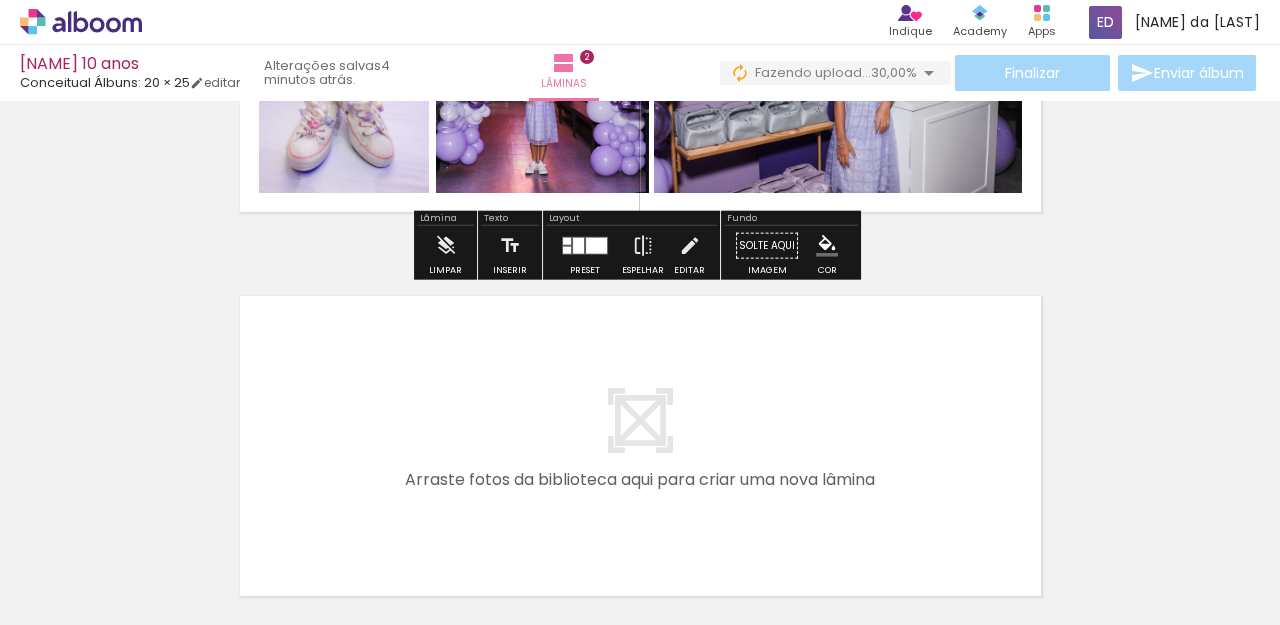 scroll, scrollTop: 542, scrollLeft: 0, axis: vertical 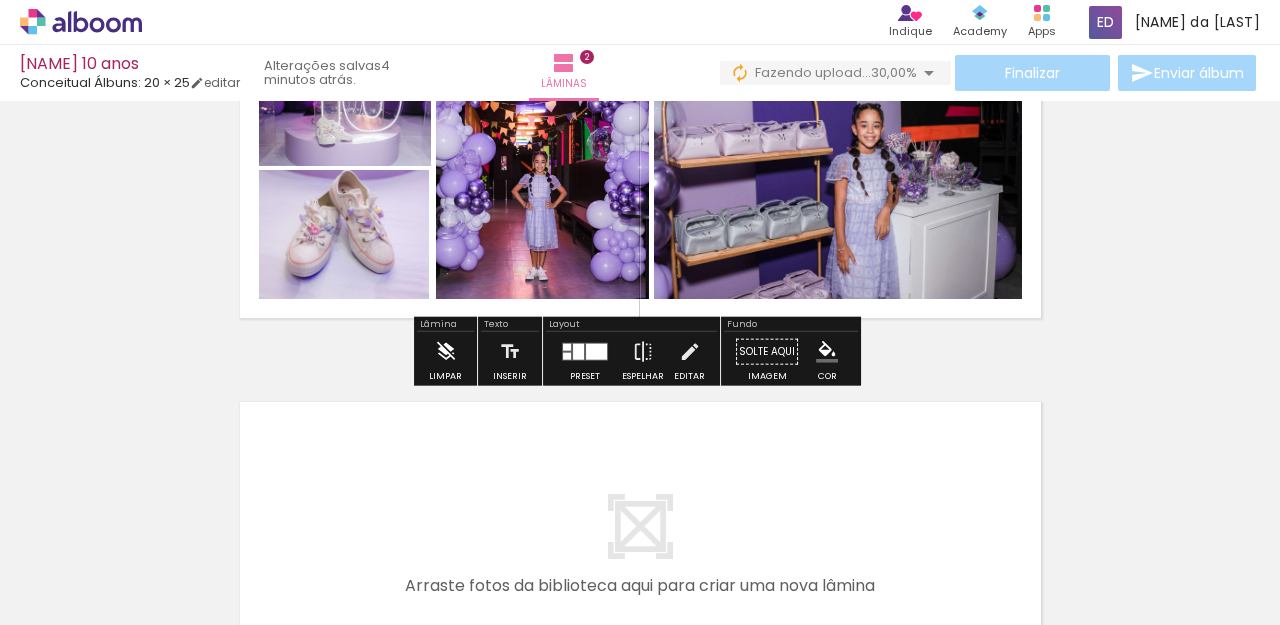 click at bounding box center (446, 352) 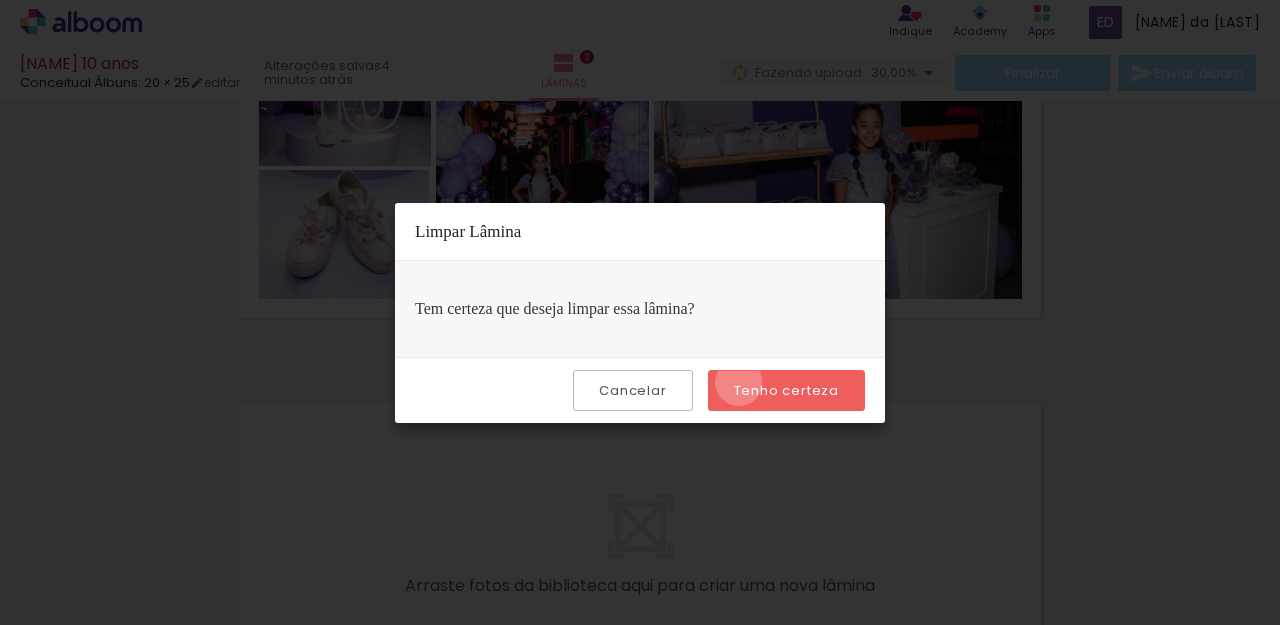 click on "Tenho certeza" at bounding box center (0, 0) 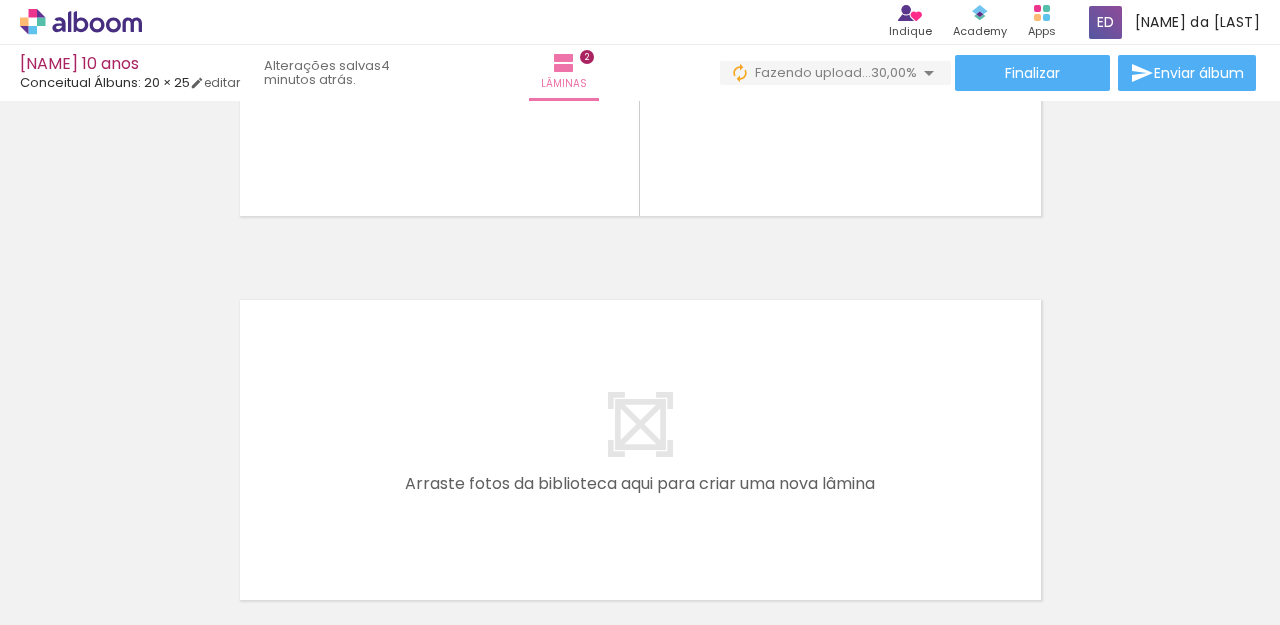 scroll, scrollTop: 666, scrollLeft: 0, axis: vertical 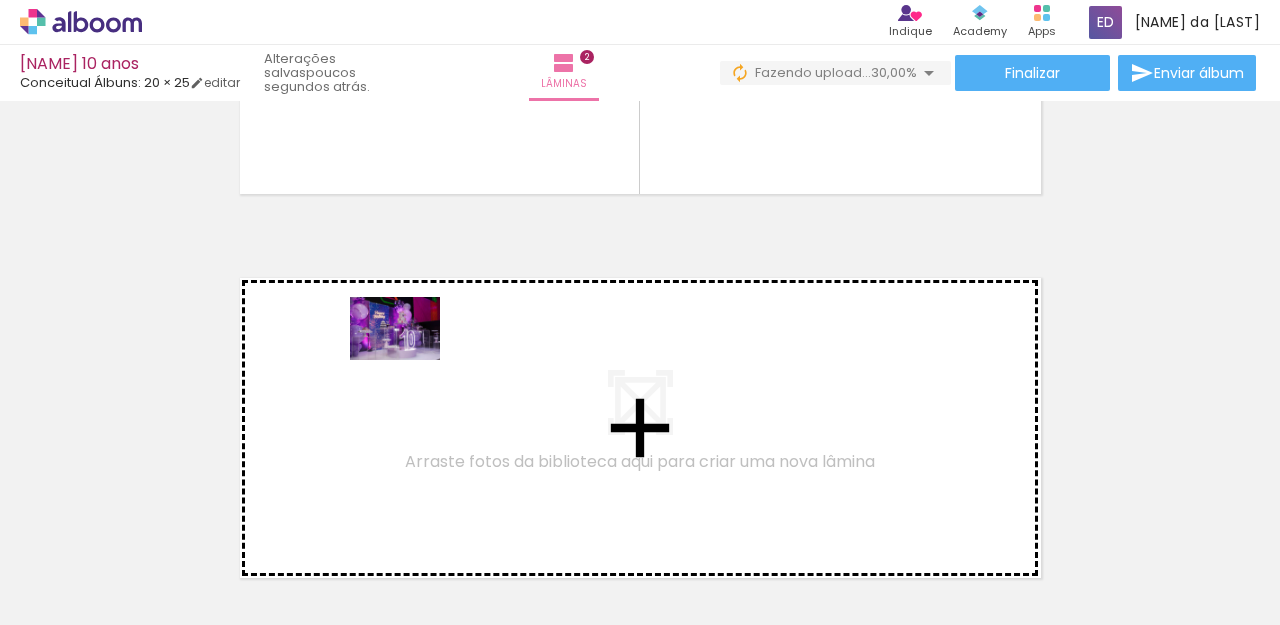 drag, startPoint x: 320, startPoint y: 568, endPoint x: 410, endPoint y: 357, distance: 229.39267 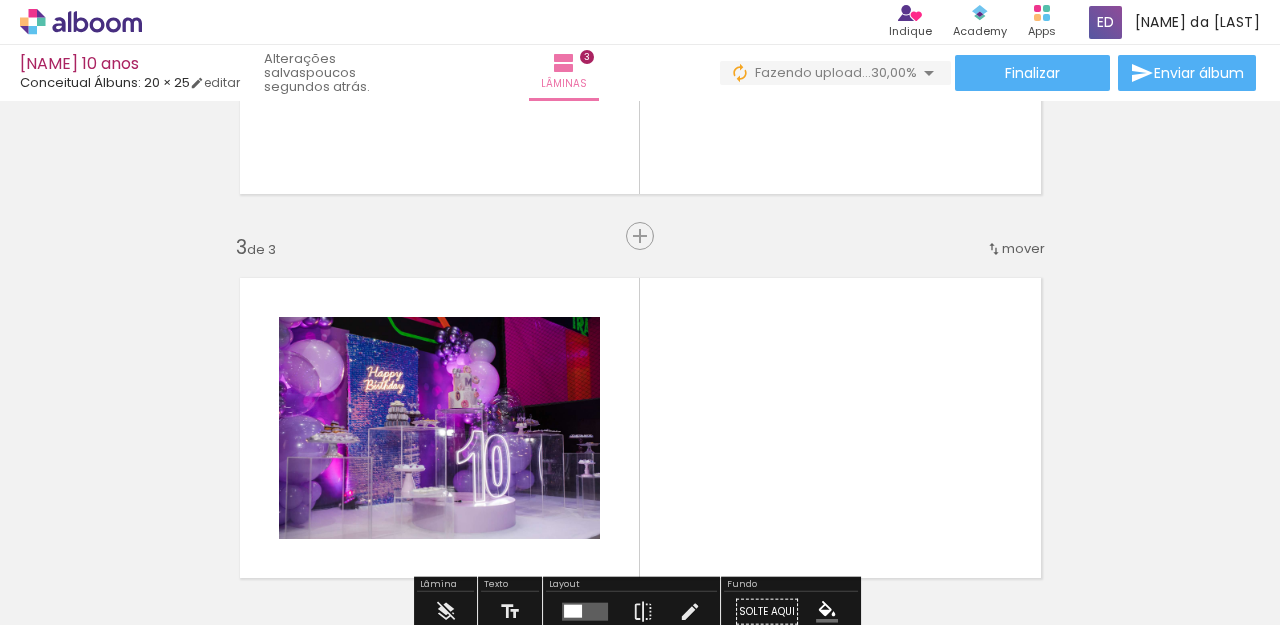 scroll, scrollTop: 793, scrollLeft: 0, axis: vertical 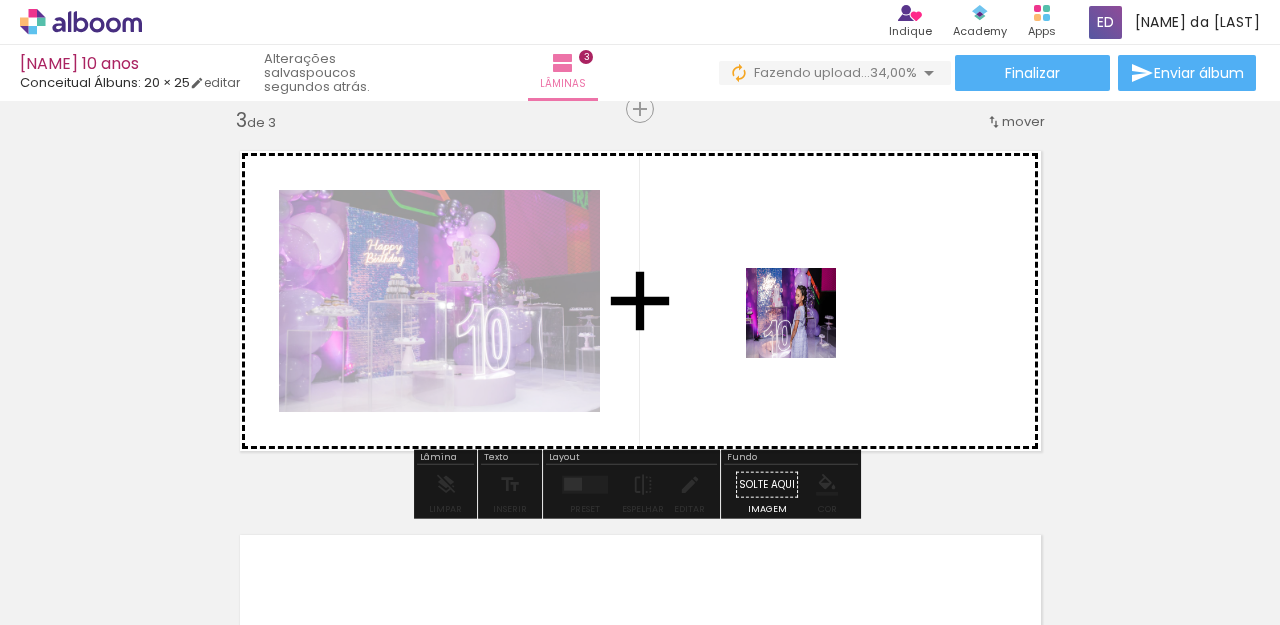 drag, startPoint x: 831, startPoint y: 569, endPoint x: 800, endPoint y: 269, distance: 301.5974 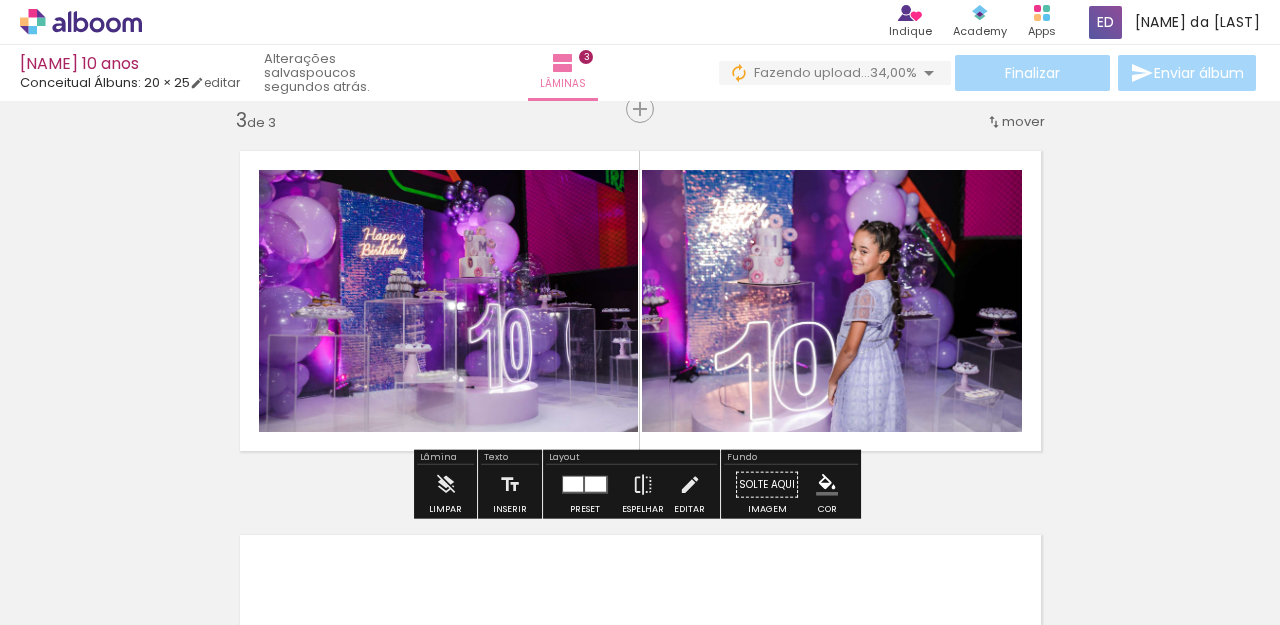 click at bounding box center (595, 484) 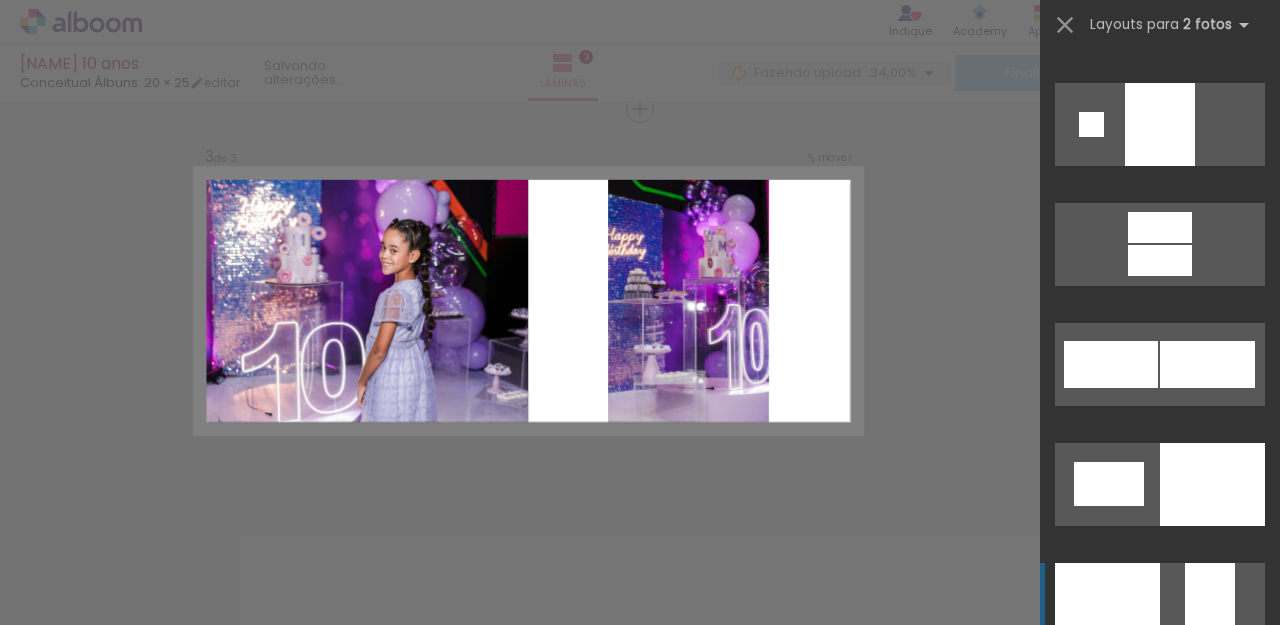 scroll, scrollTop: 5733, scrollLeft: 0, axis: vertical 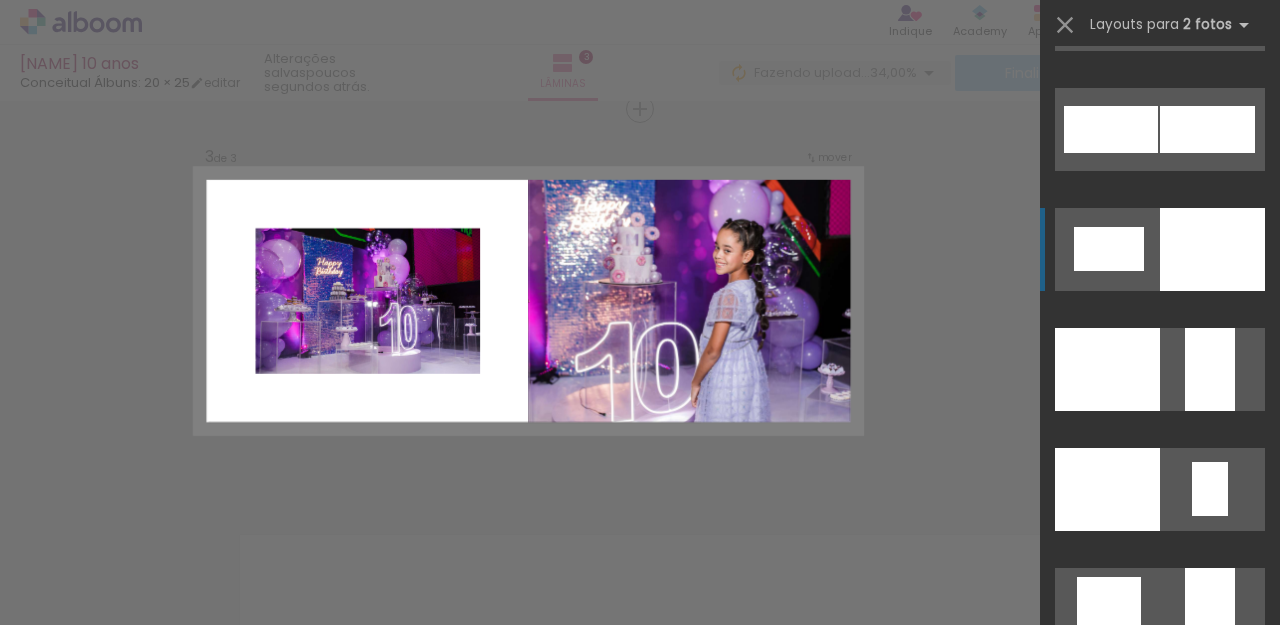 click at bounding box center [1212, 249] 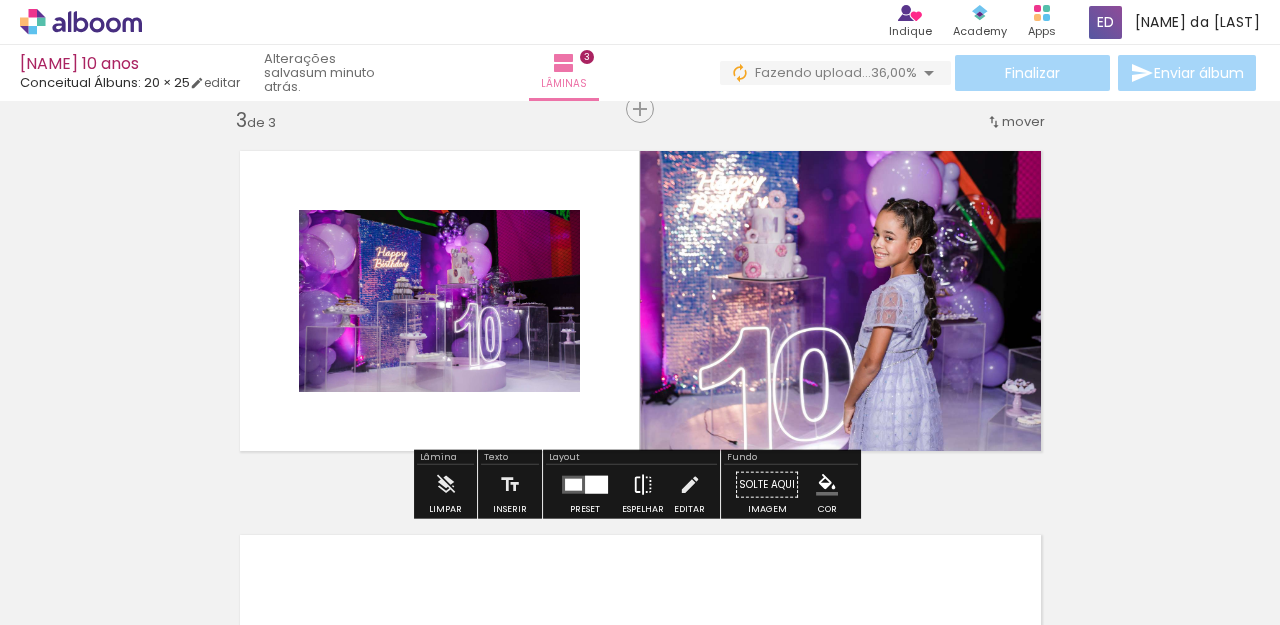 click at bounding box center (643, 485) 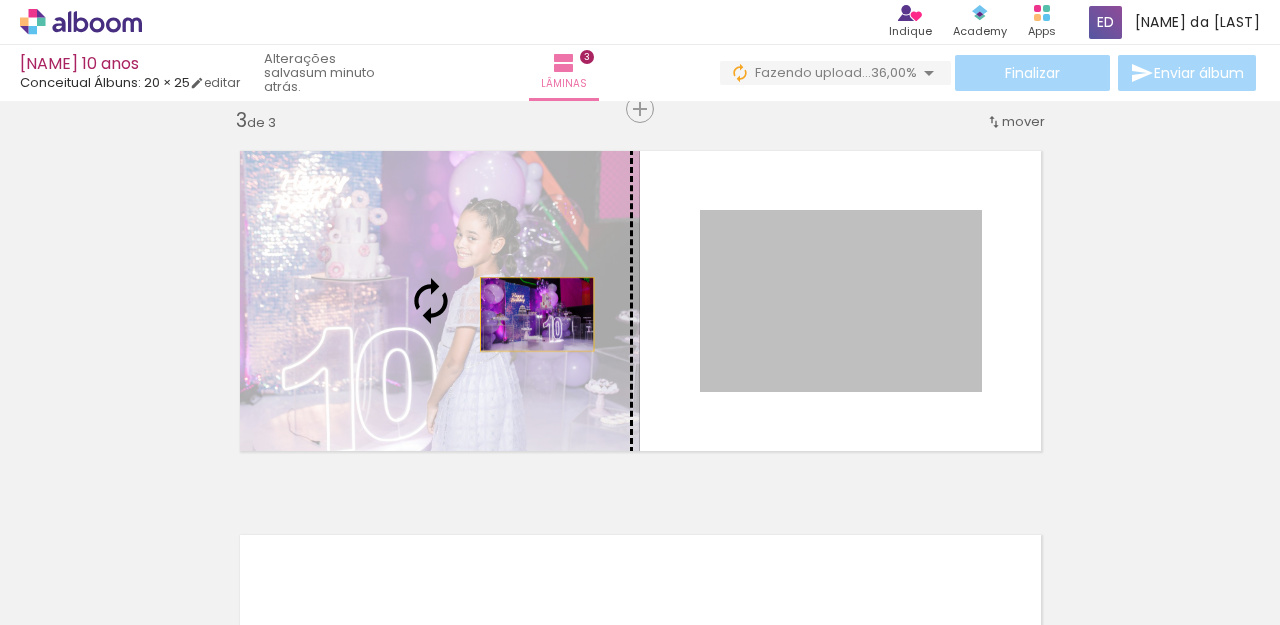 drag, startPoint x: 796, startPoint y: 320, endPoint x: 537, endPoint y: 320, distance: 259 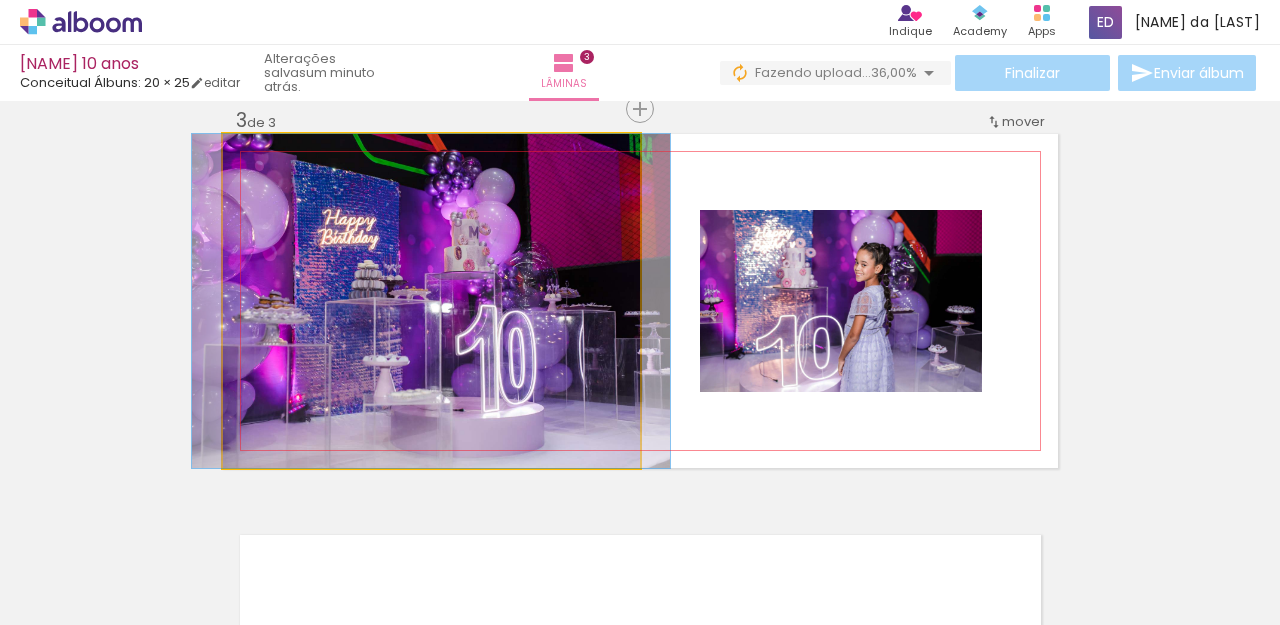 click 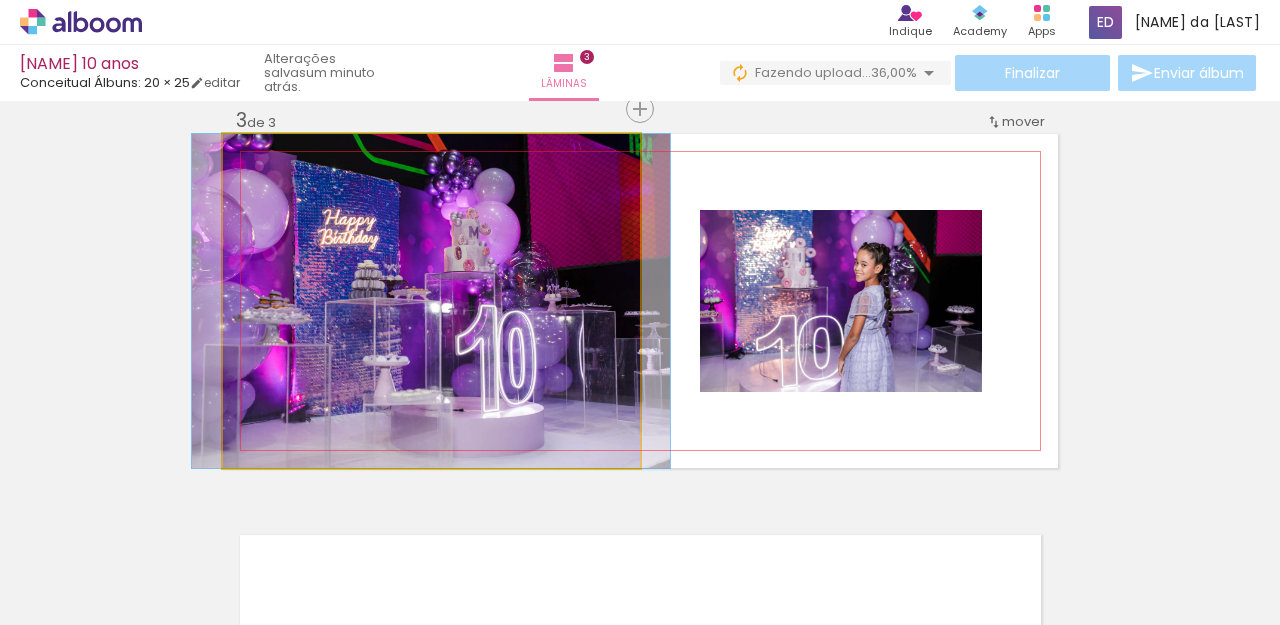 click 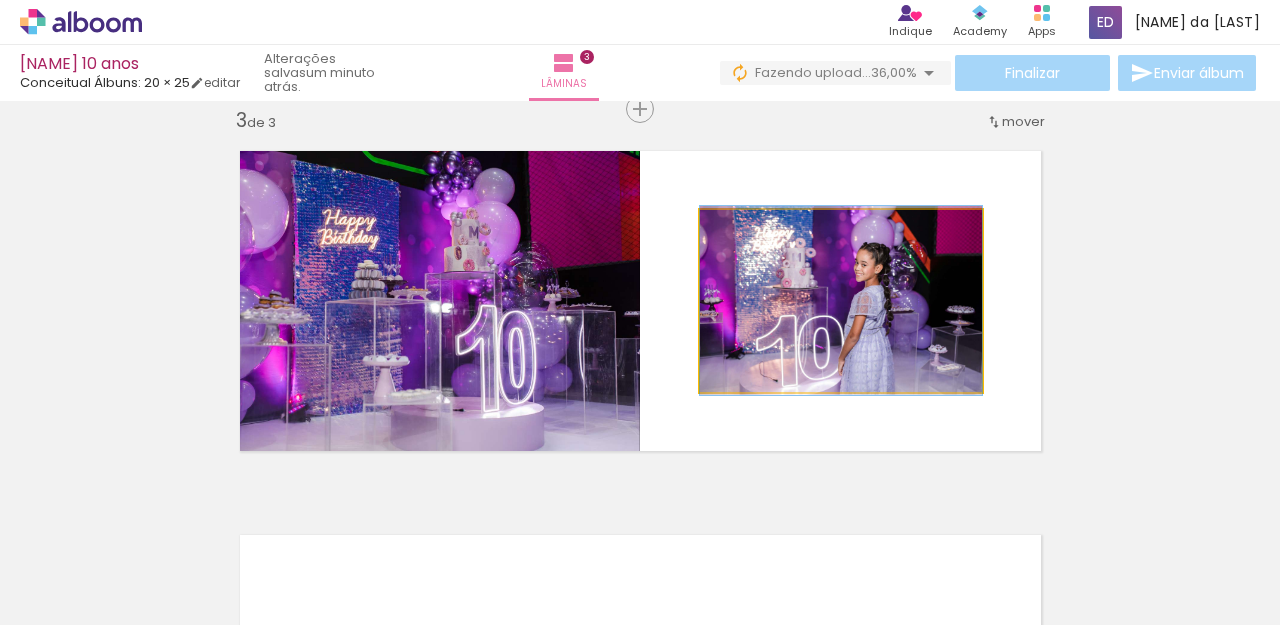 click 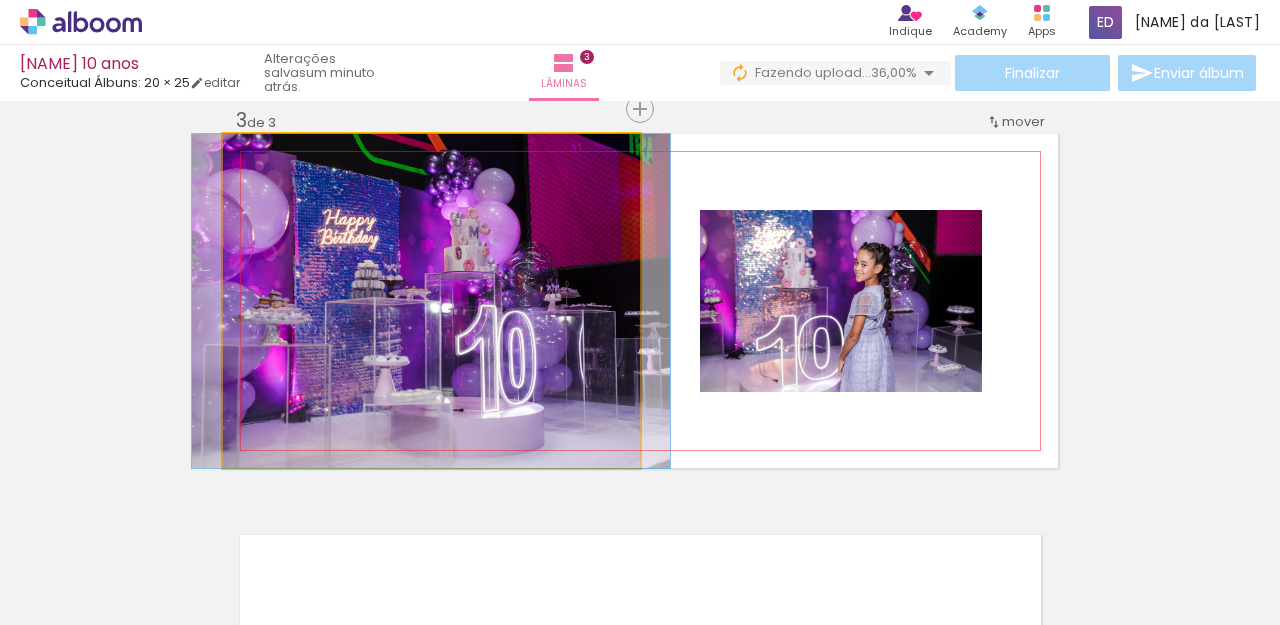 click 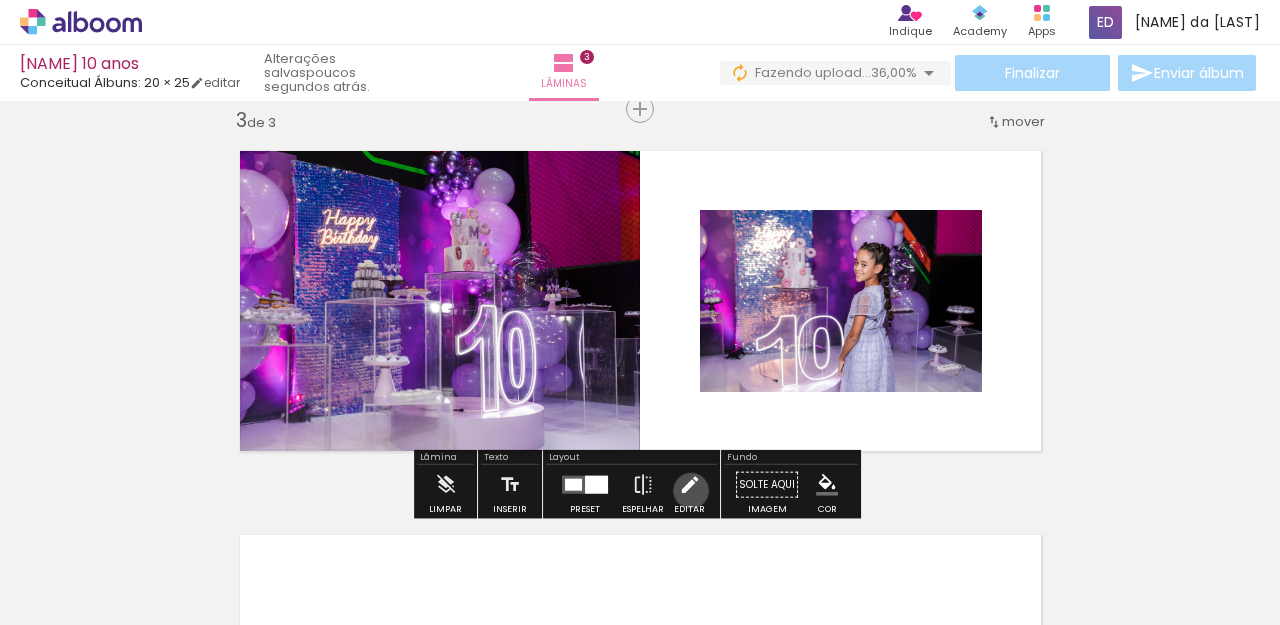 click at bounding box center [690, 485] 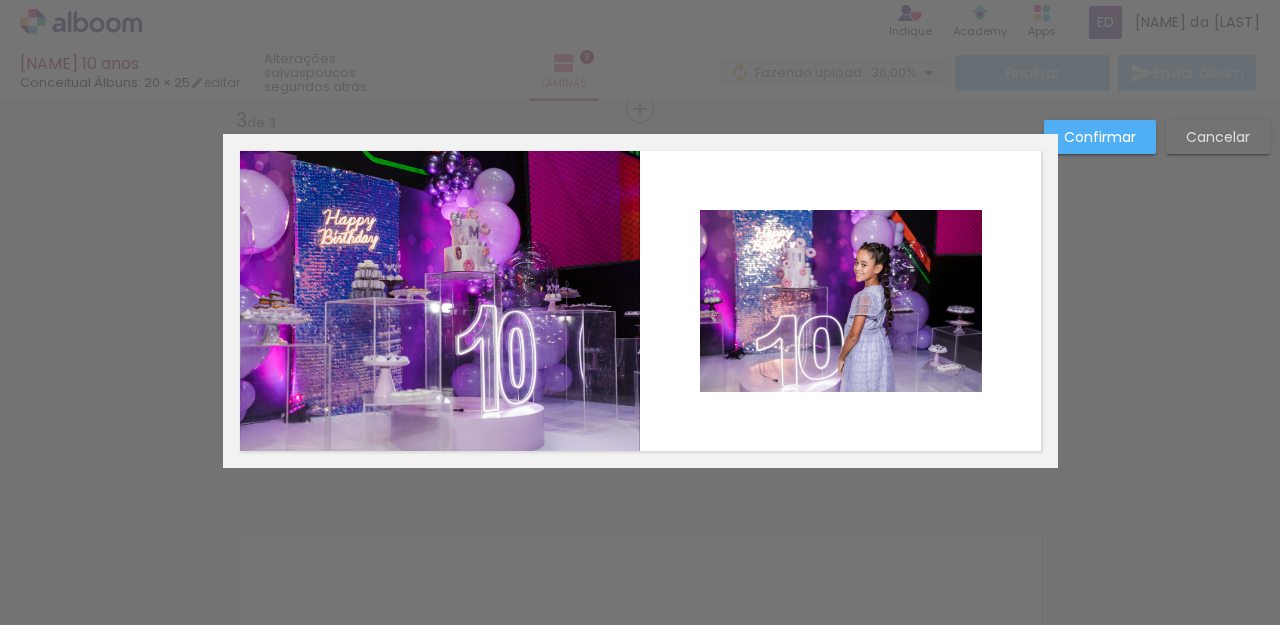 click 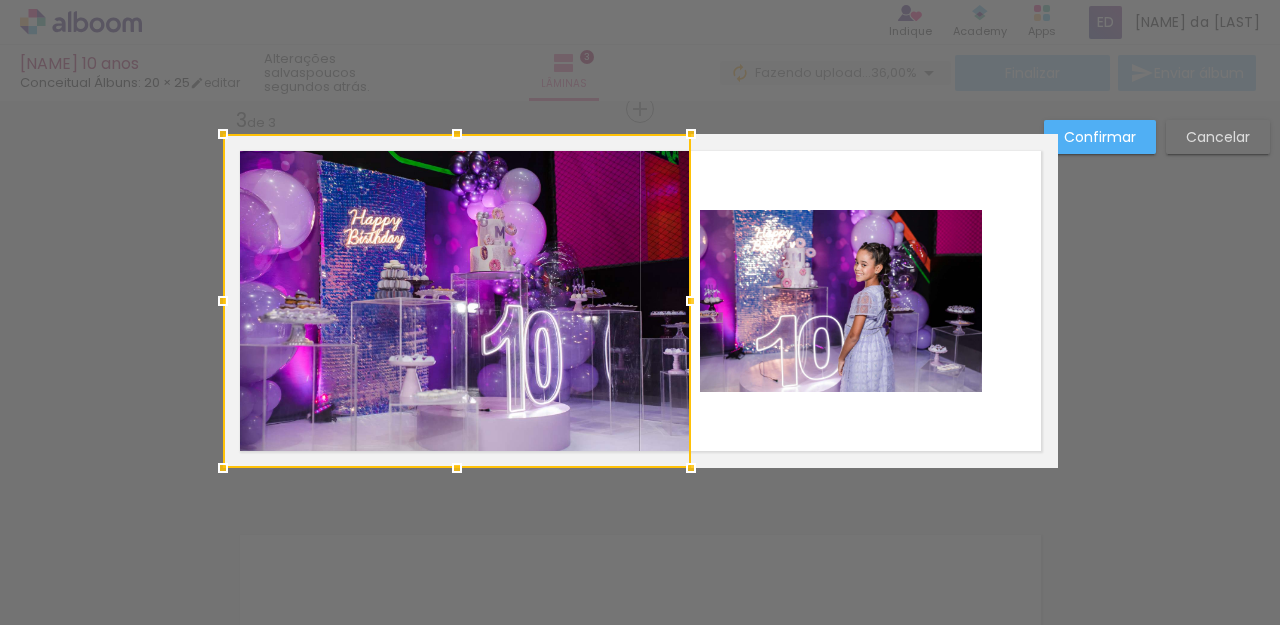 drag, startPoint x: 632, startPoint y: 303, endPoint x: 683, endPoint y: 305, distance: 51.0392 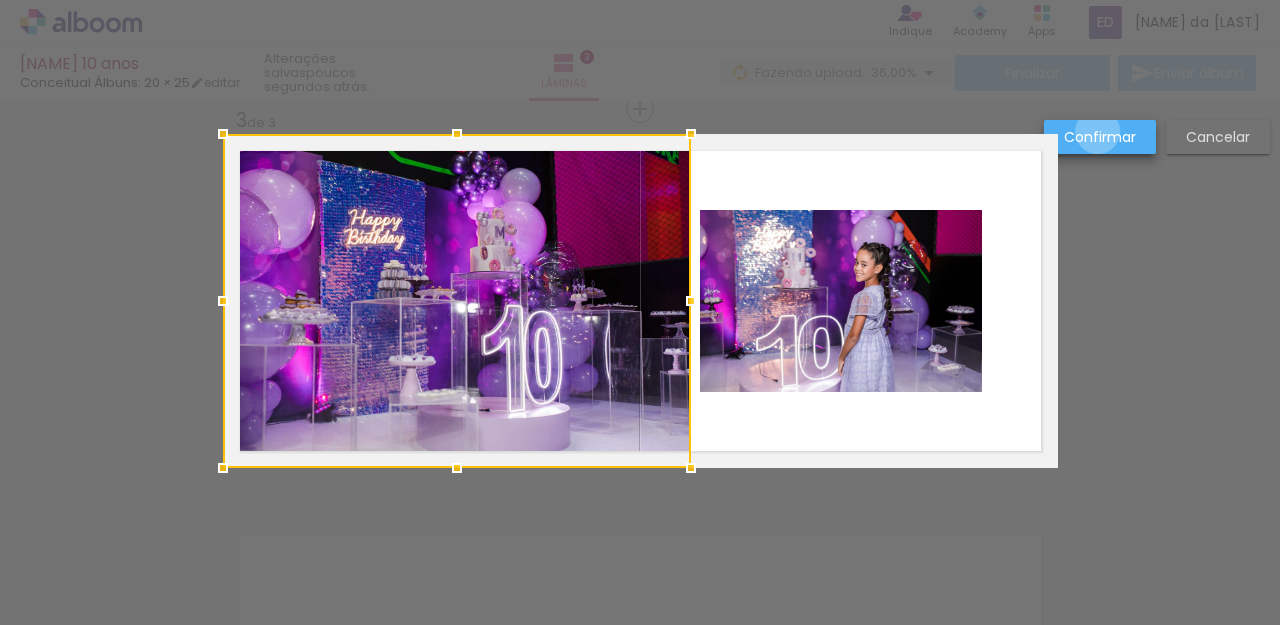 click on "Confirmar" at bounding box center [0, 0] 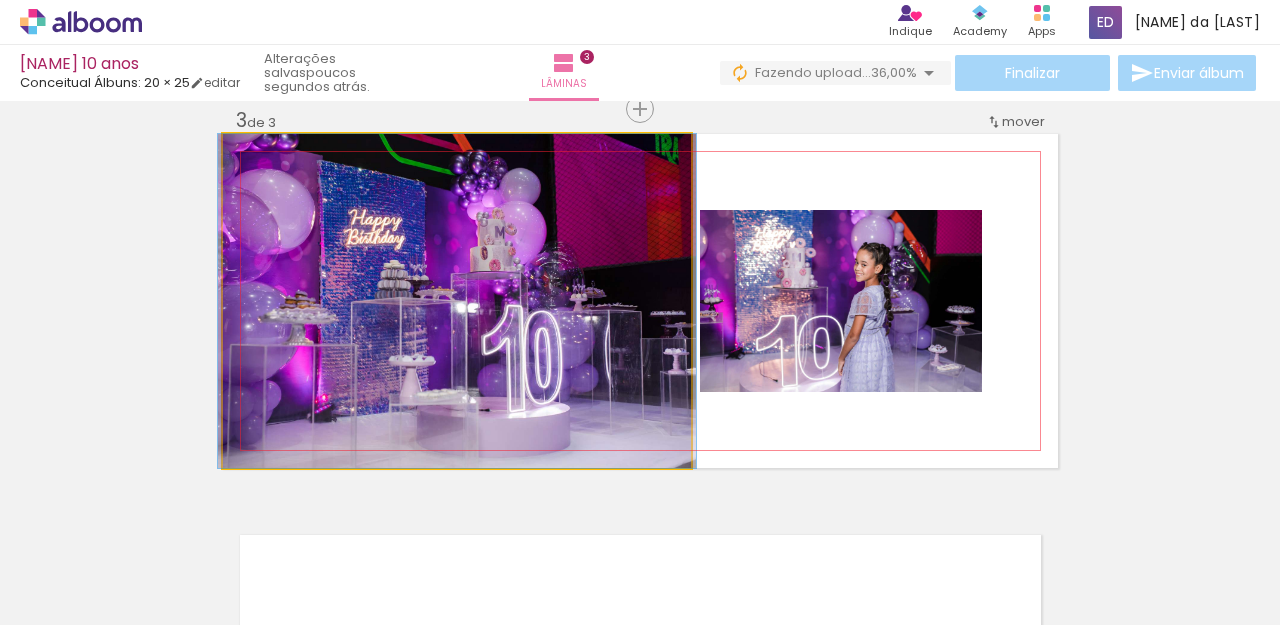 click 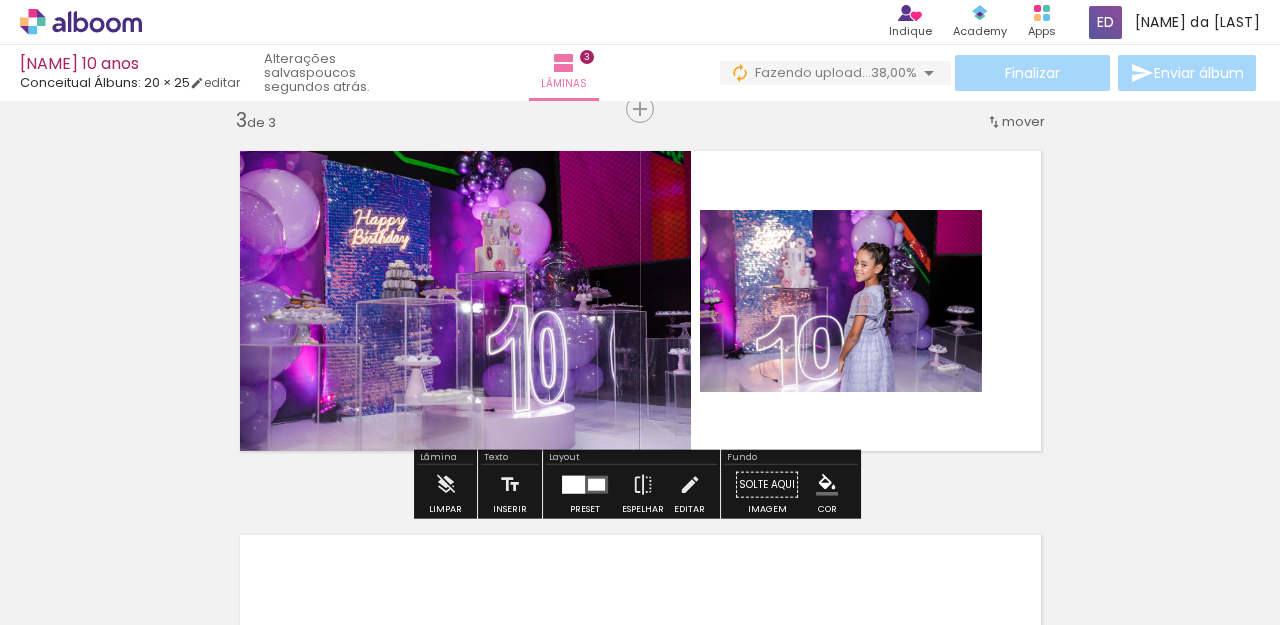 click 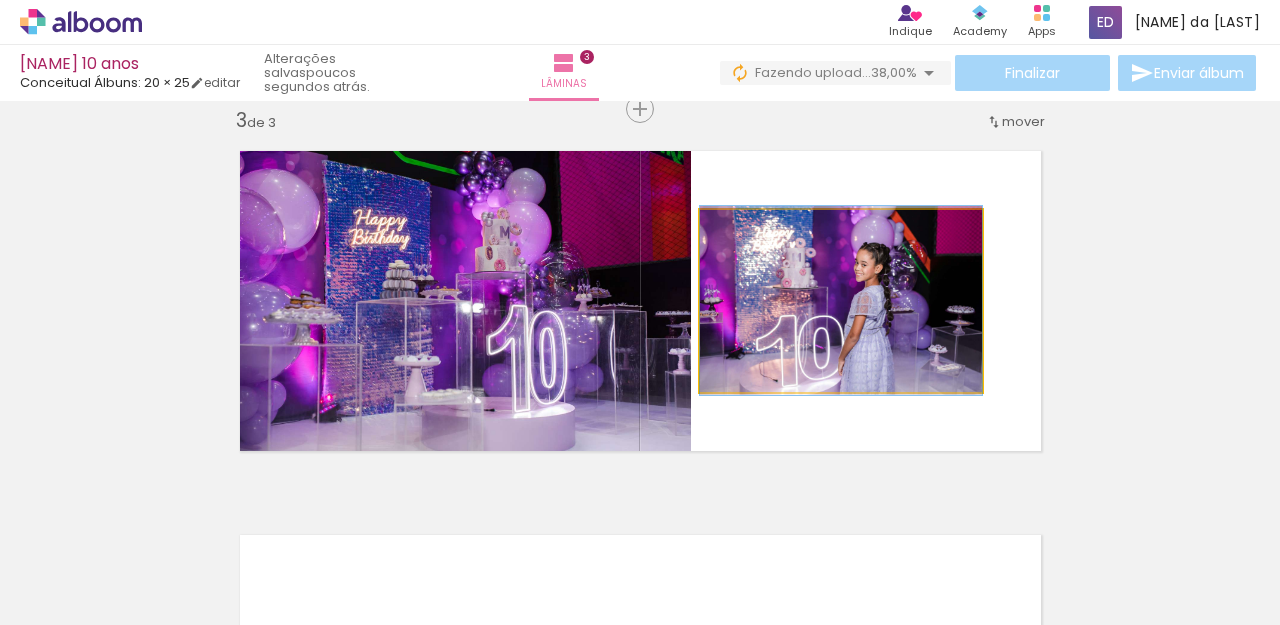 click 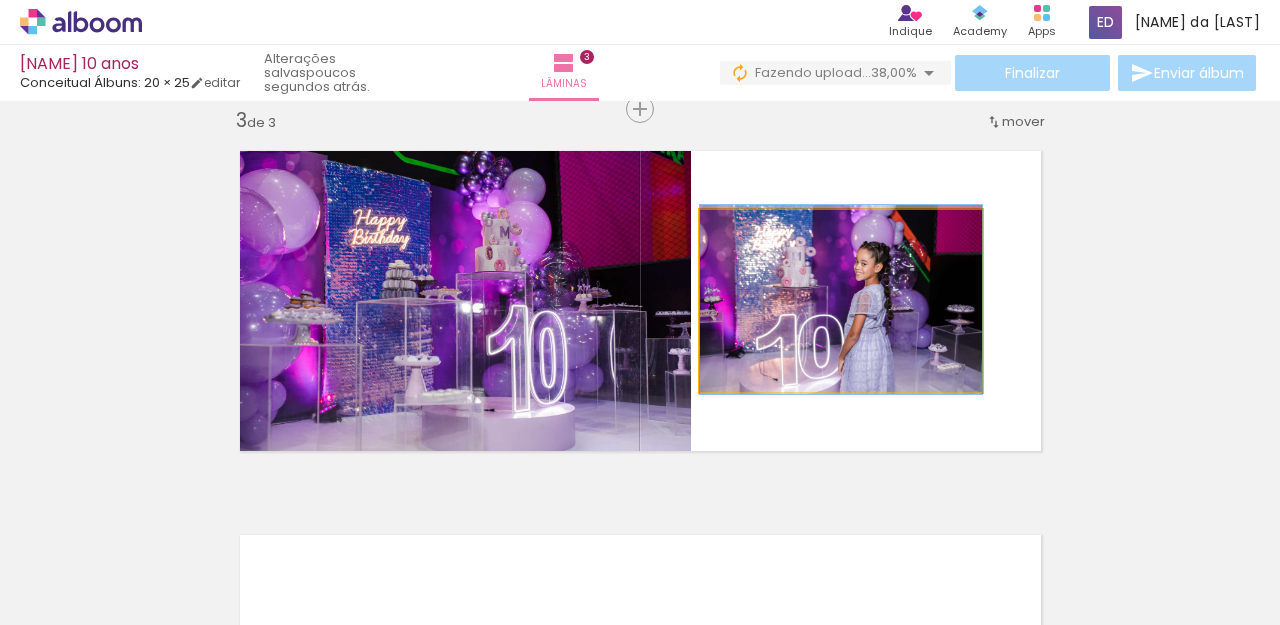 drag, startPoint x: 854, startPoint y: 301, endPoint x: 874, endPoint y: 300, distance: 20.024984 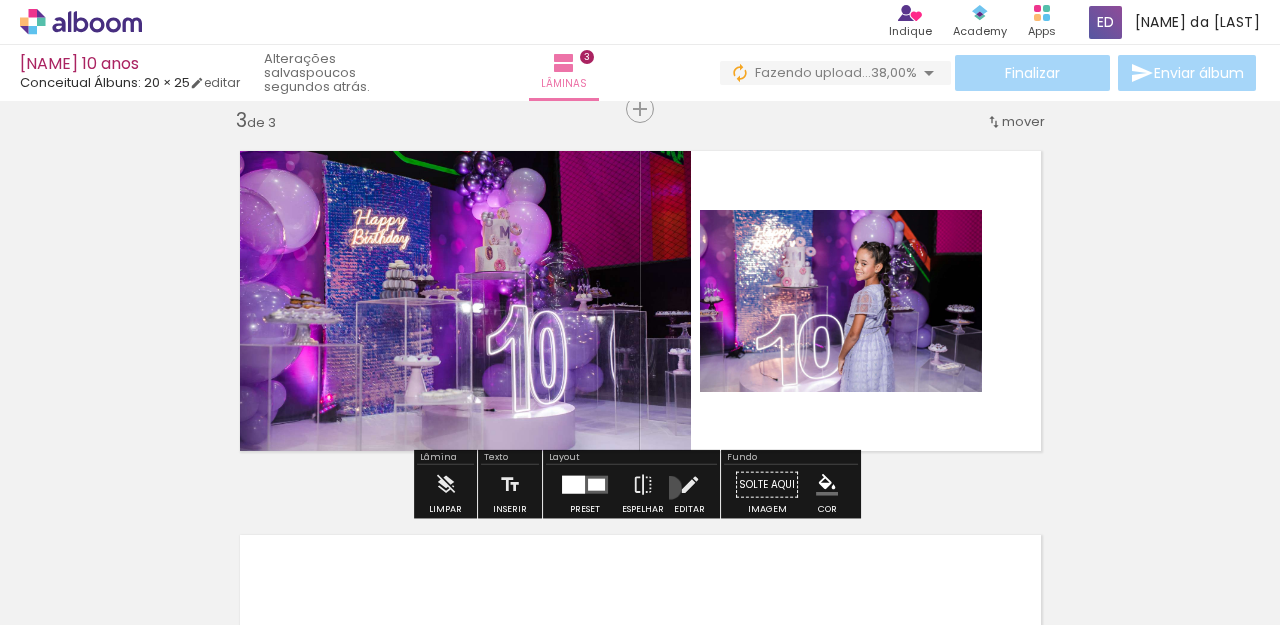 drag, startPoint x: 665, startPoint y: 487, endPoint x: 770, endPoint y: 418, distance: 125.64235 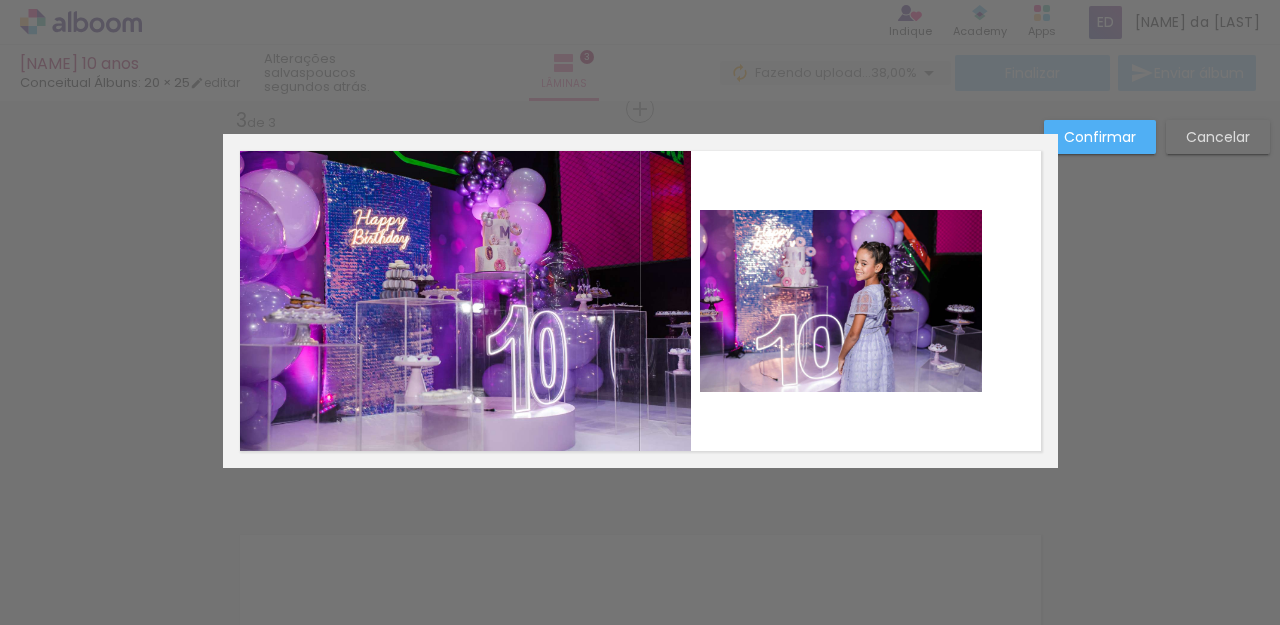 click 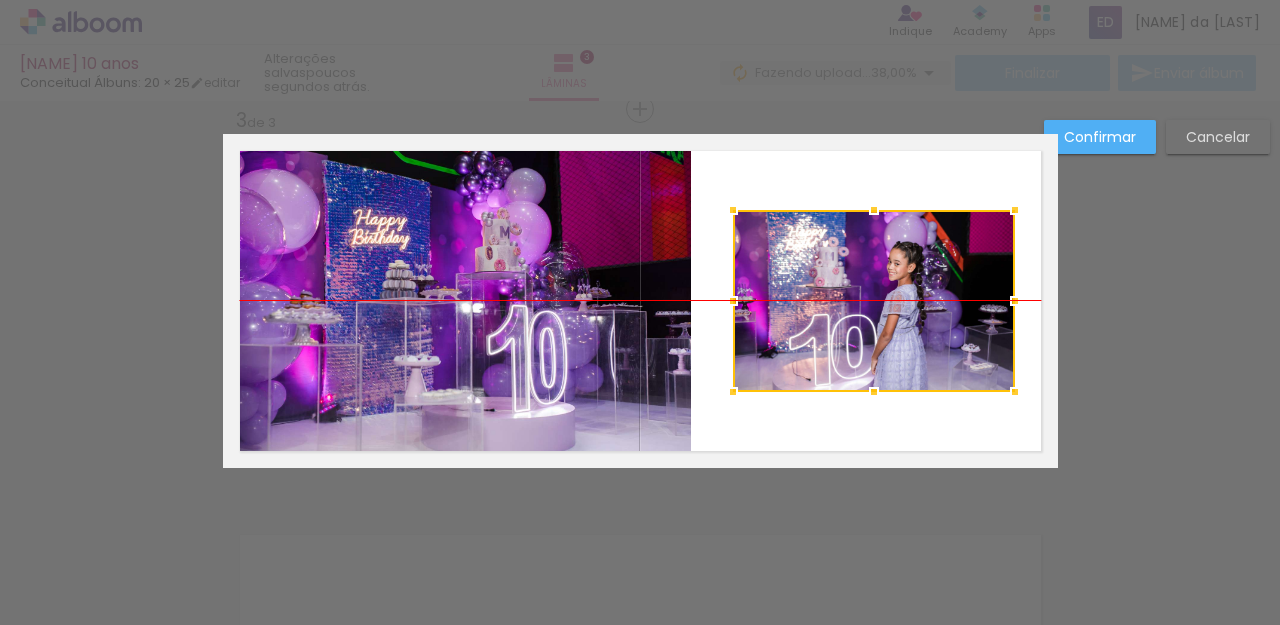 drag, startPoint x: 829, startPoint y: 292, endPoint x: 862, endPoint y: 294, distance: 33.06055 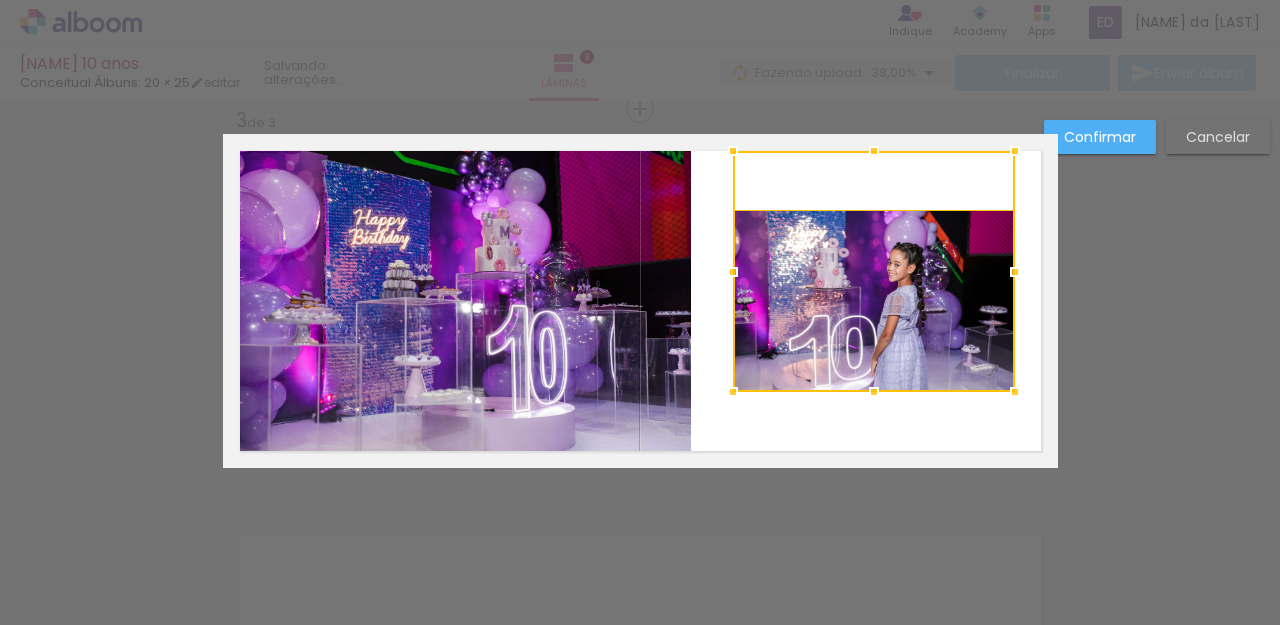 drag, startPoint x: 864, startPoint y: 209, endPoint x: 860, endPoint y: 151, distance: 58.137768 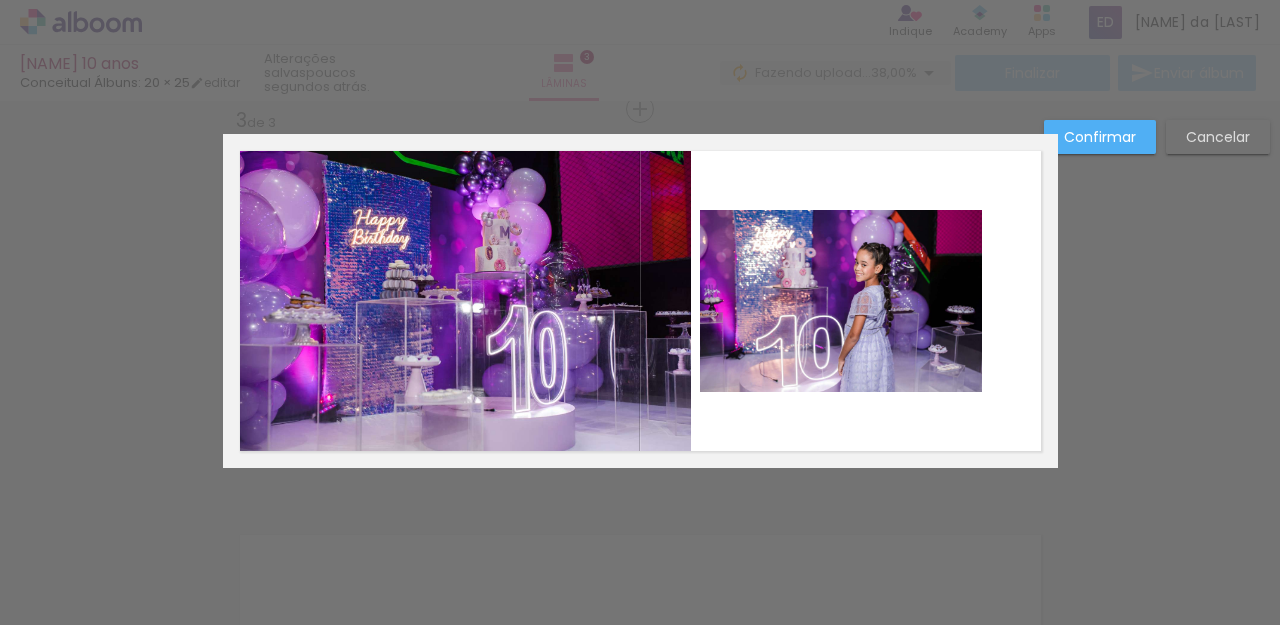 click 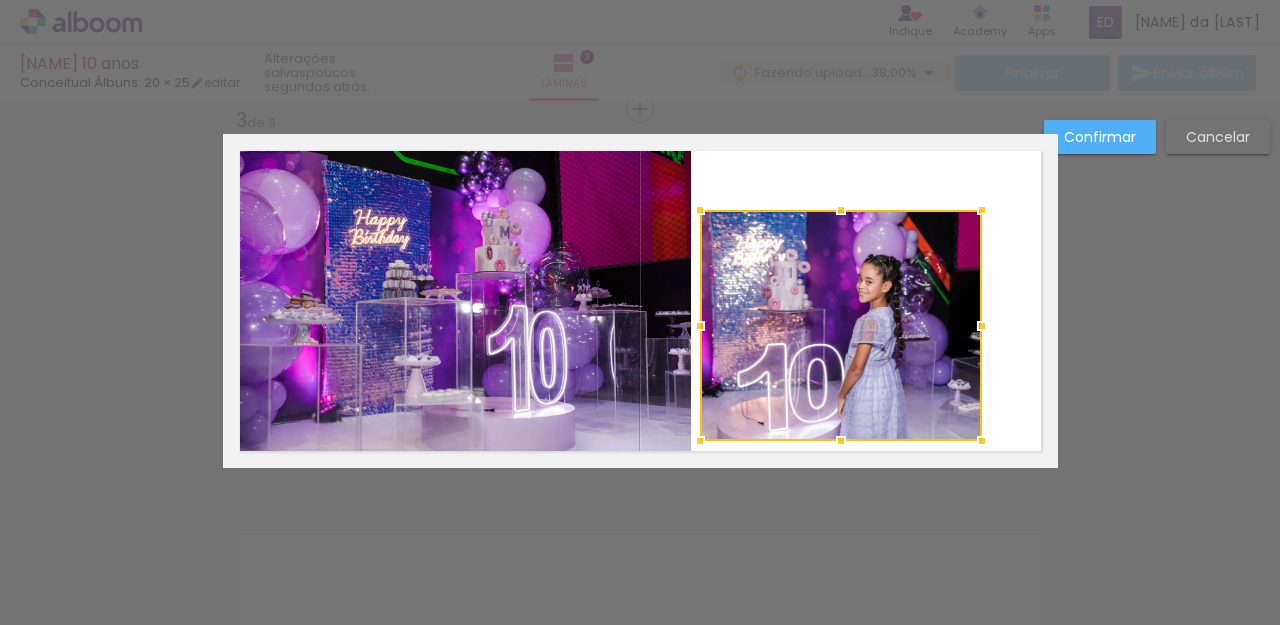 drag, startPoint x: 834, startPoint y: 410, endPoint x: 842, endPoint y: 438, distance: 29.12044 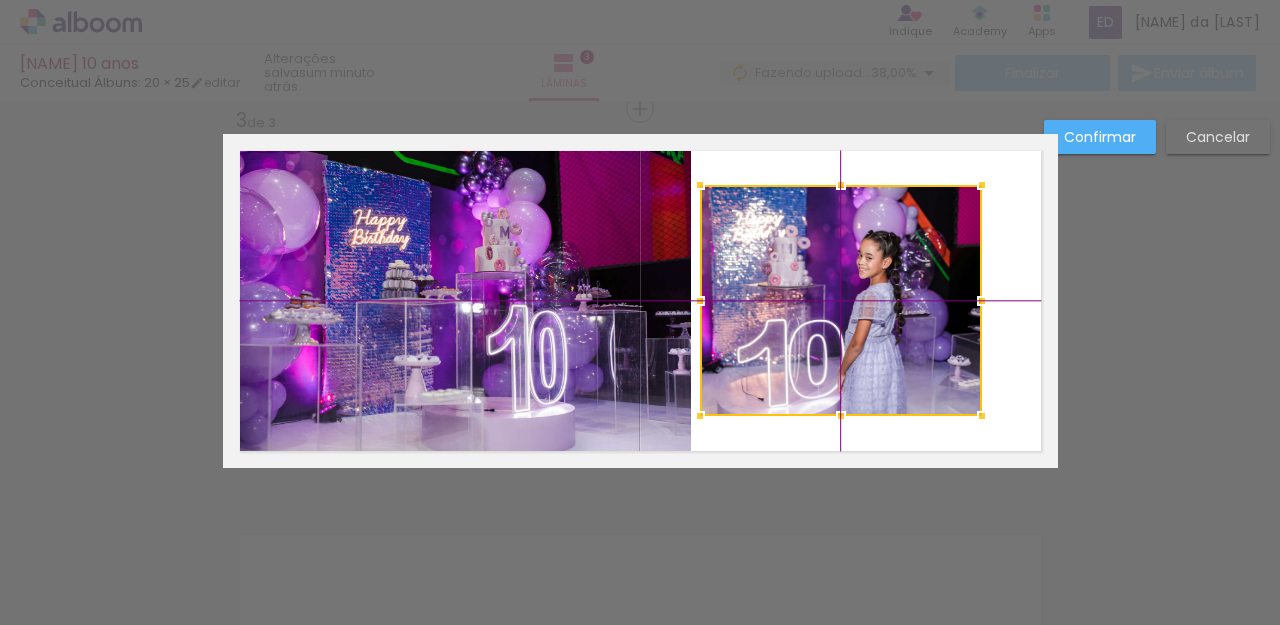 drag, startPoint x: 857, startPoint y: 317, endPoint x: 902, endPoint y: 305, distance: 46.572525 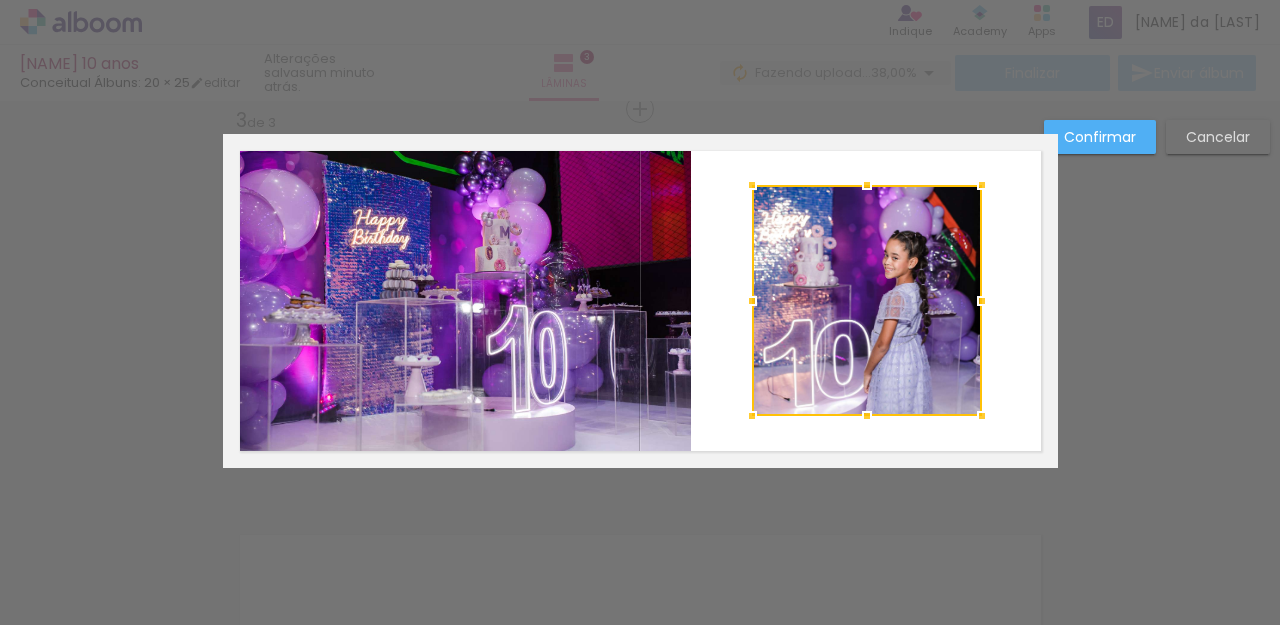 click on "3  de 3" 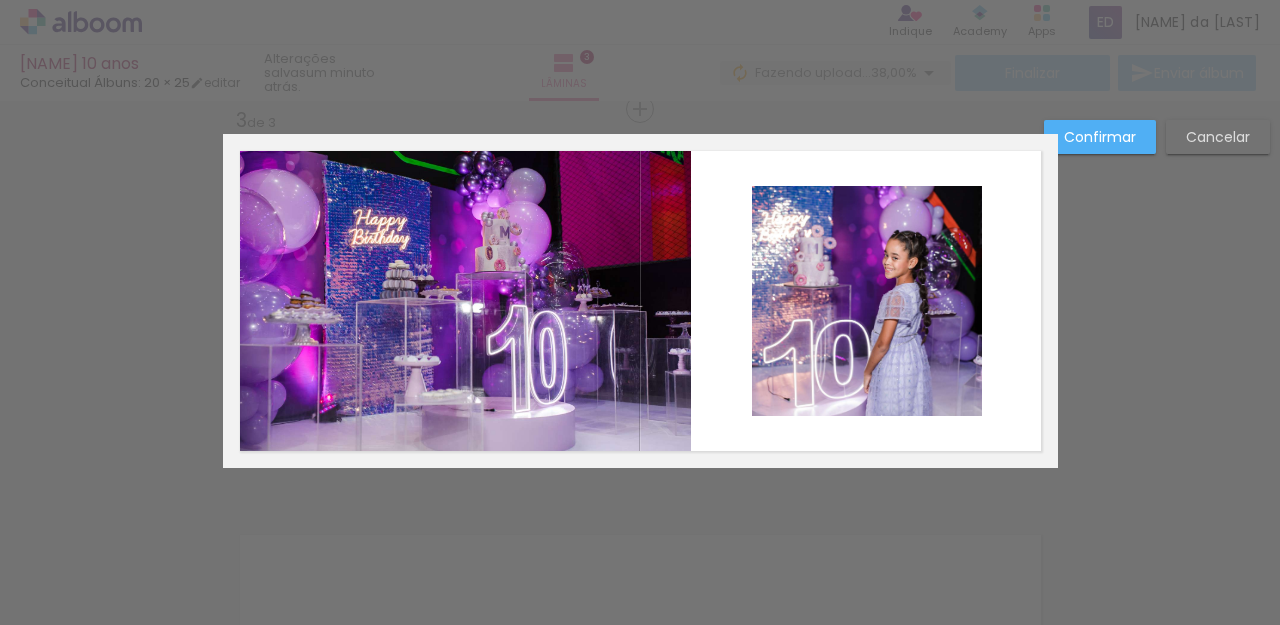click 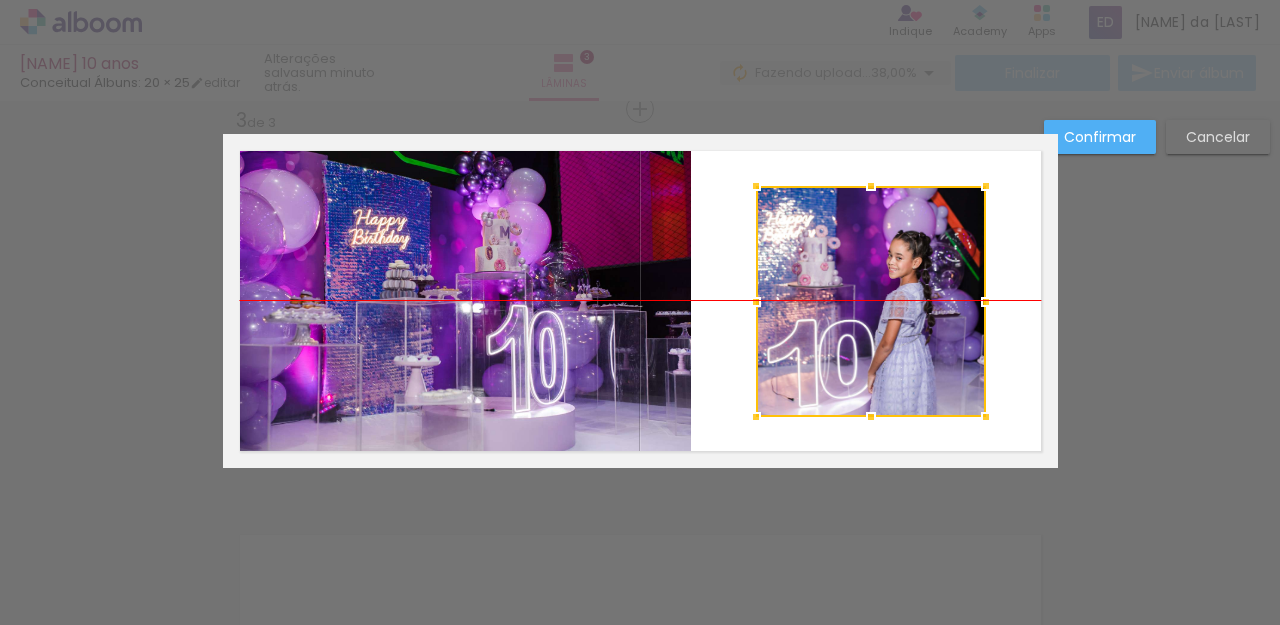 click at bounding box center [871, 301] 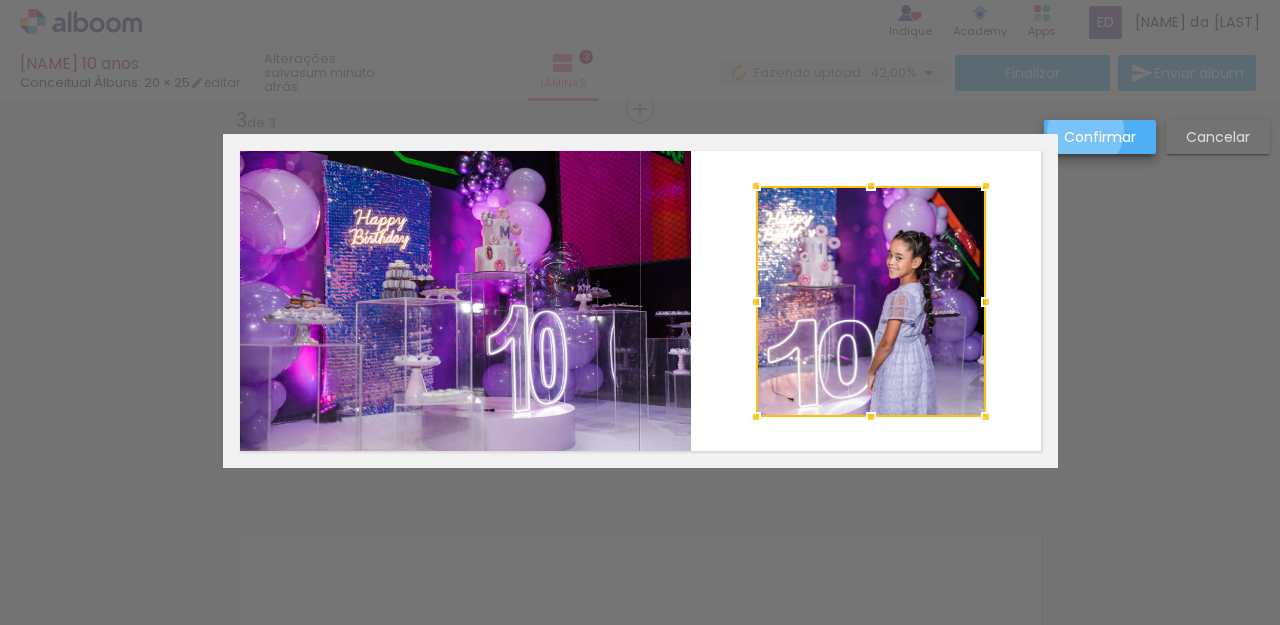 click on "Confirmar" at bounding box center (0, 0) 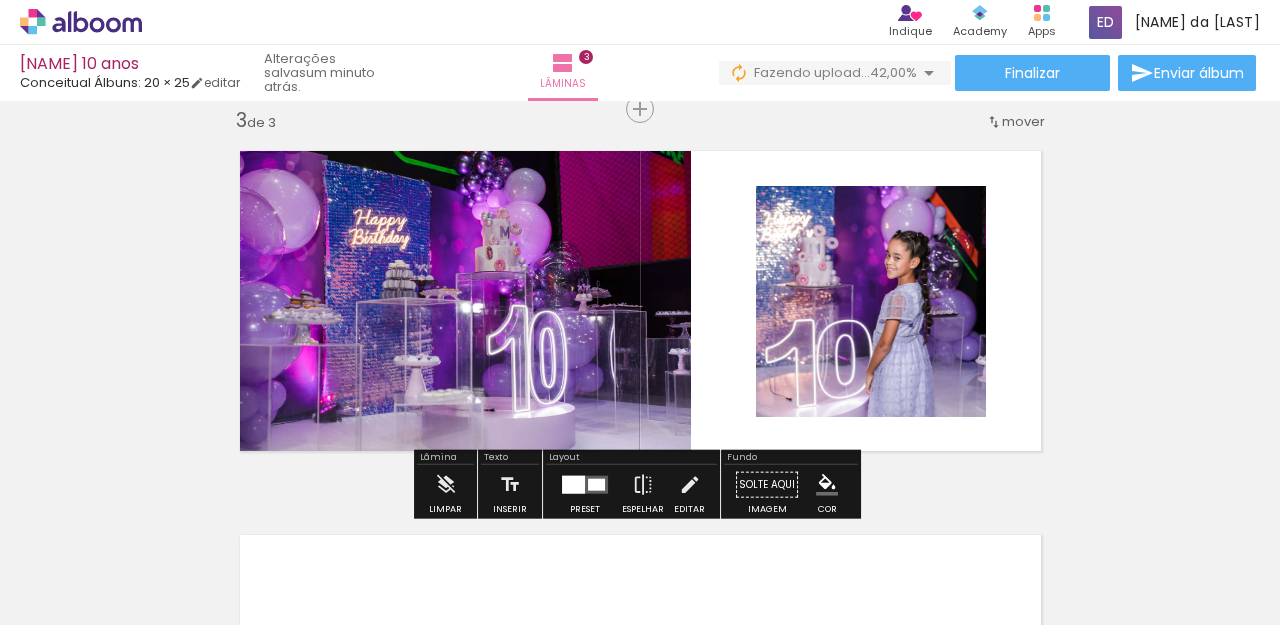 click on "Inserir lâmina 1  de 3  Inserir lâmina 2  de 3  Inserir lâmina 3  de 3" at bounding box center [640, 83] 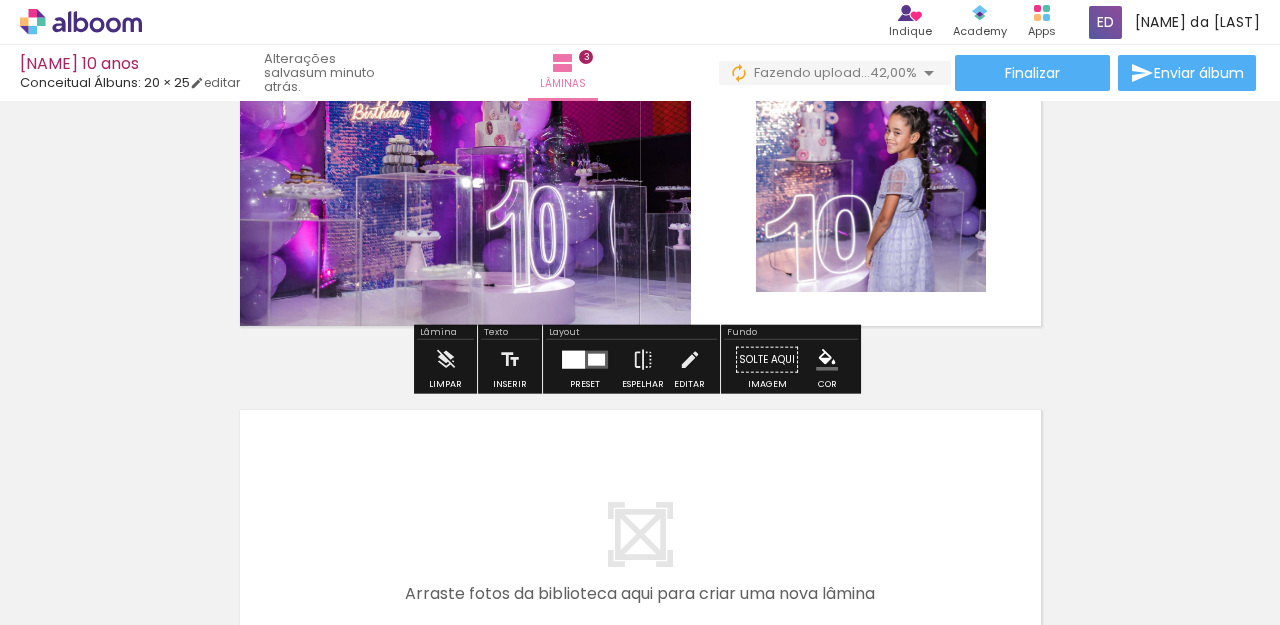 scroll, scrollTop: 1193, scrollLeft: 0, axis: vertical 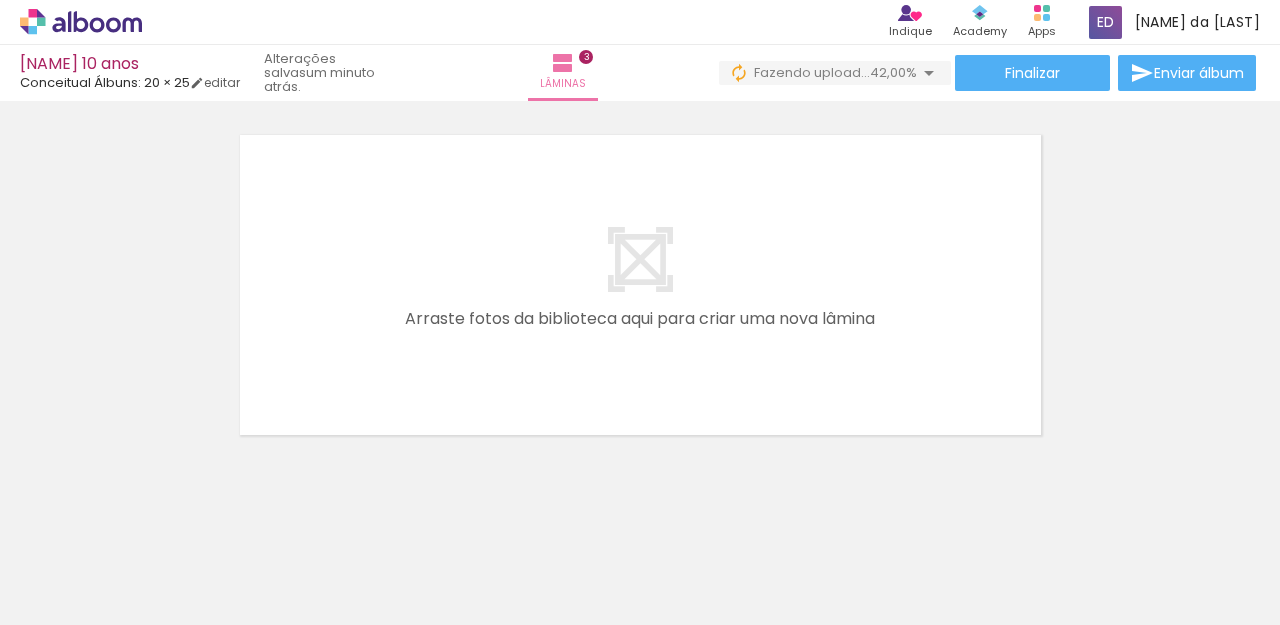 drag, startPoint x: 217, startPoint y: 572, endPoint x: 474, endPoint y: 587, distance: 257.43738 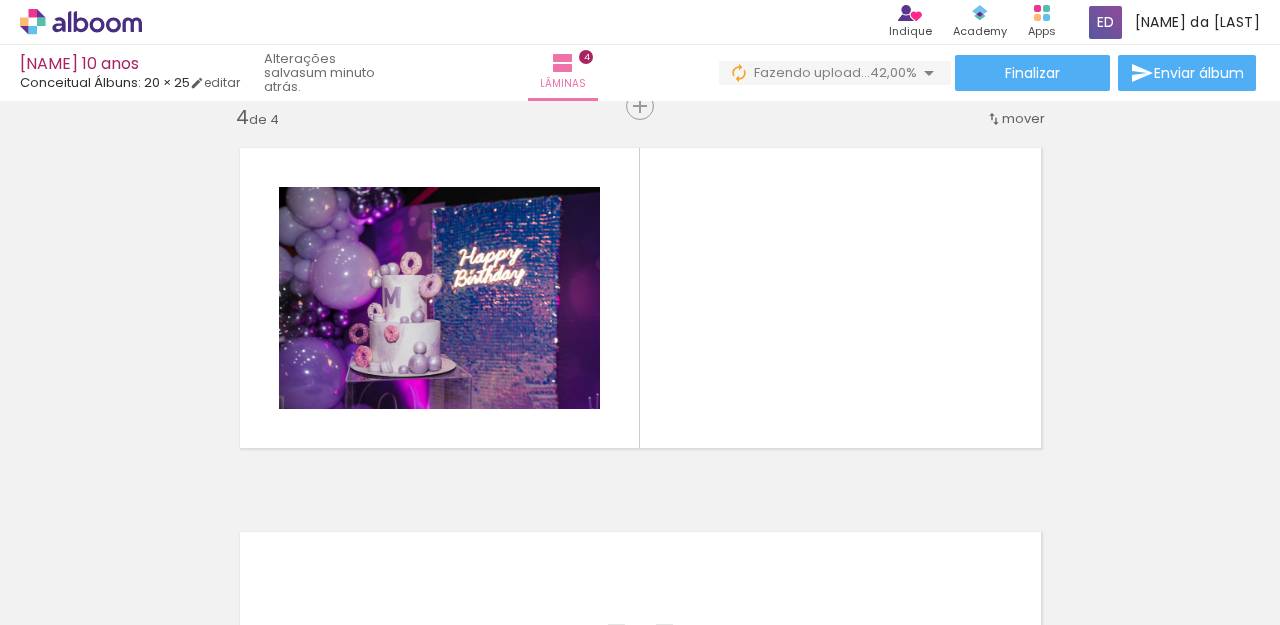 scroll, scrollTop: 1177, scrollLeft: 0, axis: vertical 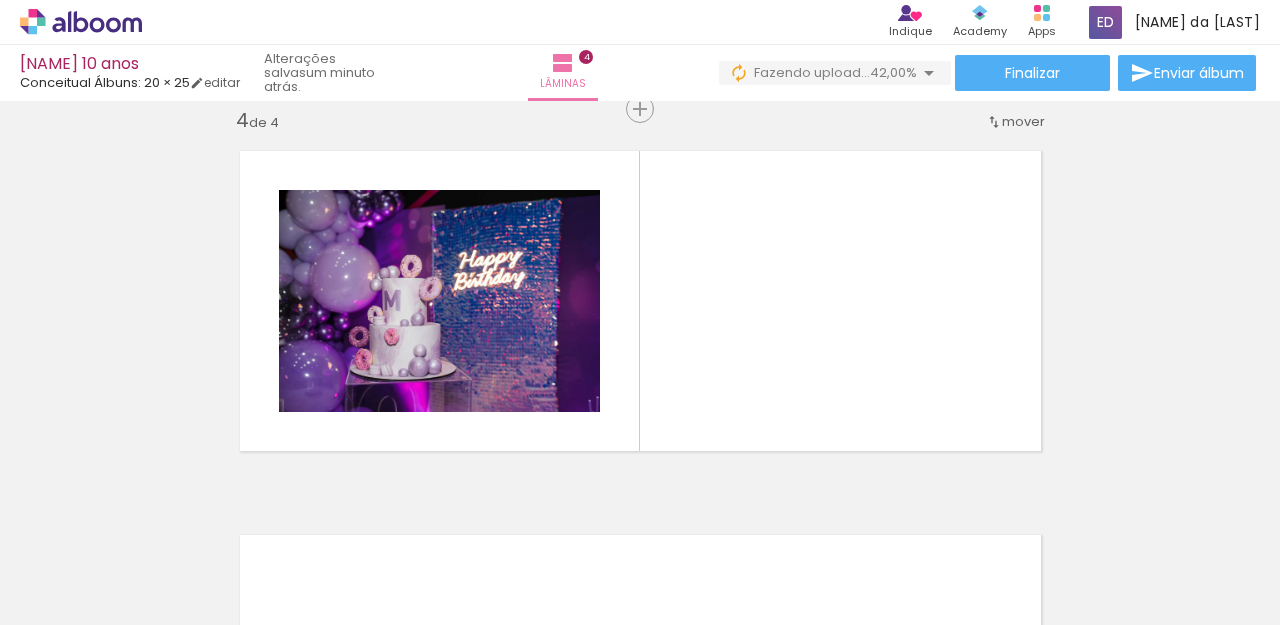drag, startPoint x: 531, startPoint y: 349, endPoint x: 566, endPoint y: 557, distance: 210.92416 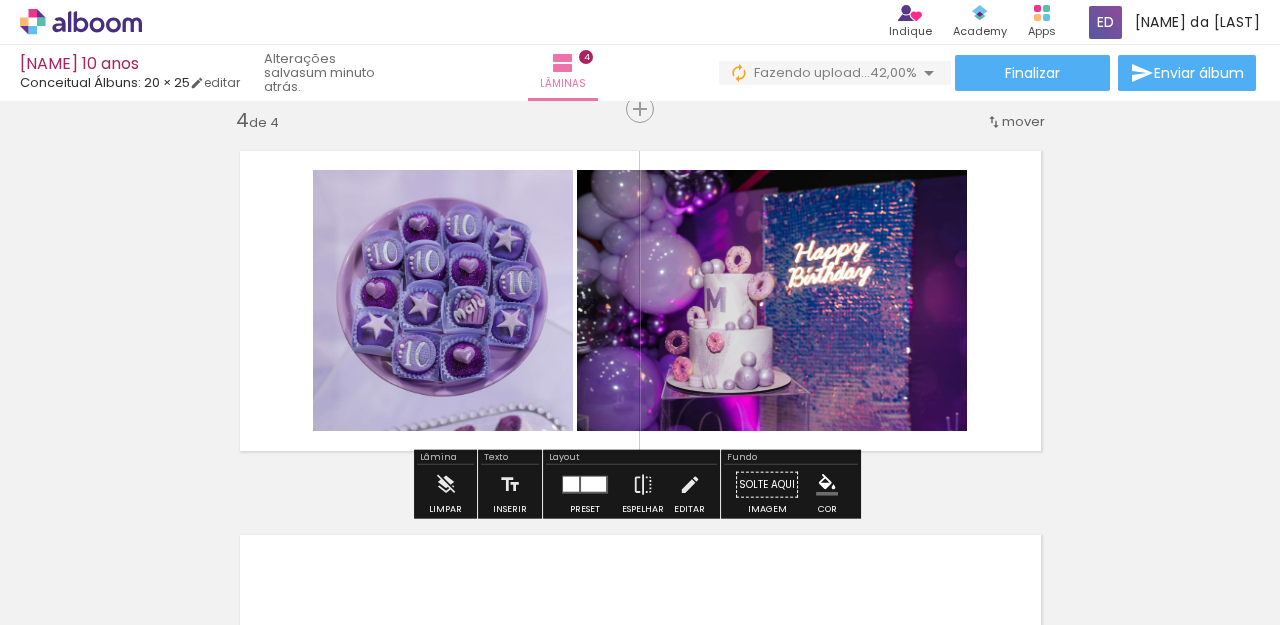 drag, startPoint x: 561, startPoint y: 568, endPoint x: 670, endPoint y: 558, distance: 109.457756 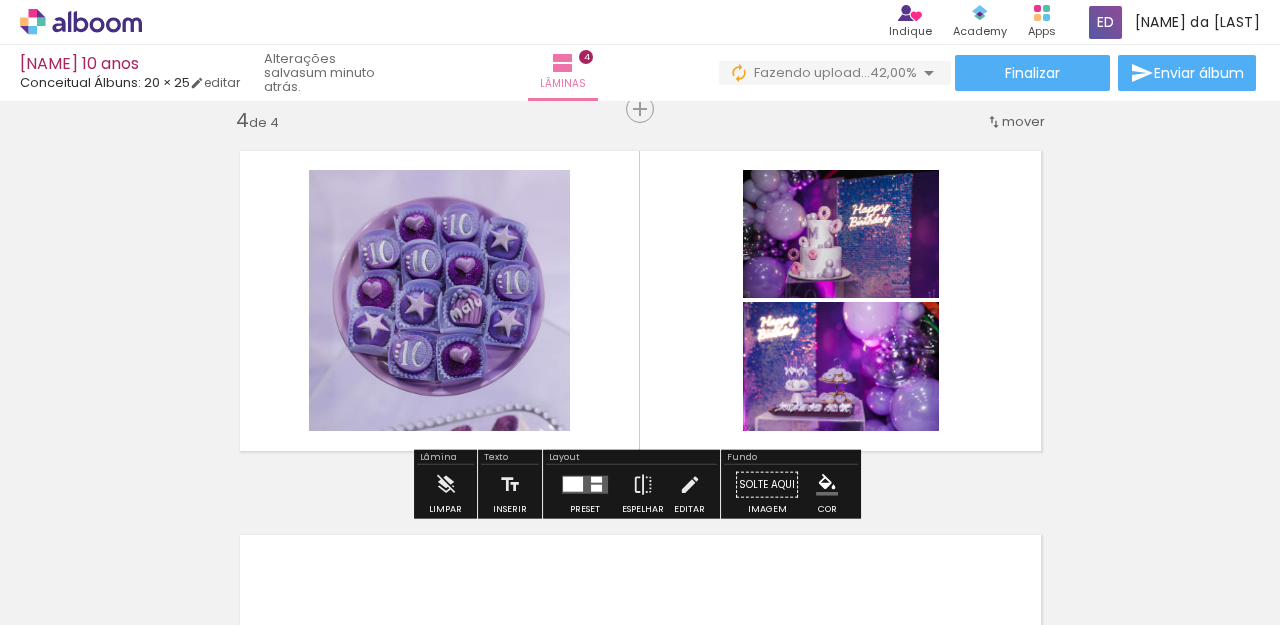 drag, startPoint x: 698, startPoint y: 385, endPoint x: 779, endPoint y: 565, distance: 197.3854 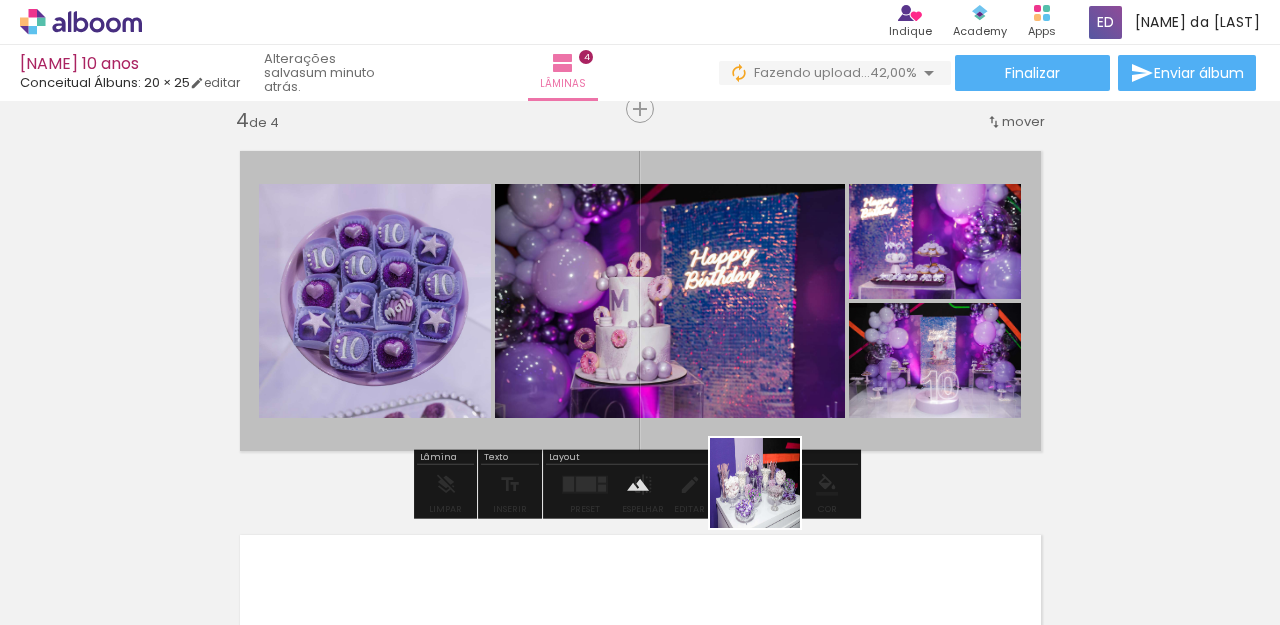 drag, startPoint x: 780, startPoint y: 568, endPoint x: 871, endPoint y: 545, distance: 93.8616 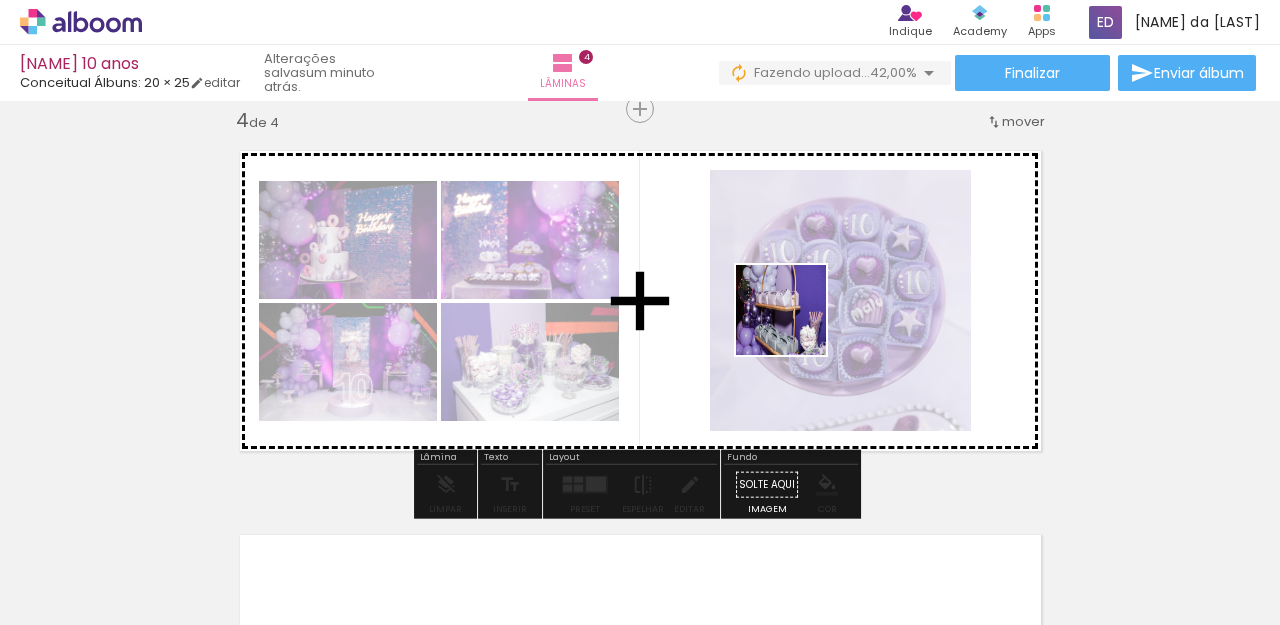drag, startPoint x: 879, startPoint y: 561, endPoint x: 988, endPoint y: 560, distance: 109.004585 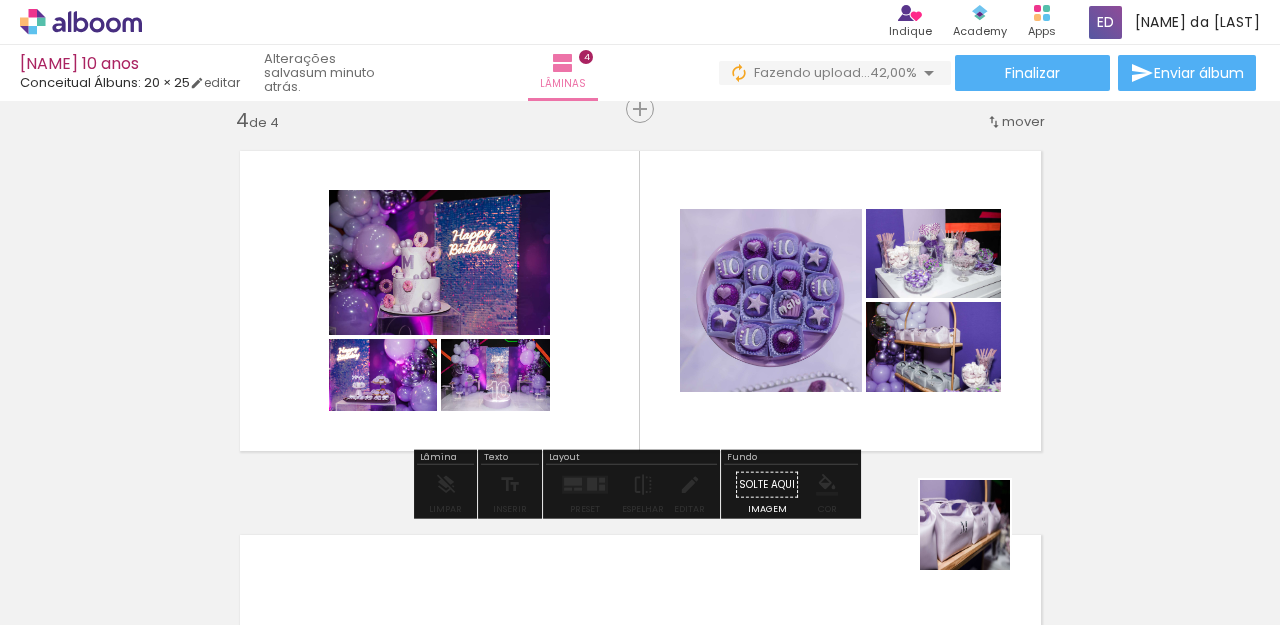 drag, startPoint x: 989, startPoint y: 563, endPoint x: 821, endPoint y: 294, distance: 317.1514 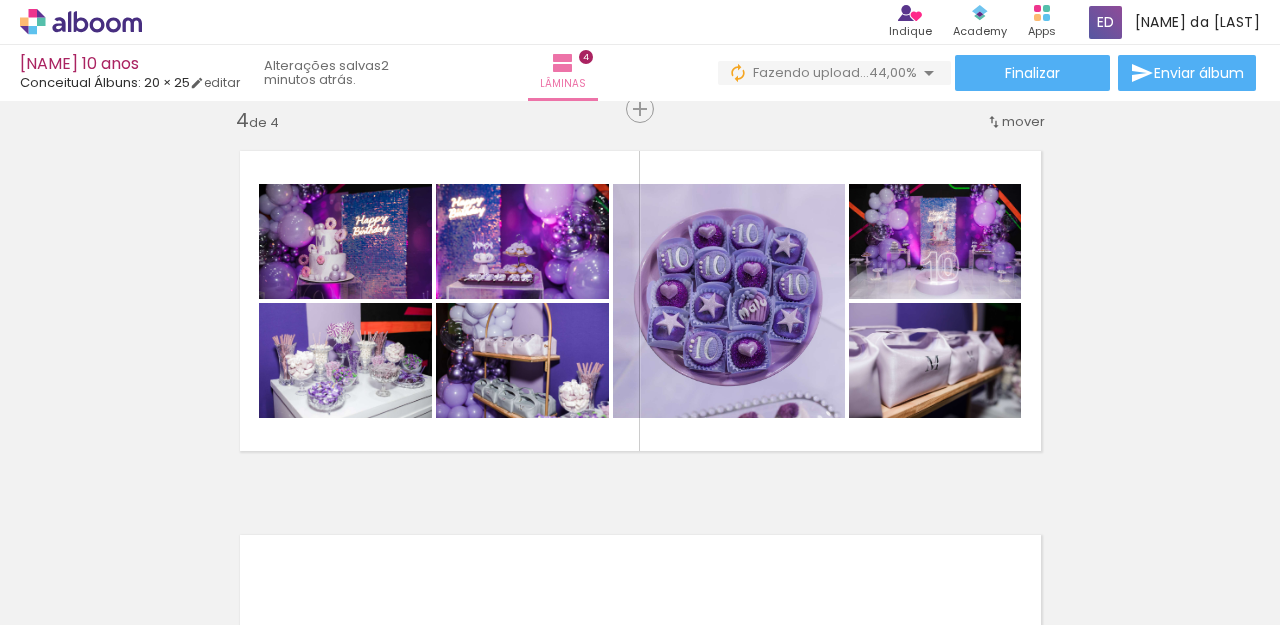 scroll, scrollTop: 0, scrollLeft: 2228, axis: horizontal 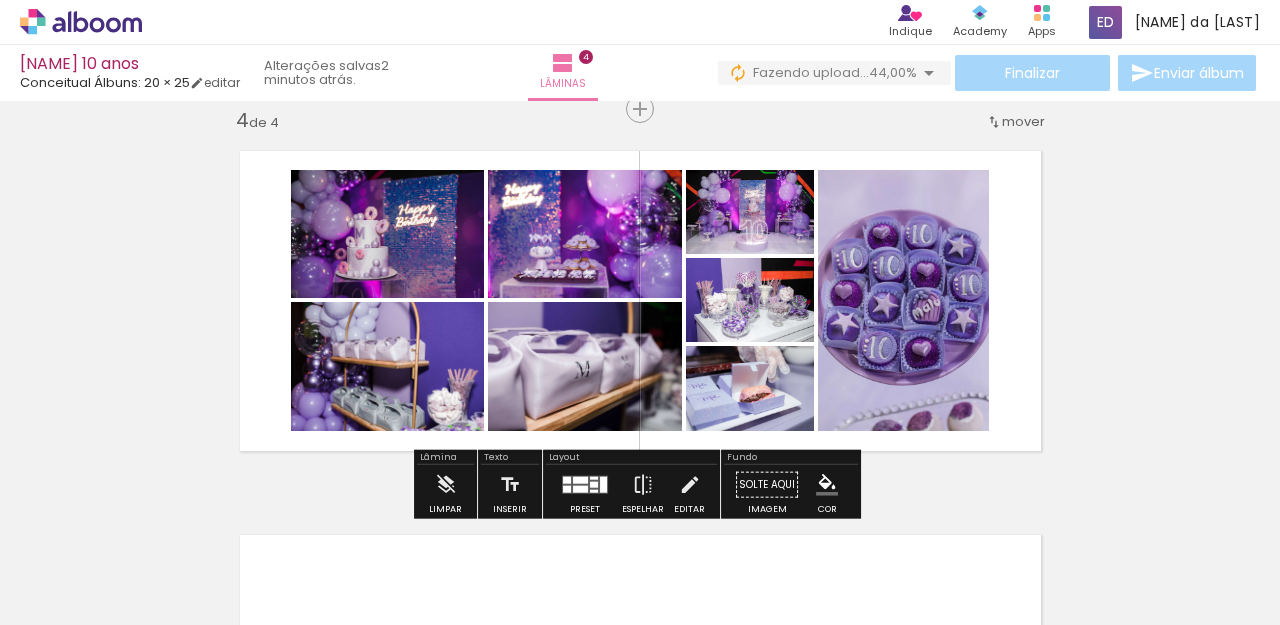 click at bounding box center [594, 485] 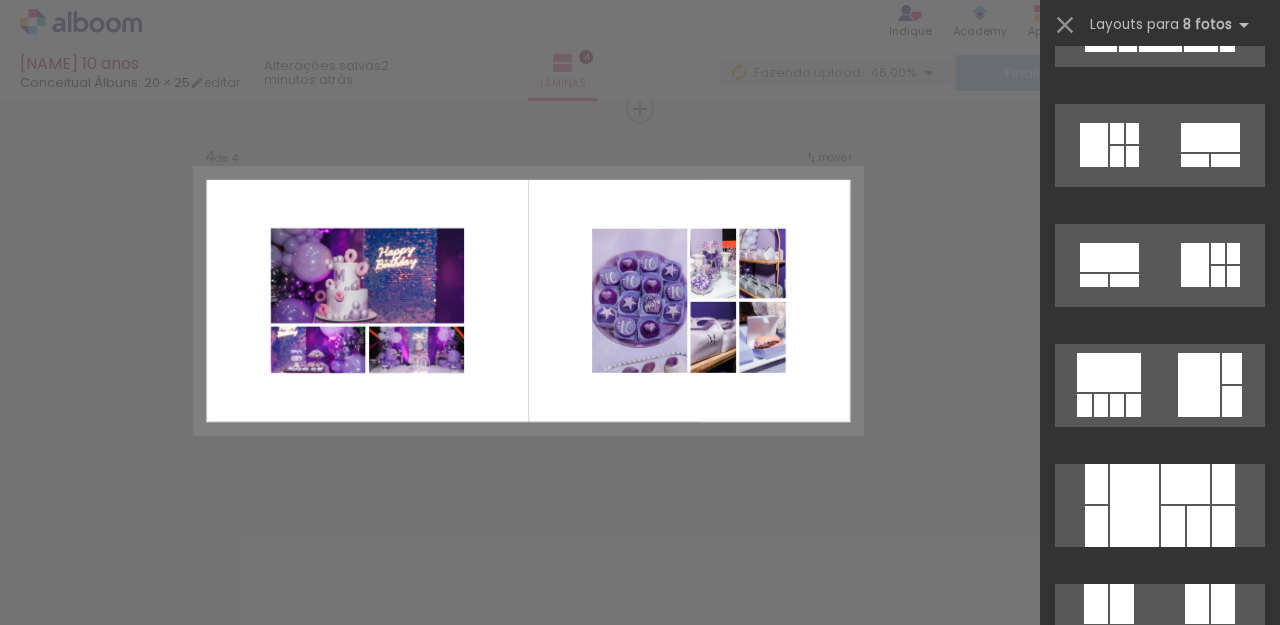 scroll, scrollTop: 8400, scrollLeft: 0, axis: vertical 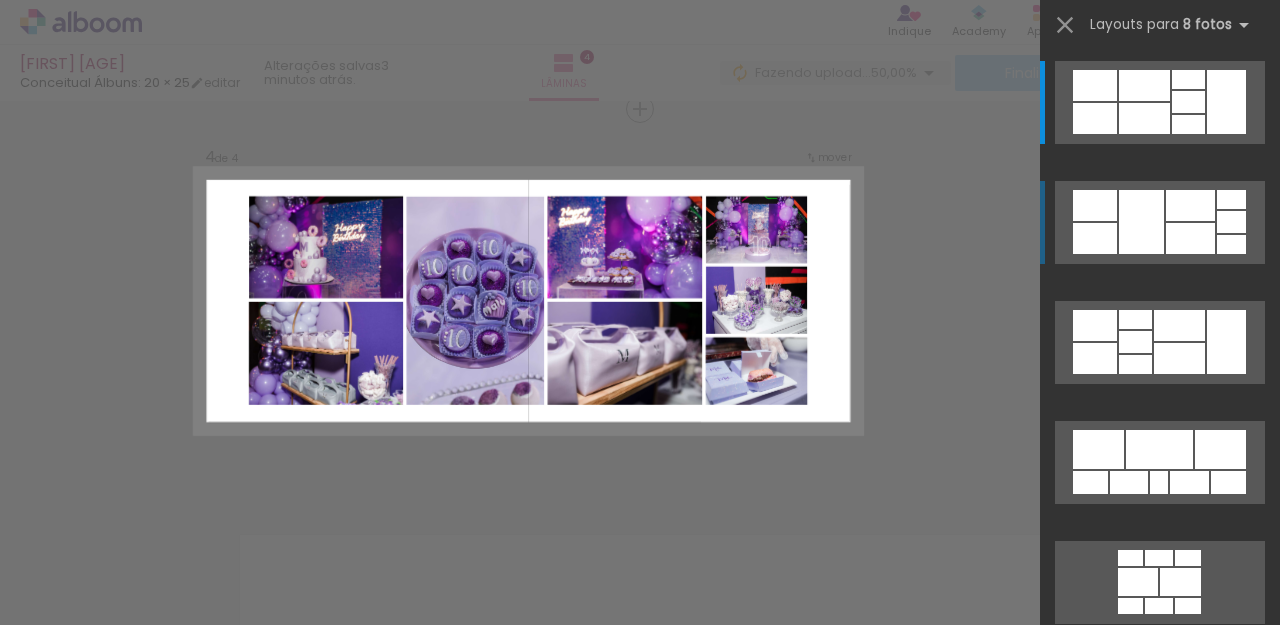 click at bounding box center (1141, 222) 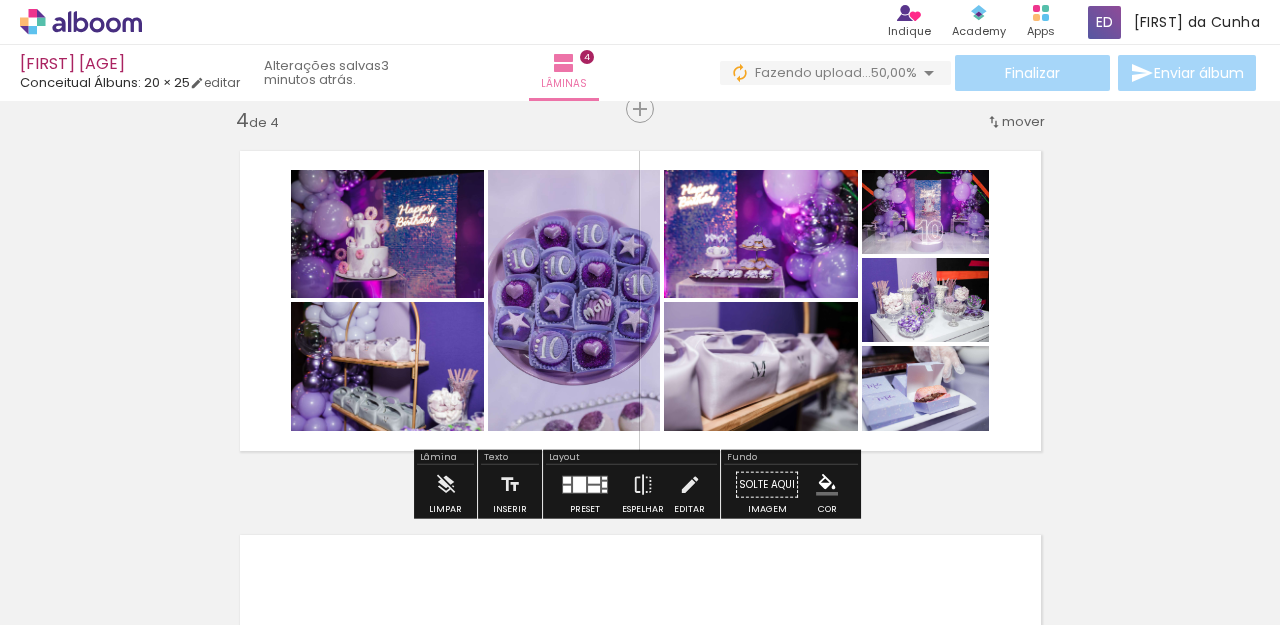 click on "Inserir lâmina 1  de 4  Inserir lâmina 2  de 4  Inserir lâmina 3  de 4  Inserir lâmina 4  de 4" at bounding box center [640, -109] 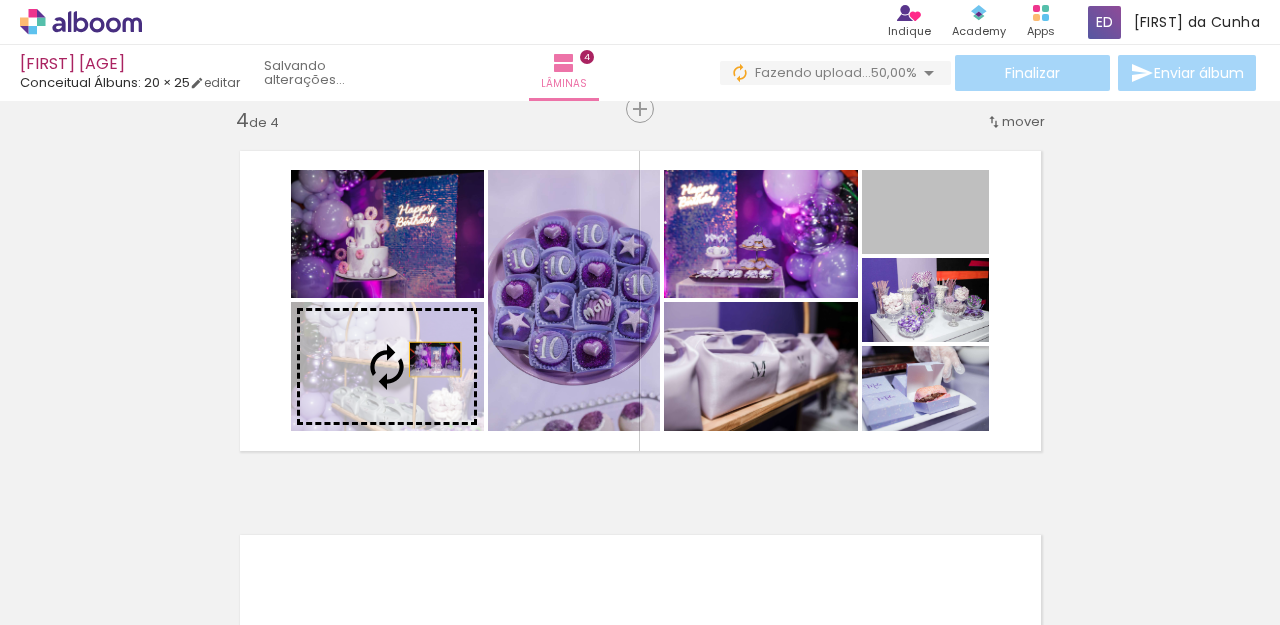 drag, startPoint x: 914, startPoint y: 258, endPoint x: 429, endPoint y: 359, distance: 495.40488 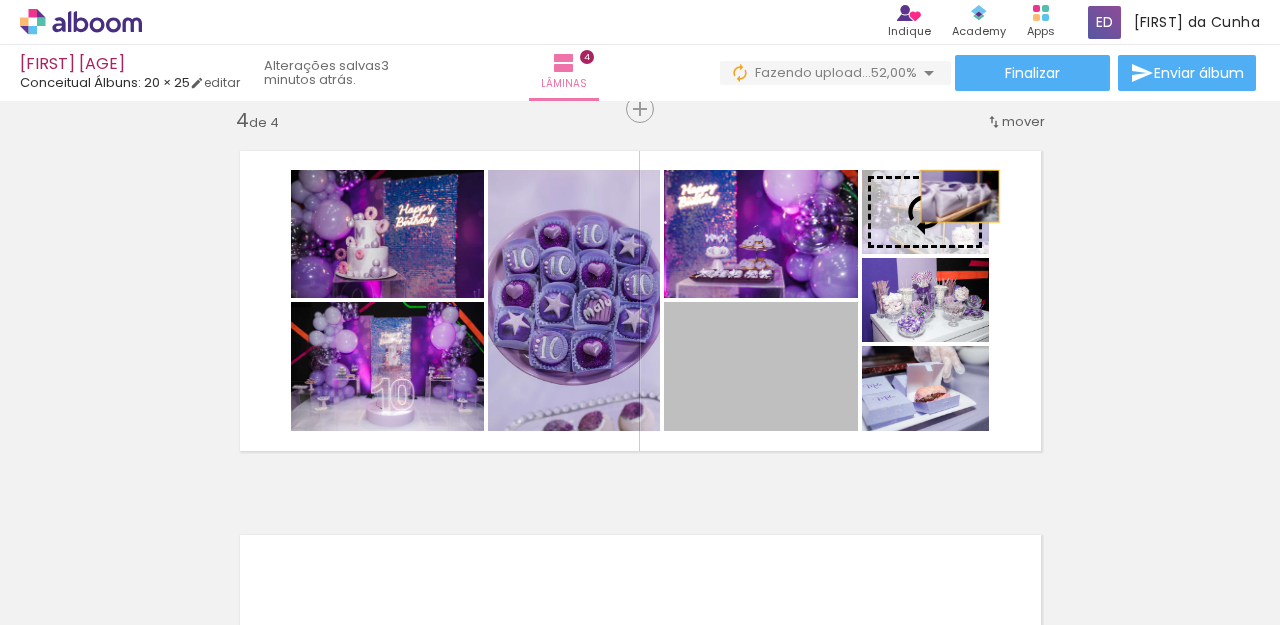 drag, startPoint x: 774, startPoint y: 361, endPoint x: 954, endPoint y: 196, distance: 244.18231 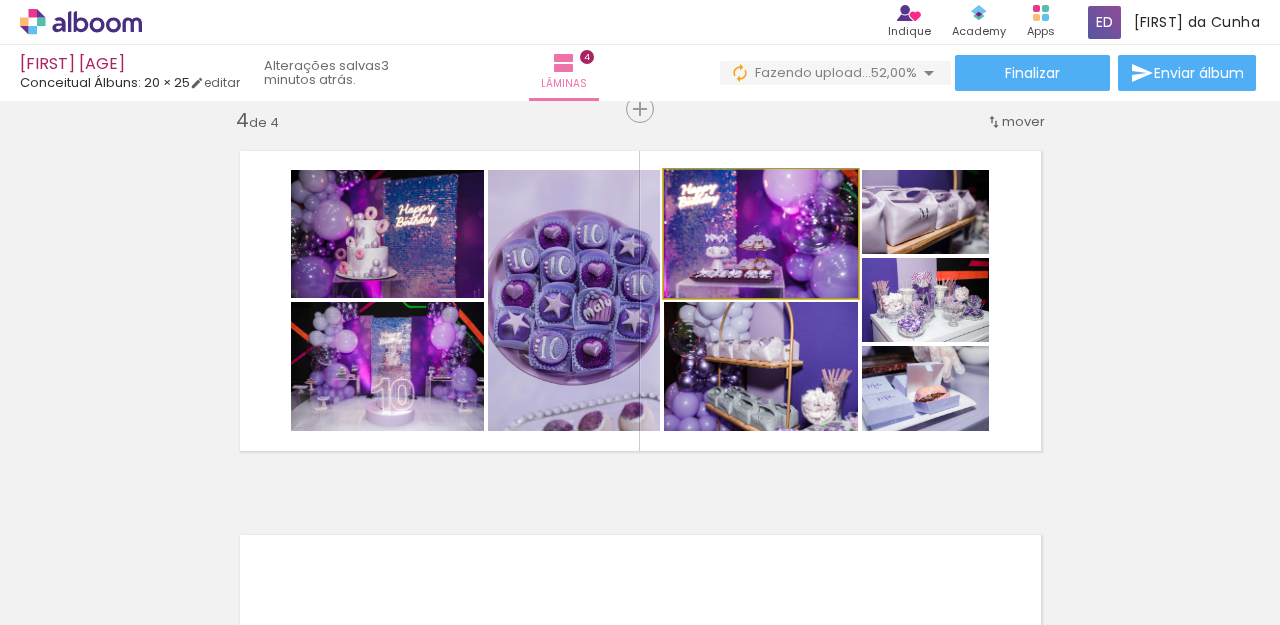 click 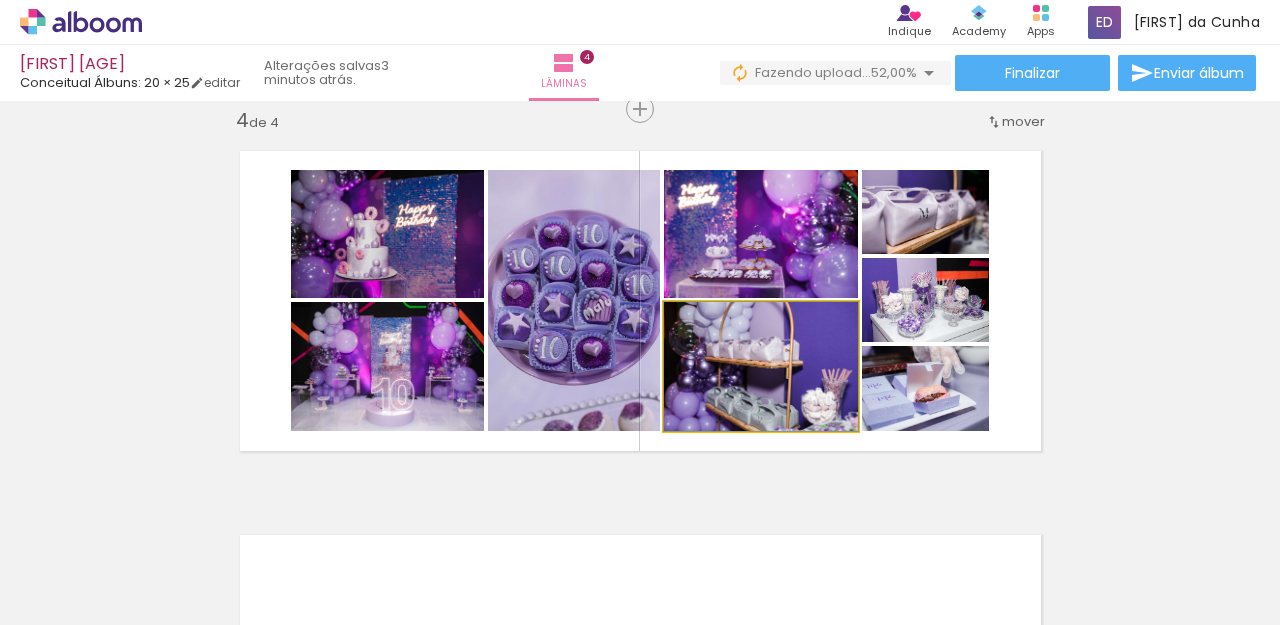 click 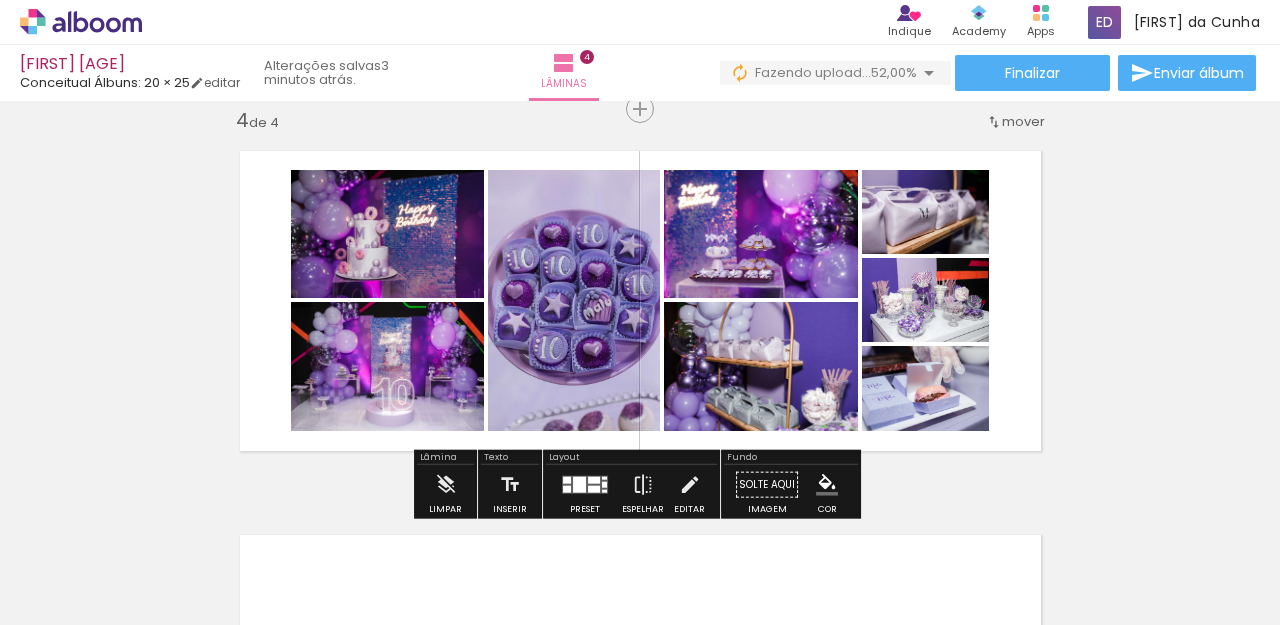 click at bounding box center (315, 222) 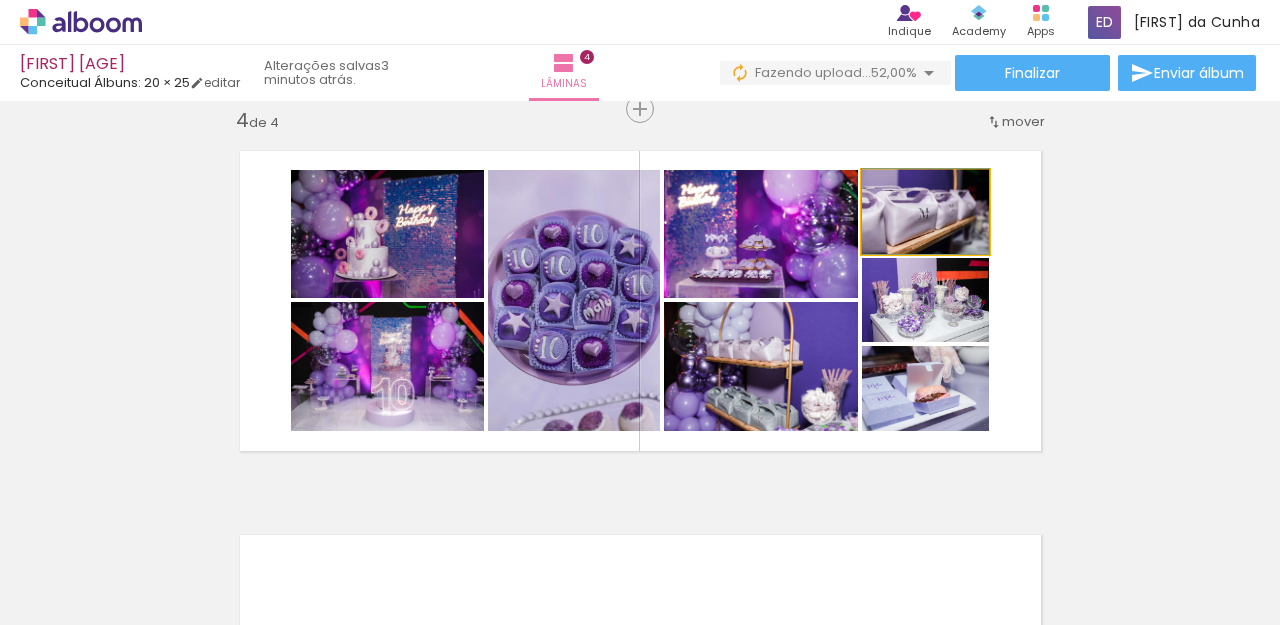 click 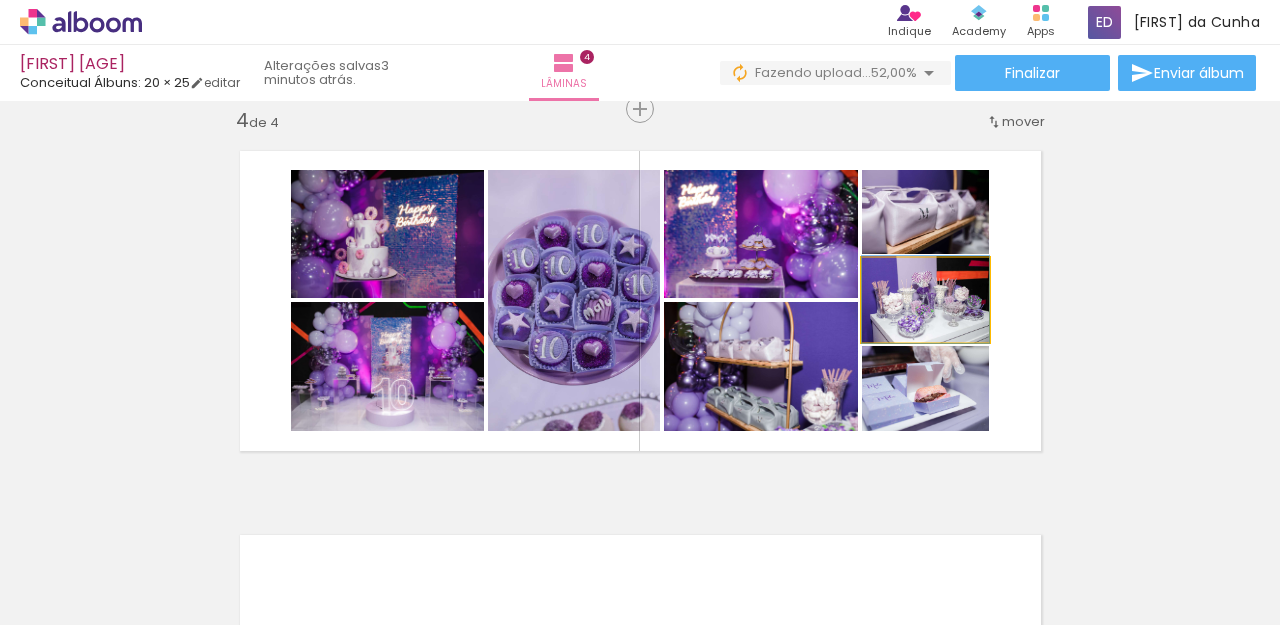 click 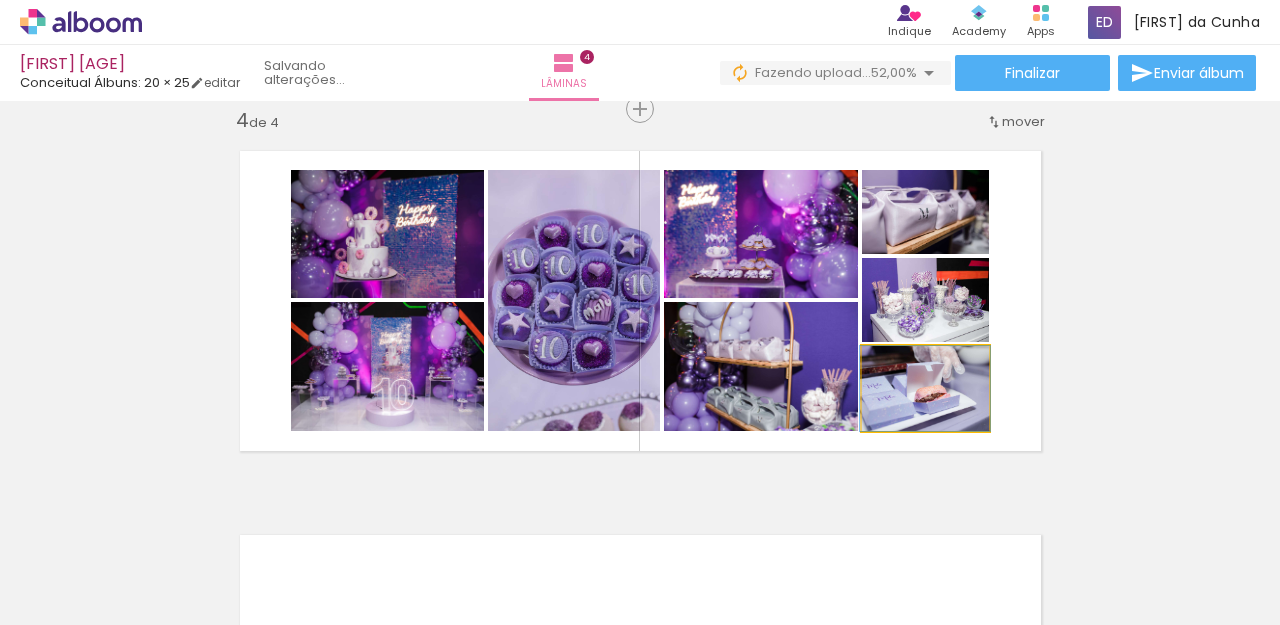 click 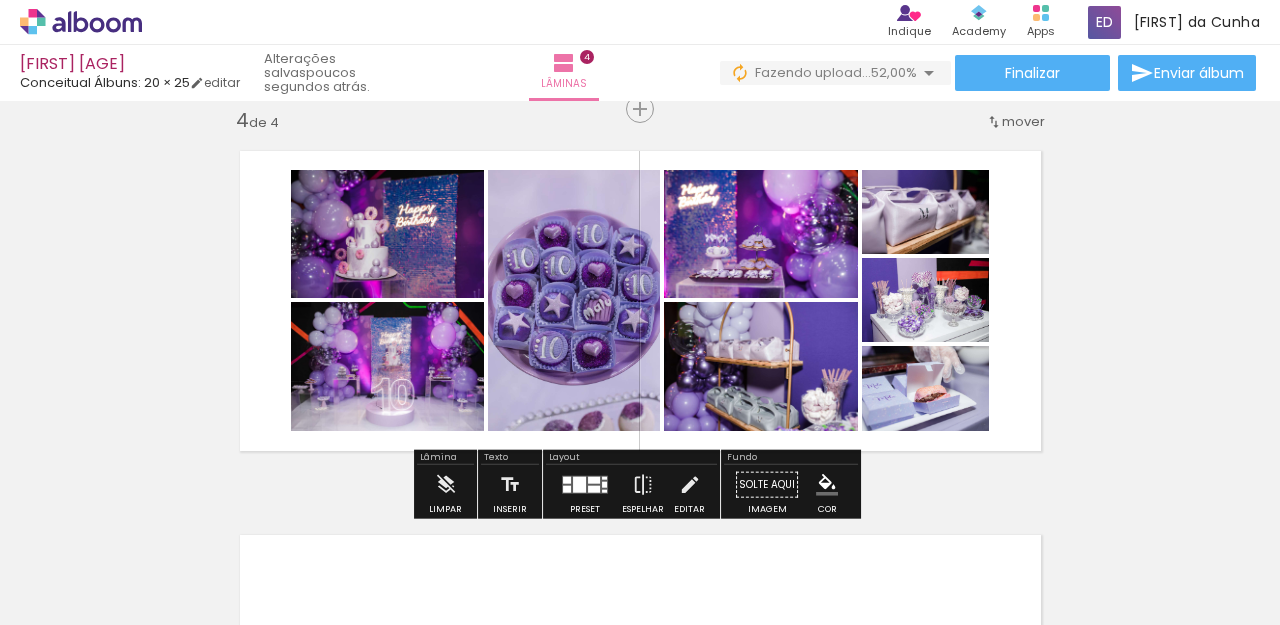 click on "Inserir lâmina 1  de 4  Inserir lâmina 2  de 4  Inserir lâmina 3  de 4  Inserir lâmina 4  de 4" at bounding box center (640, -109) 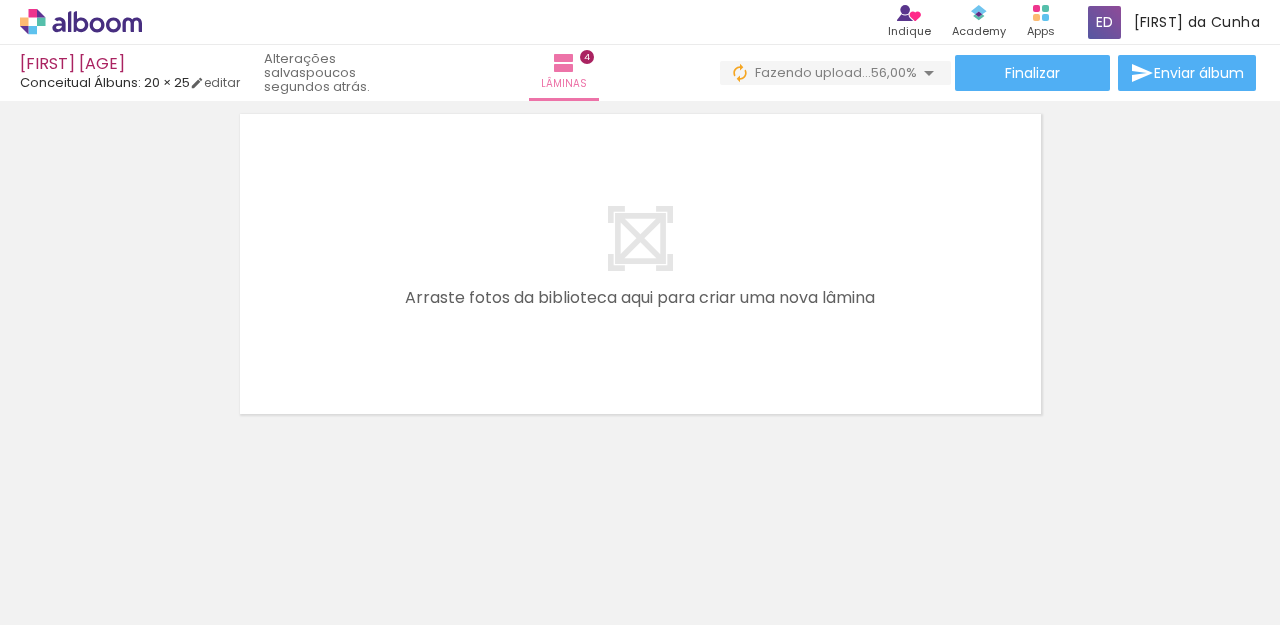 scroll, scrollTop: 1599, scrollLeft: 0, axis: vertical 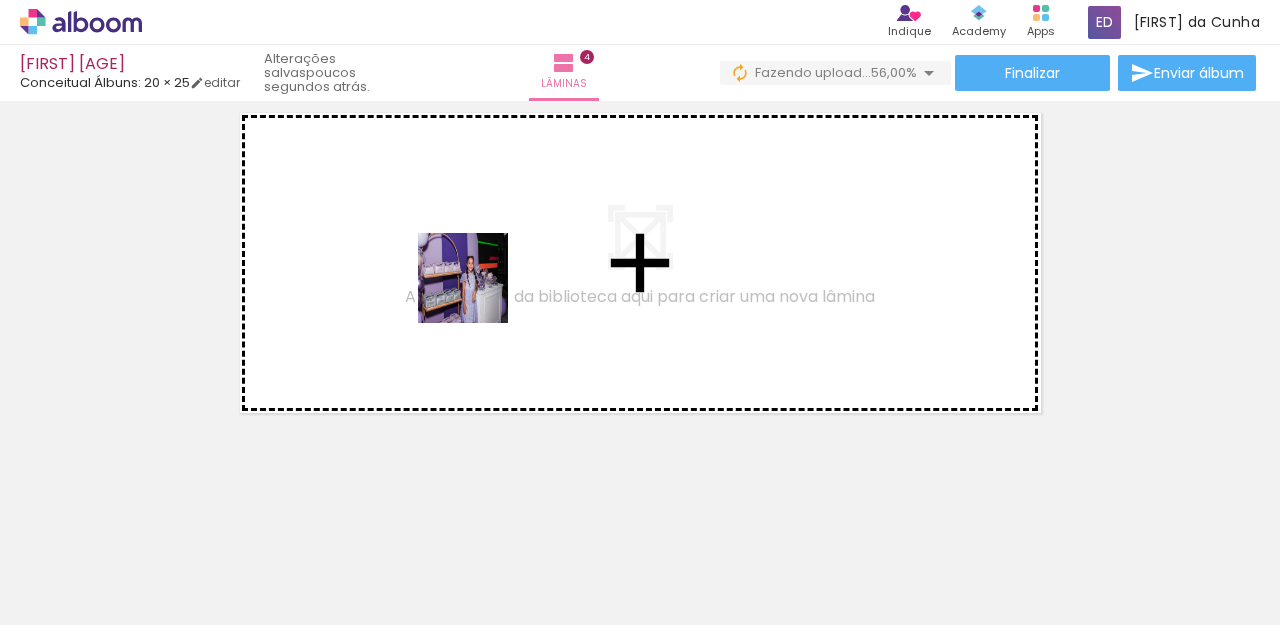 drag, startPoint x: 601, startPoint y: 550, endPoint x: 655, endPoint y: 523, distance: 60.373837 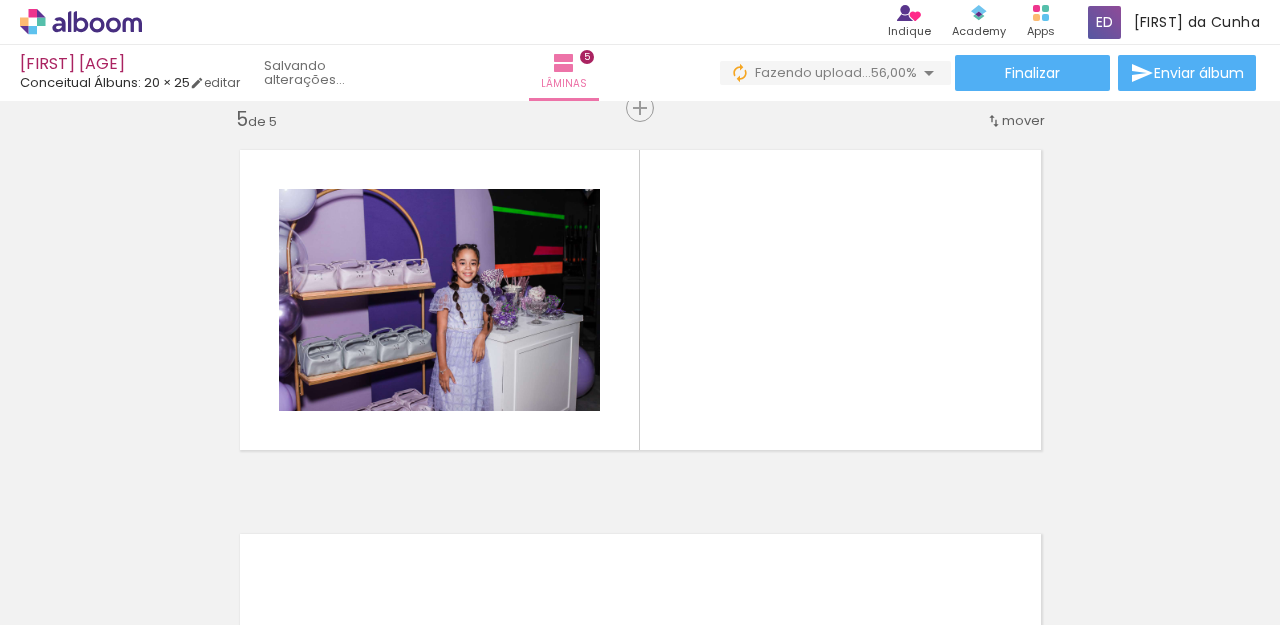 scroll, scrollTop: 1561, scrollLeft: 0, axis: vertical 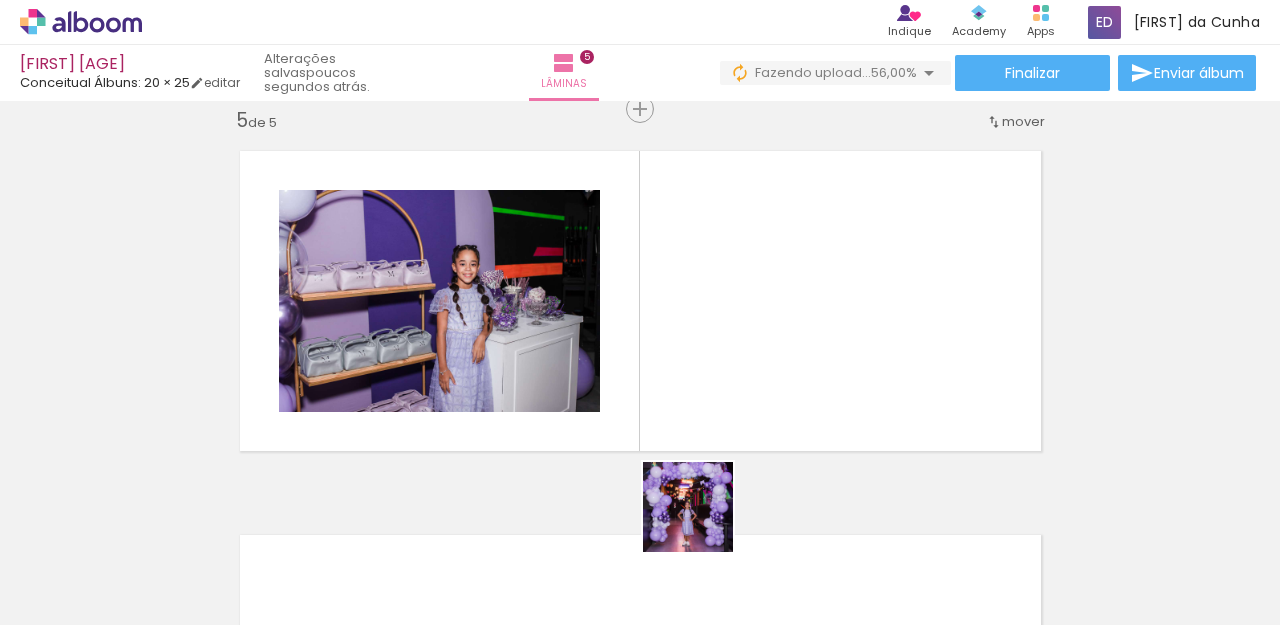 drag, startPoint x: 704, startPoint y: 564, endPoint x: 720, endPoint y: 309, distance: 255.50146 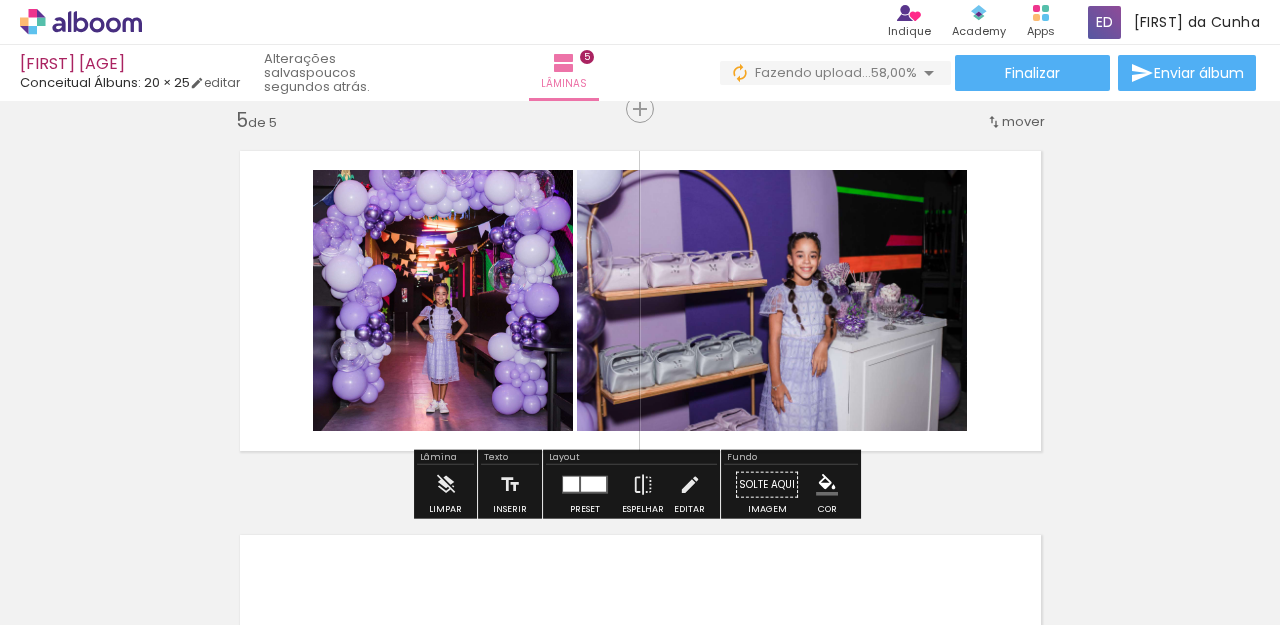 drag, startPoint x: 840, startPoint y: 570, endPoint x: 916, endPoint y: 575, distance: 76.1643 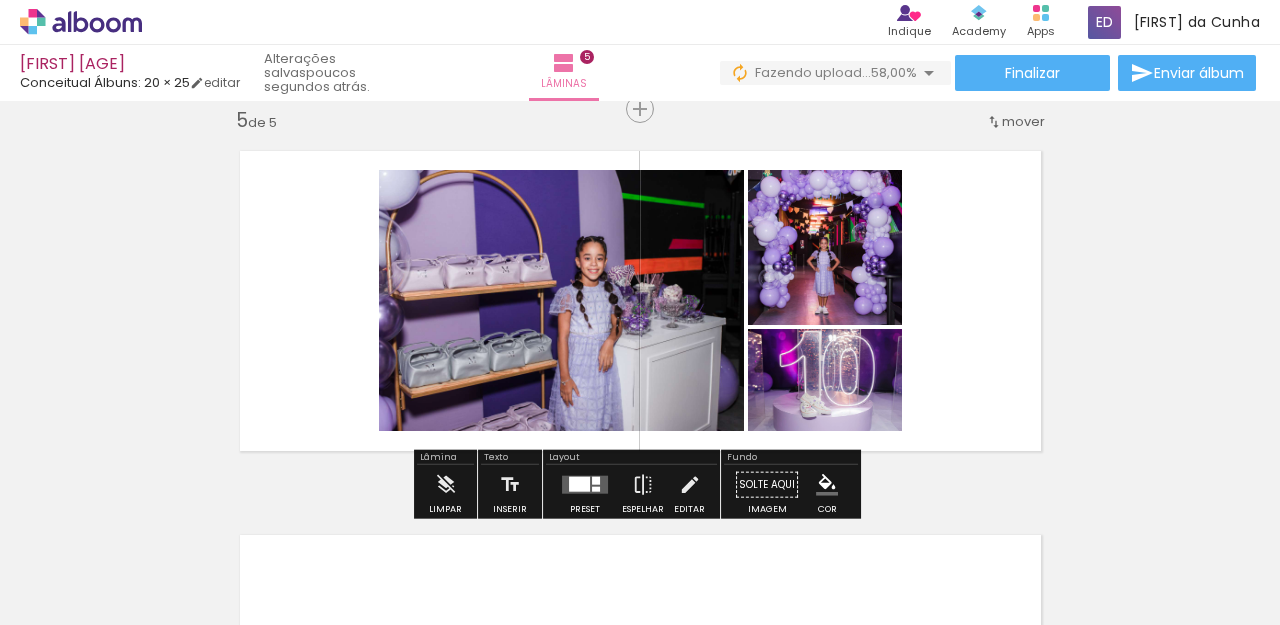drag, startPoint x: 919, startPoint y: 562, endPoint x: 1126, endPoint y: 318, distance: 319.97656 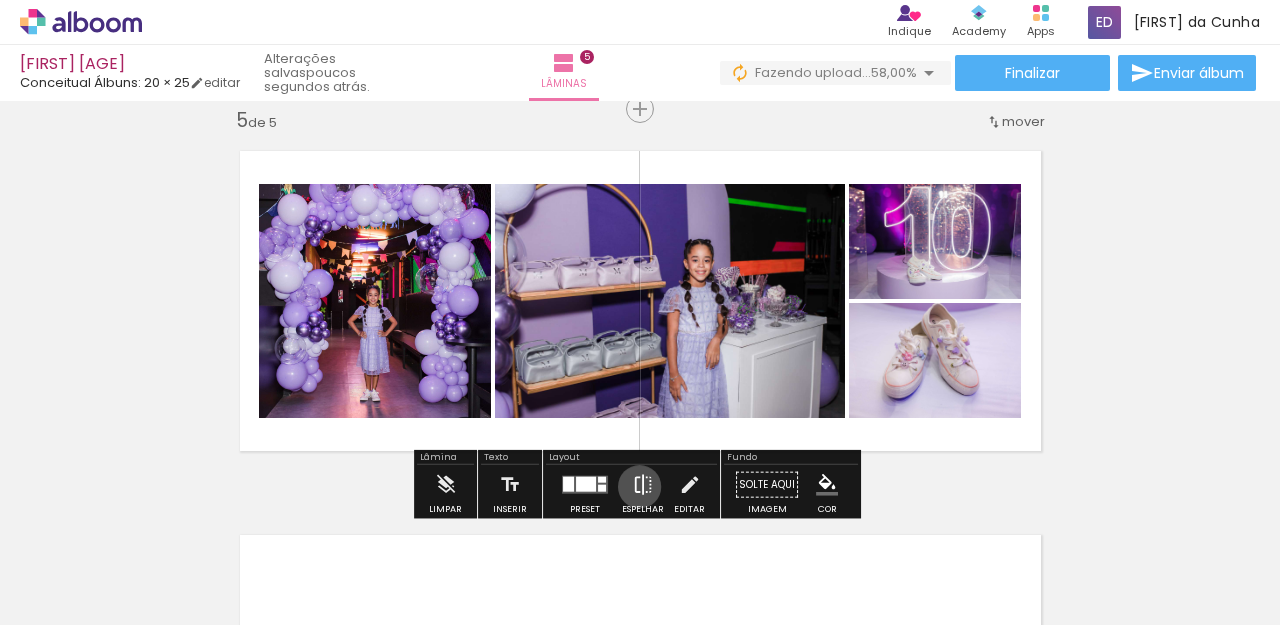 click at bounding box center (643, 485) 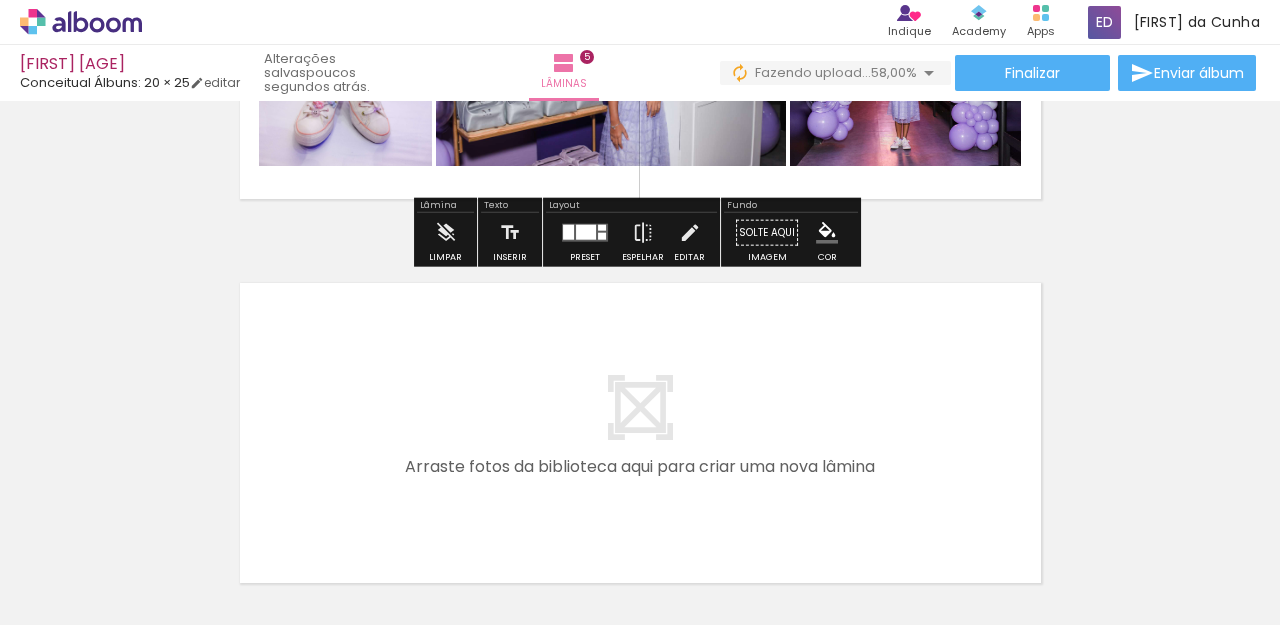 scroll, scrollTop: 1828, scrollLeft: 0, axis: vertical 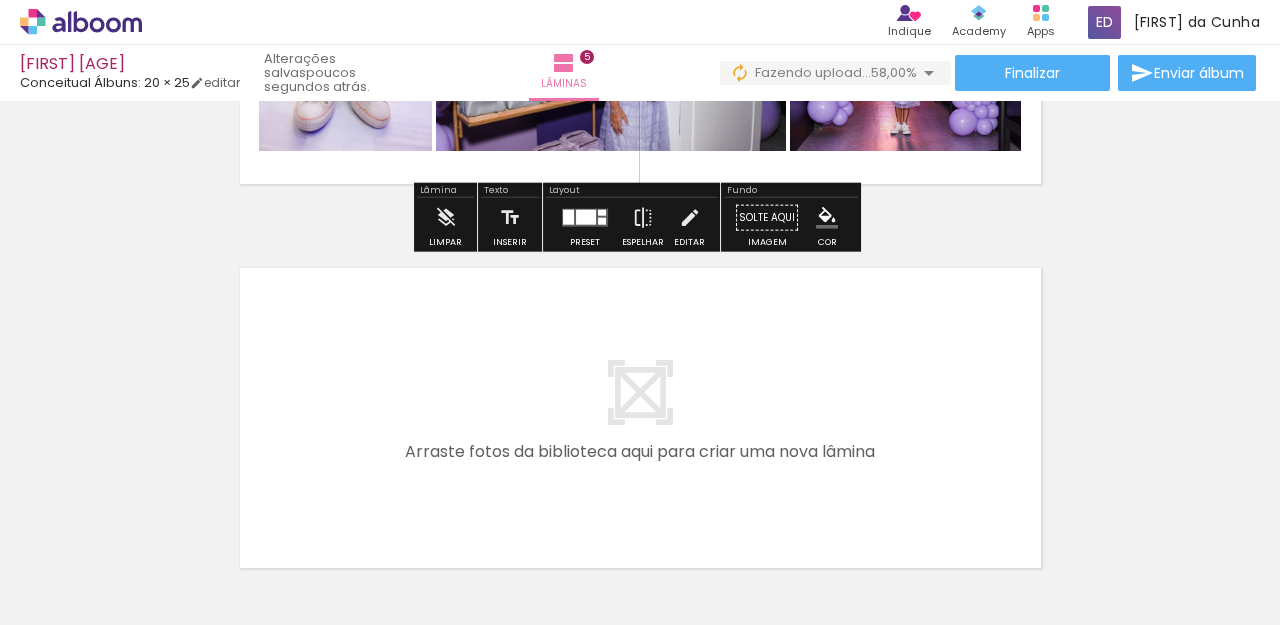 click at bounding box center (602, 213) 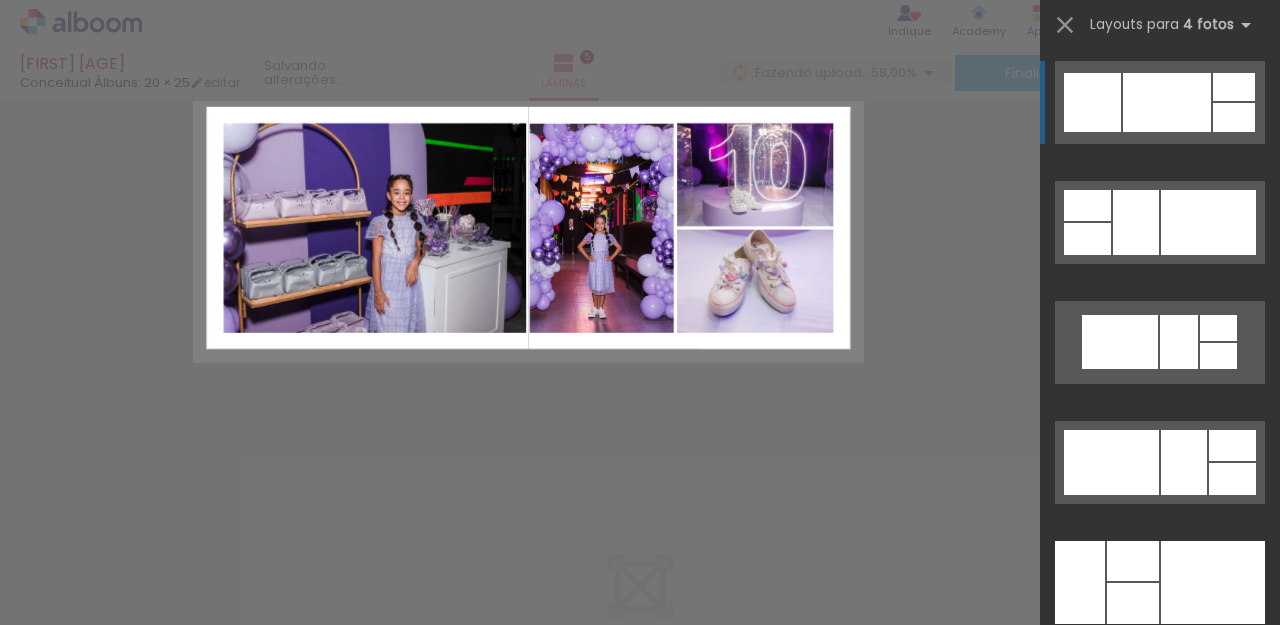 scroll, scrollTop: 1561, scrollLeft: 0, axis: vertical 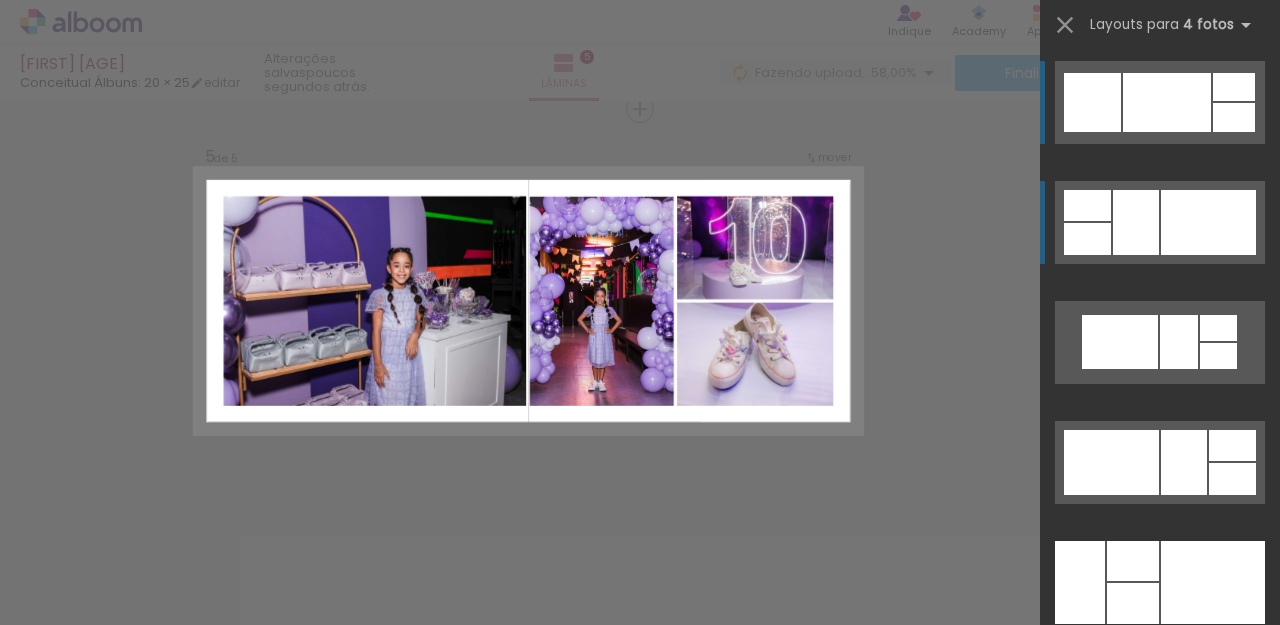 click at bounding box center (1208, 222) 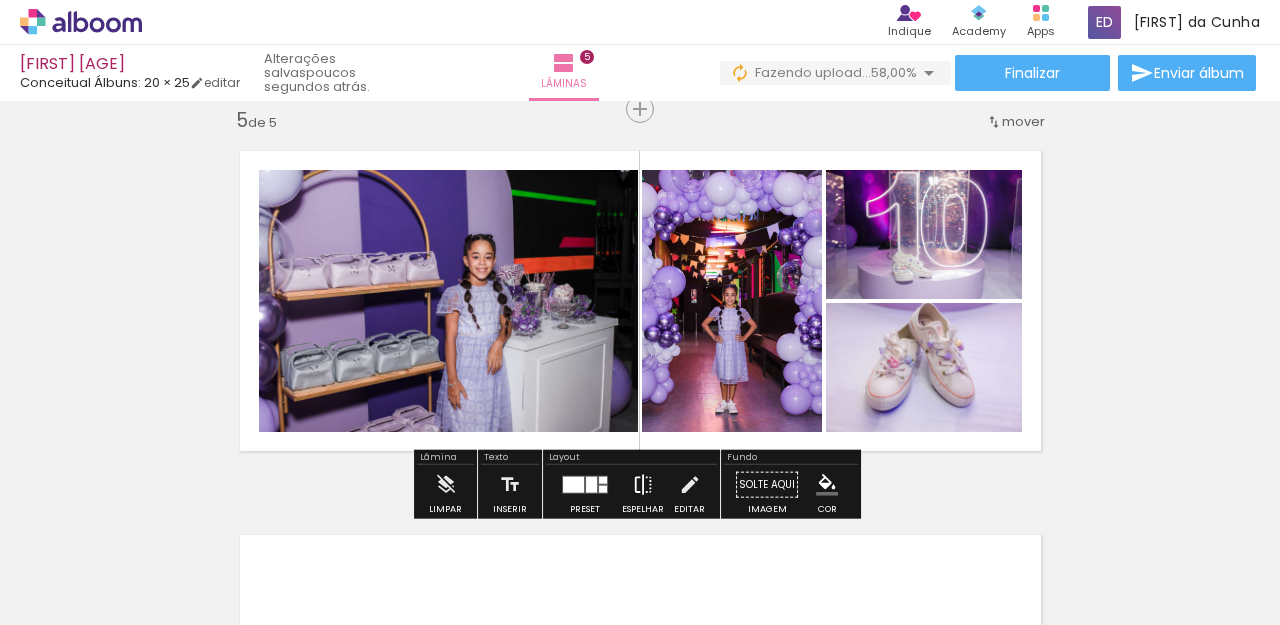 click at bounding box center (643, 485) 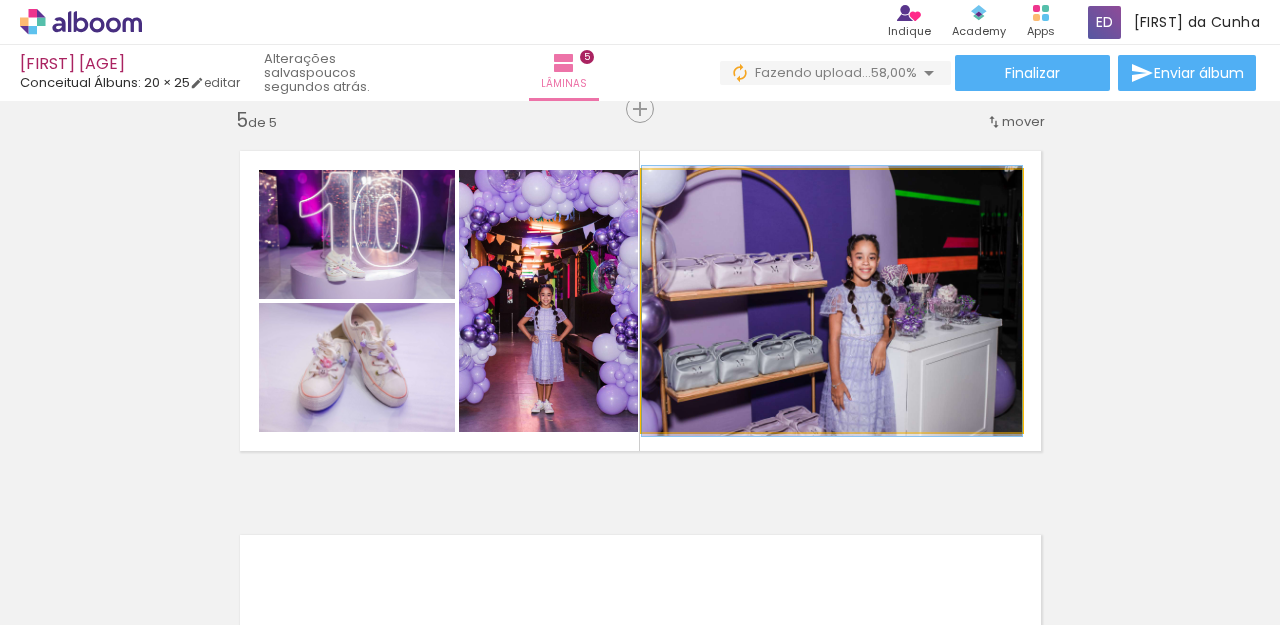click 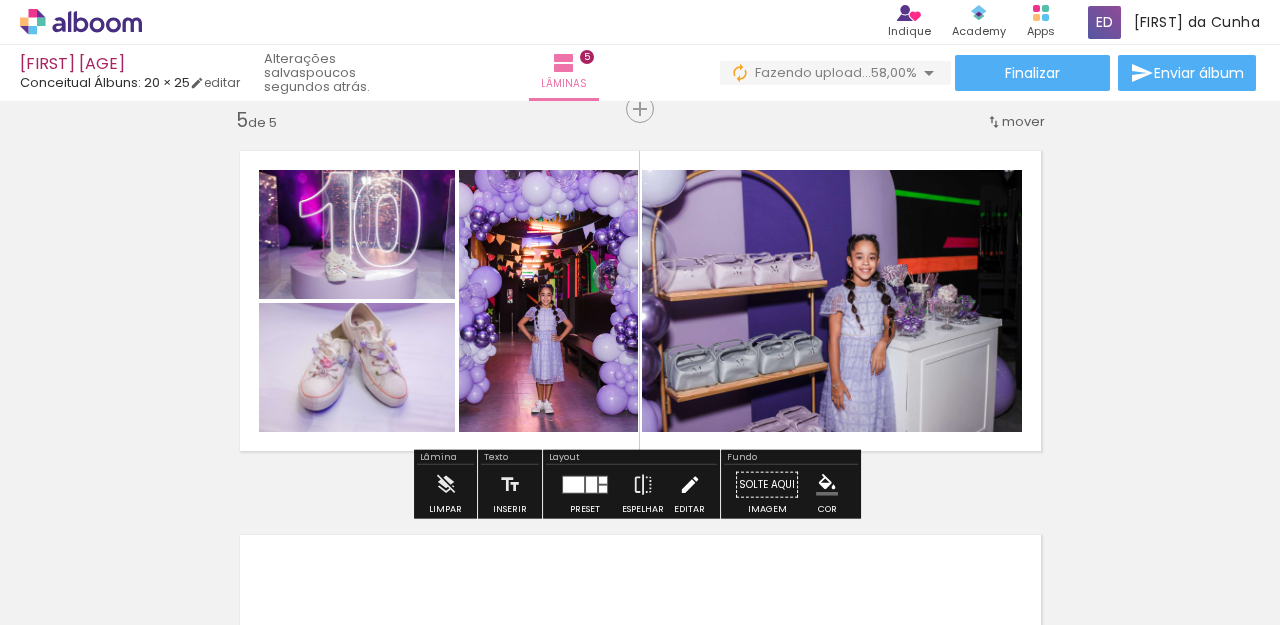 click at bounding box center (690, 485) 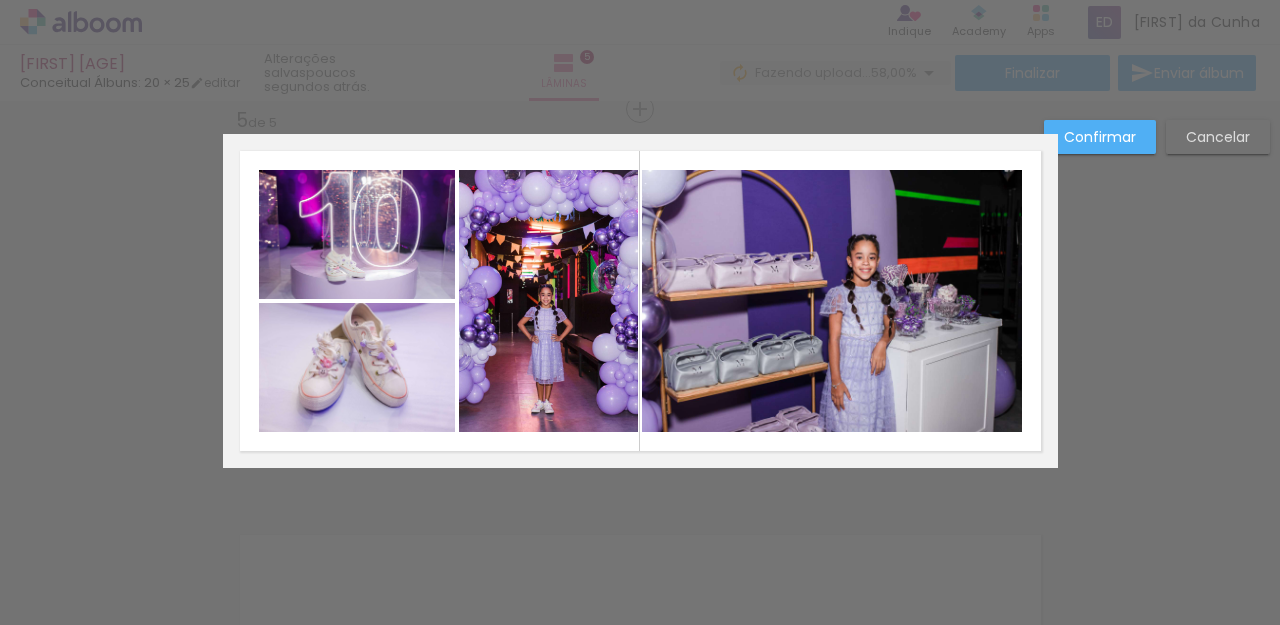 click 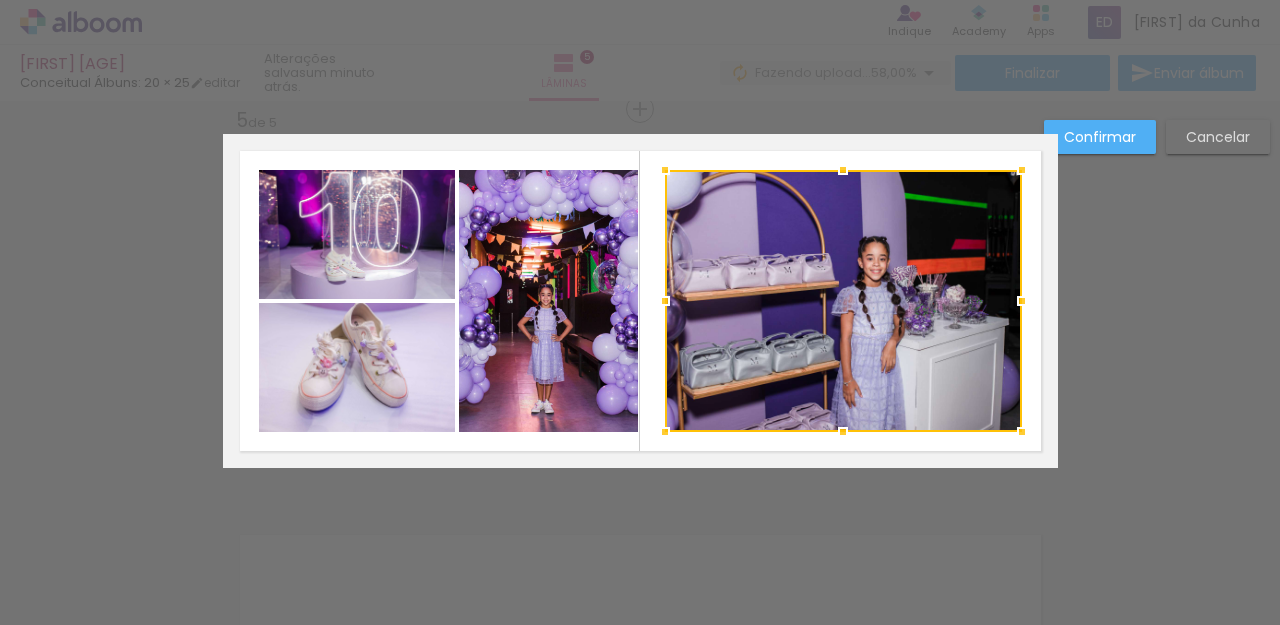 drag, startPoint x: 638, startPoint y: 304, endPoint x: 661, endPoint y: 308, distance: 23.345236 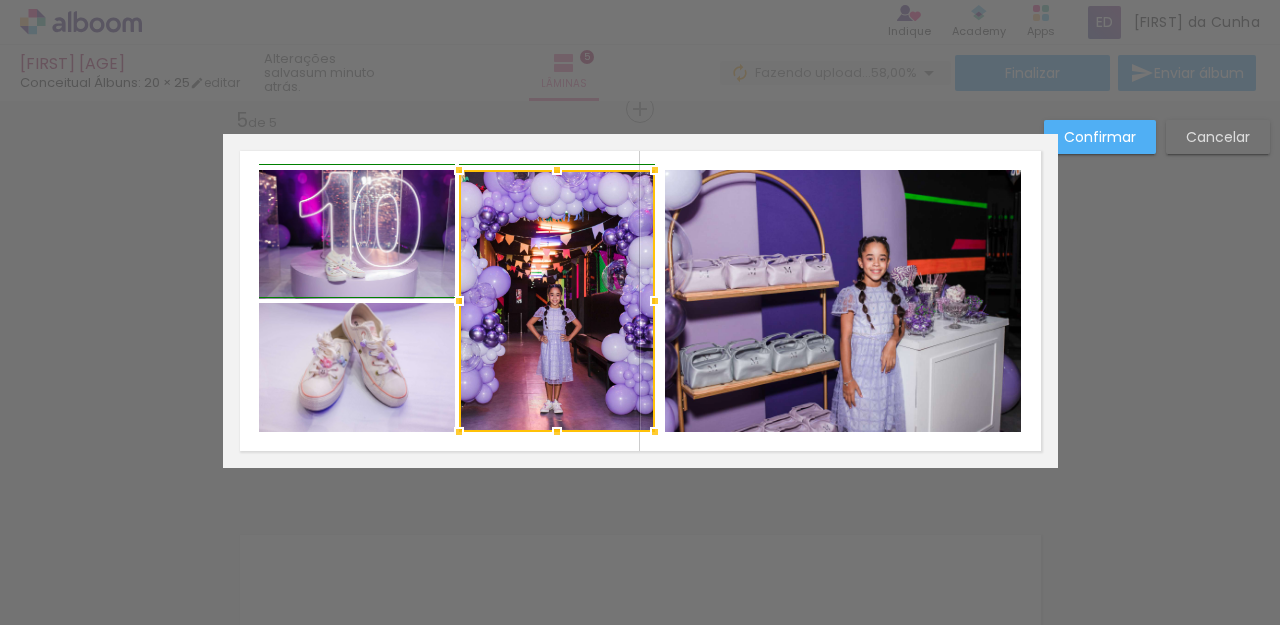 drag, startPoint x: 636, startPoint y: 304, endPoint x: 652, endPoint y: 307, distance: 16.27882 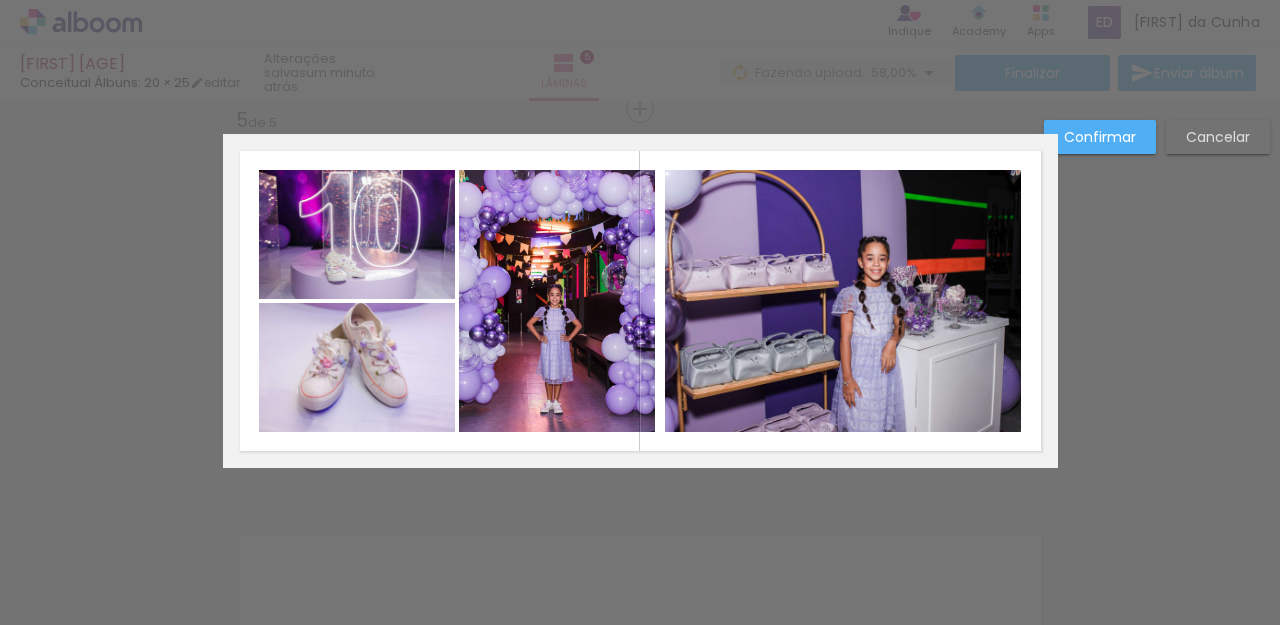 click 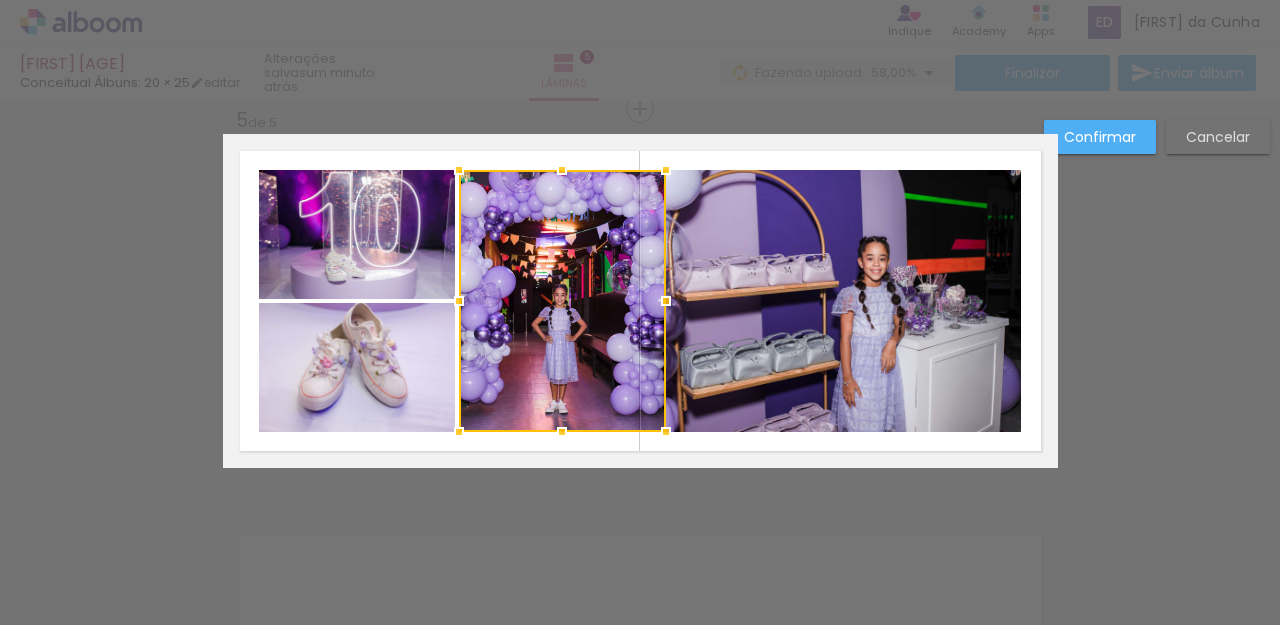 drag, startPoint x: 648, startPoint y: 302, endPoint x: 660, endPoint y: 303, distance: 12.0415945 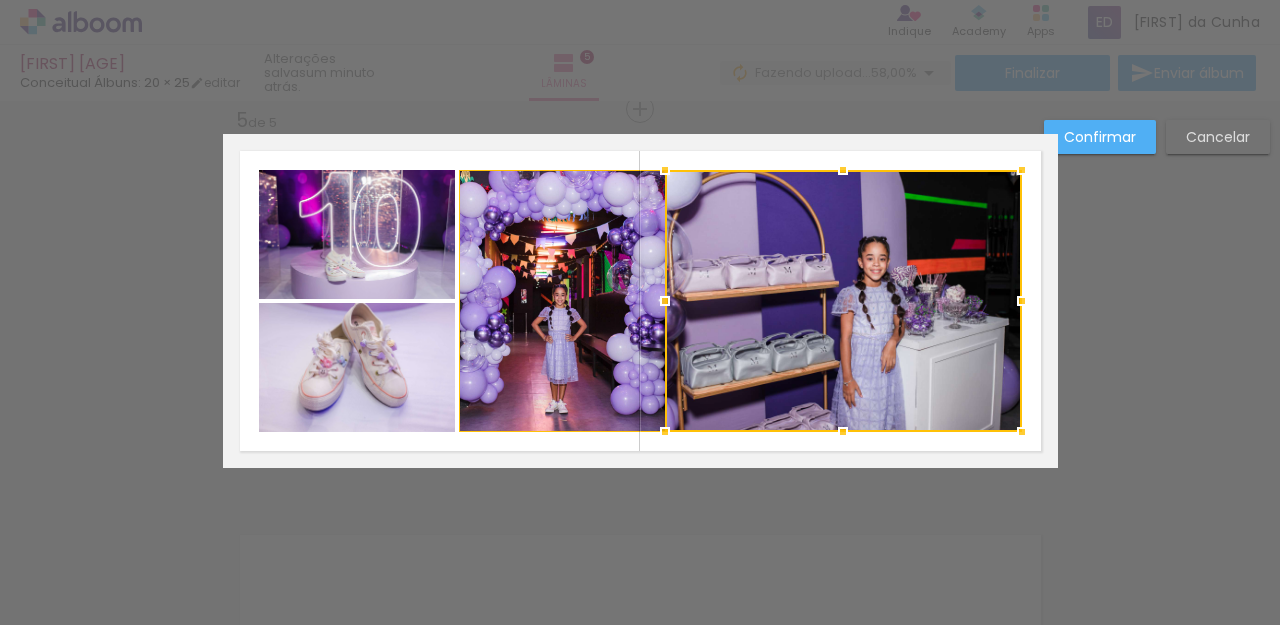 click at bounding box center [843, 301] 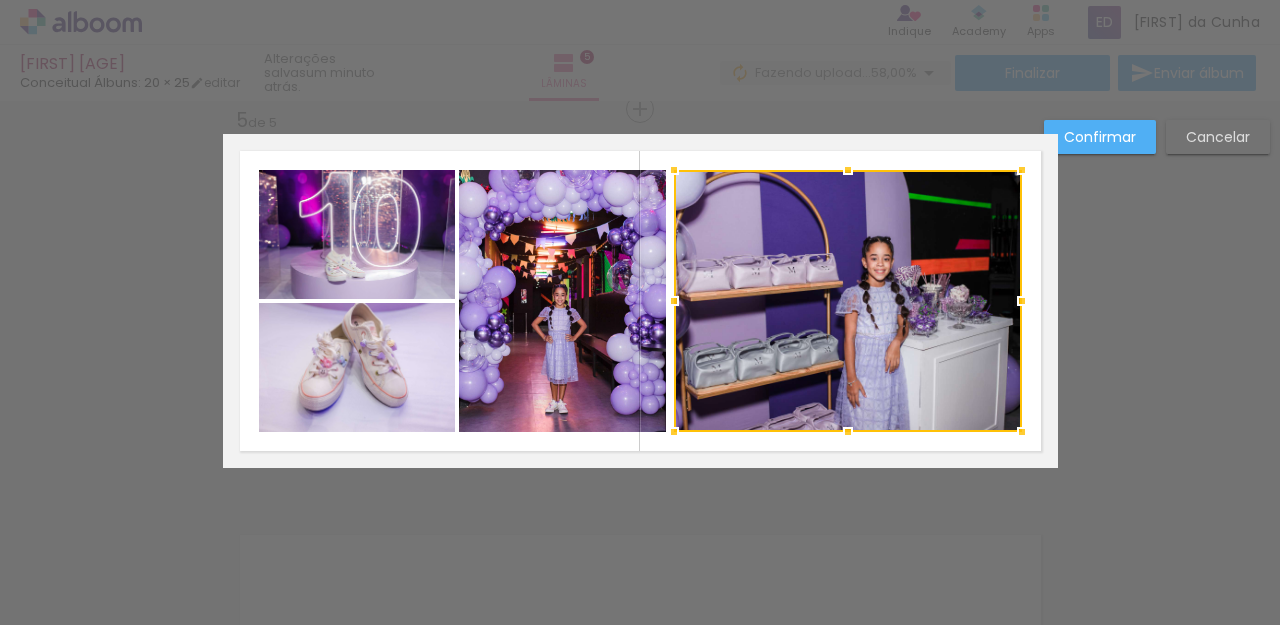 click at bounding box center [674, 301] 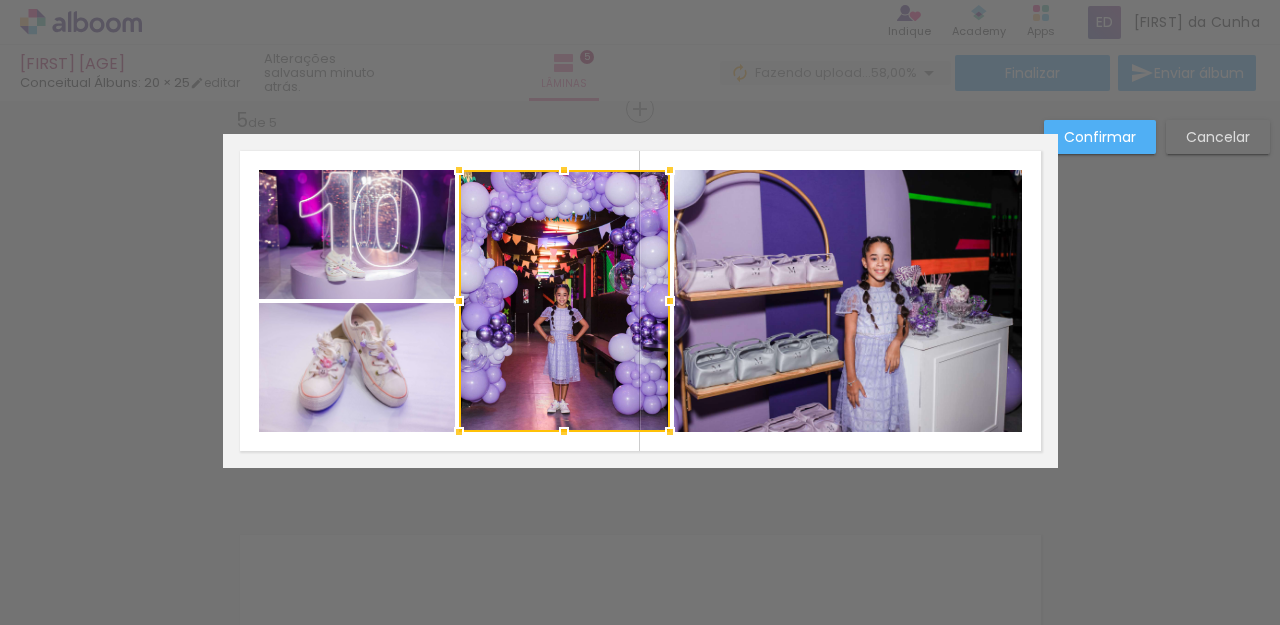 click at bounding box center [670, 301] 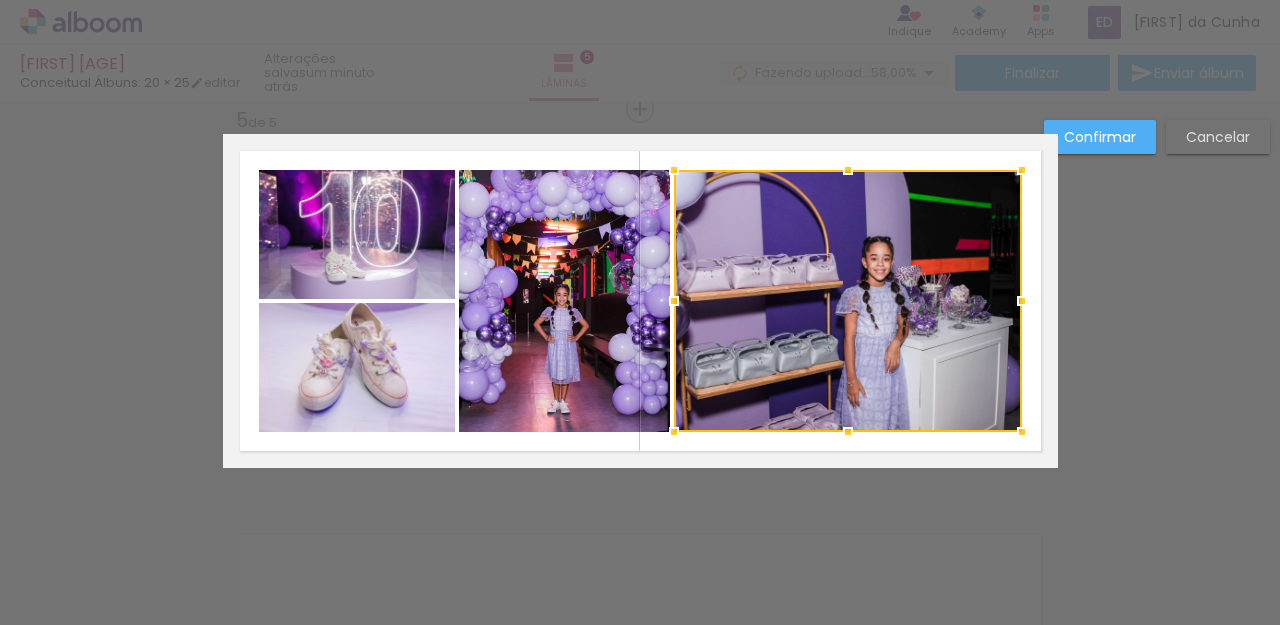 click on "Confirmar" at bounding box center (0, 0) 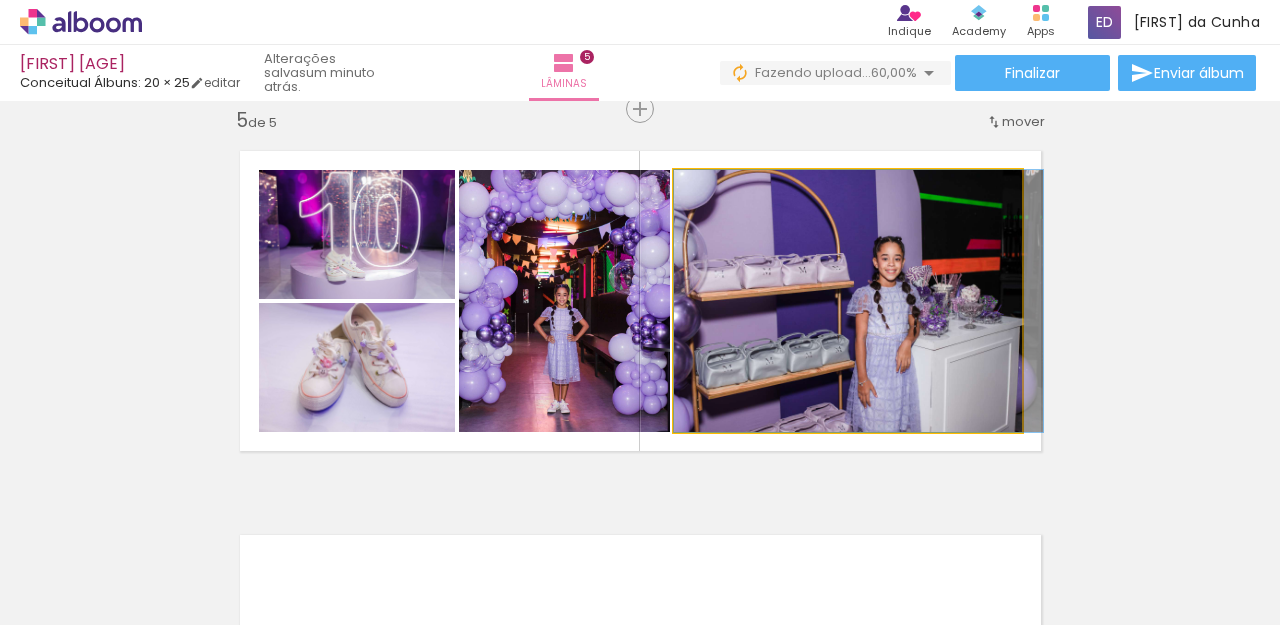 drag, startPoint x: 948, startPoint y: 264, endPoint x: 961, endPoint y: 264, distance: 13 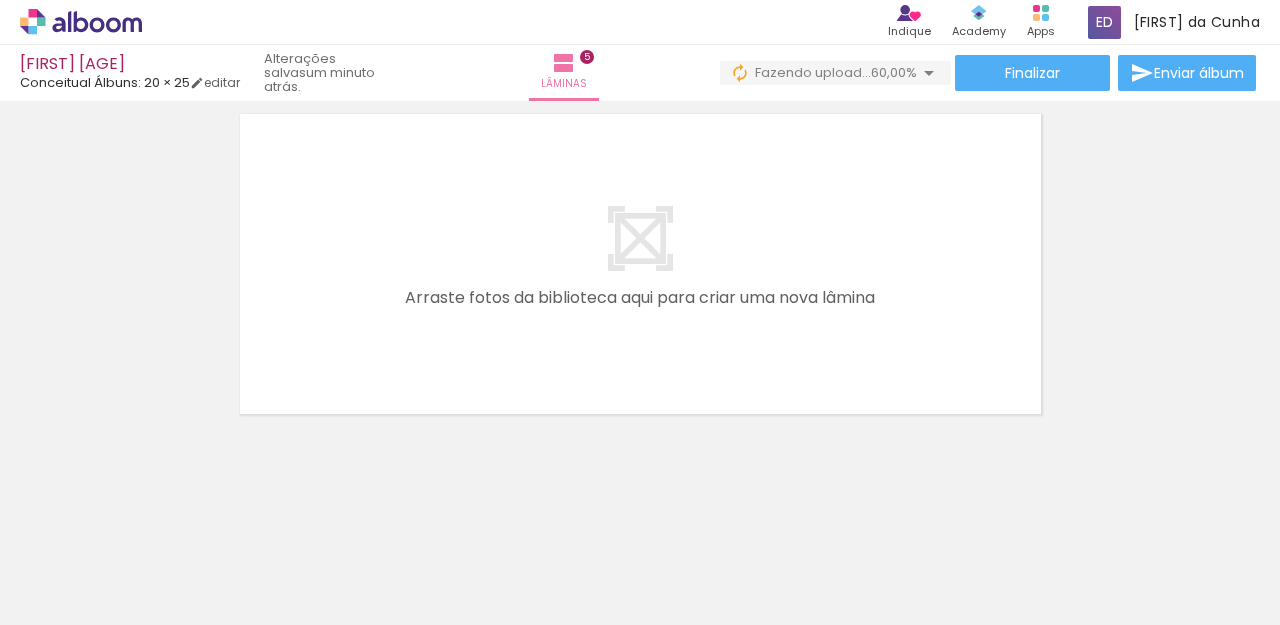 scroll, scrollTop: 1983, scrollLeft: 0, axis: vertical 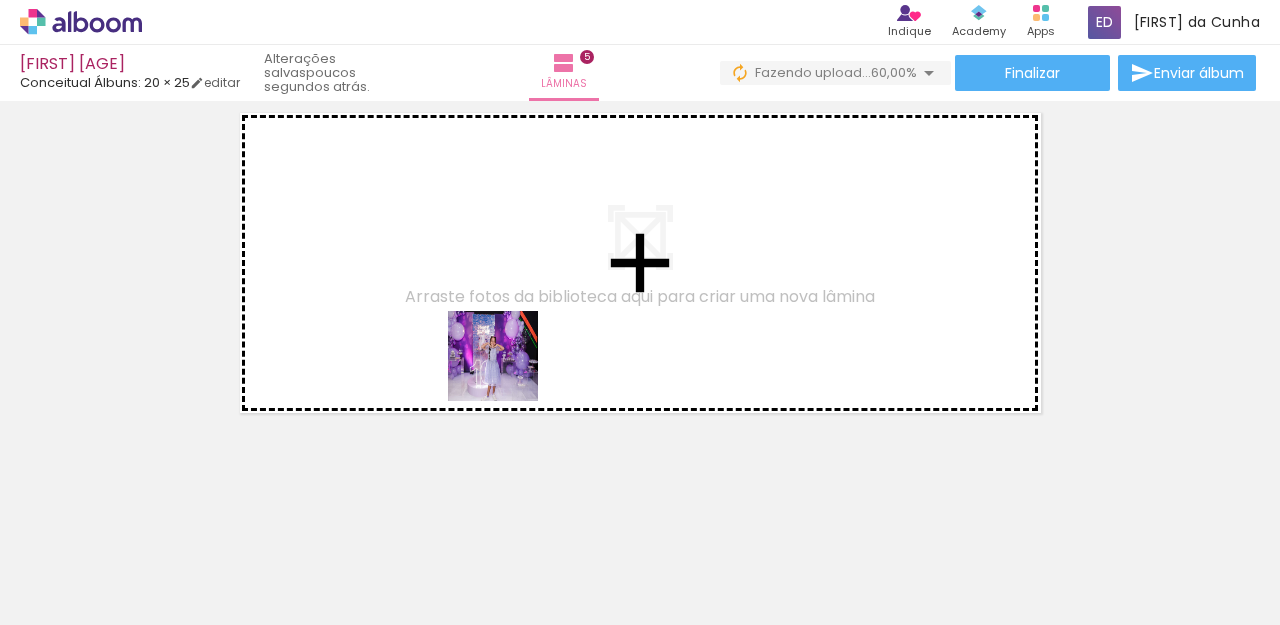 drag, startPoint x: 584, startPoint y: 533, endPoint x: 825, endPoint y: 610, distance: 253.00198 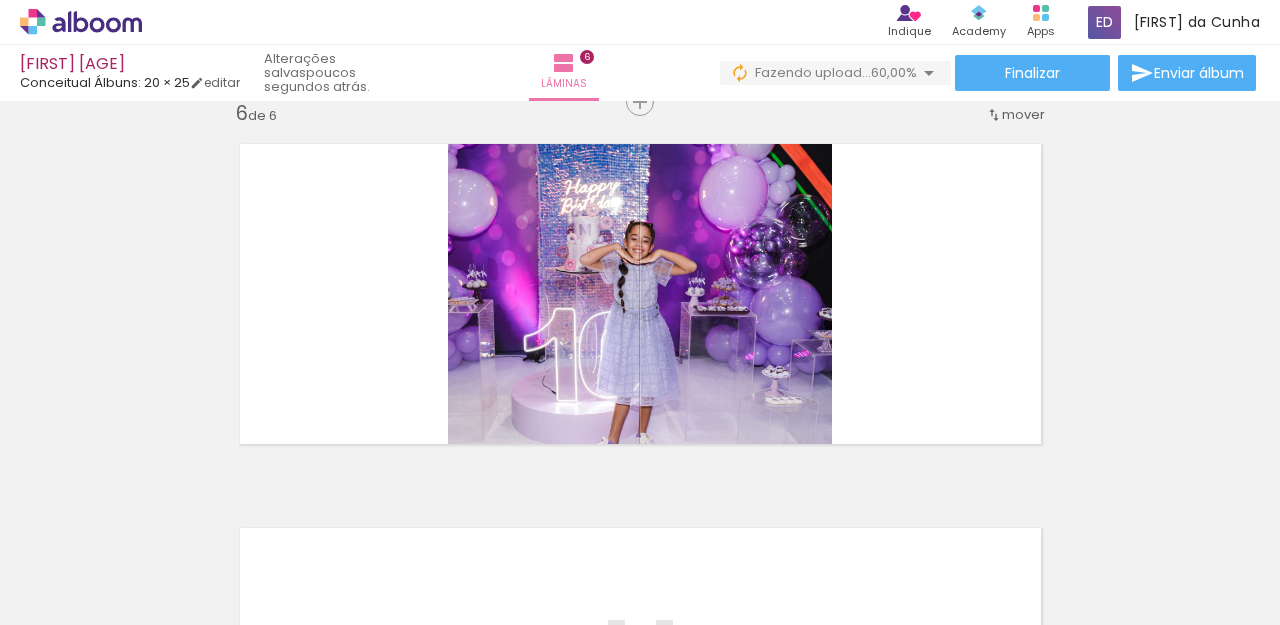 scroll, scrollTop: 1945, scrollLeft: 0, axis: vertical 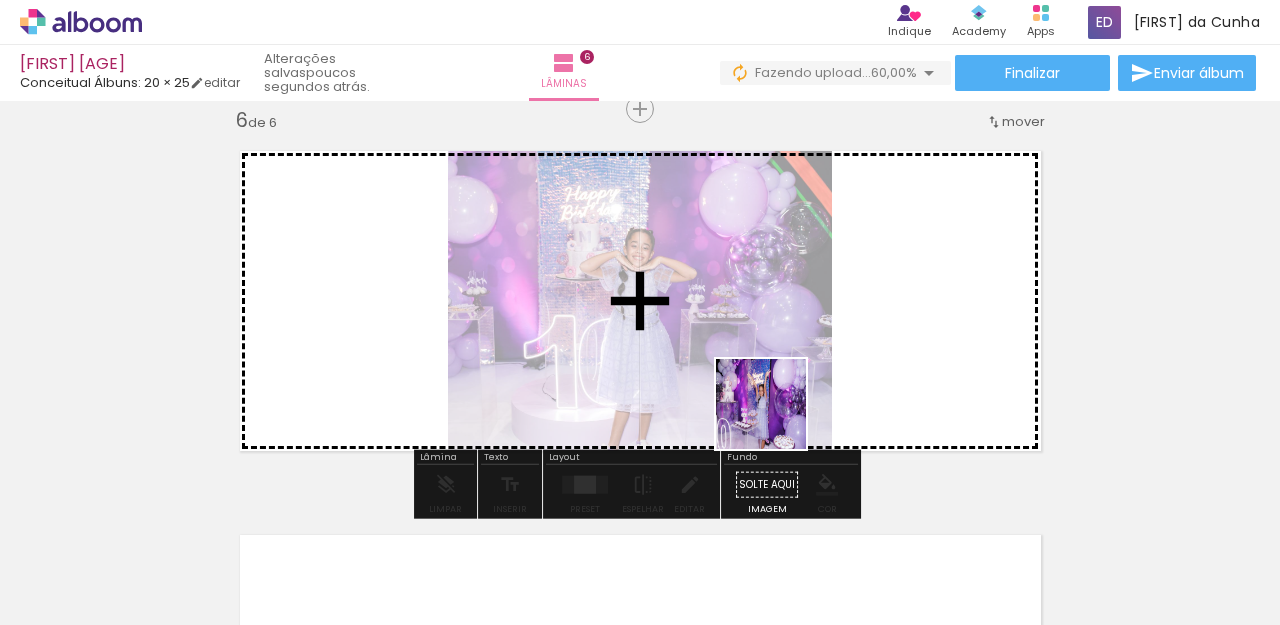 drag, startPoint x: 444, startPoint y: 550, endPoint x: 938, endPoint y: 348, distance: 533.70404 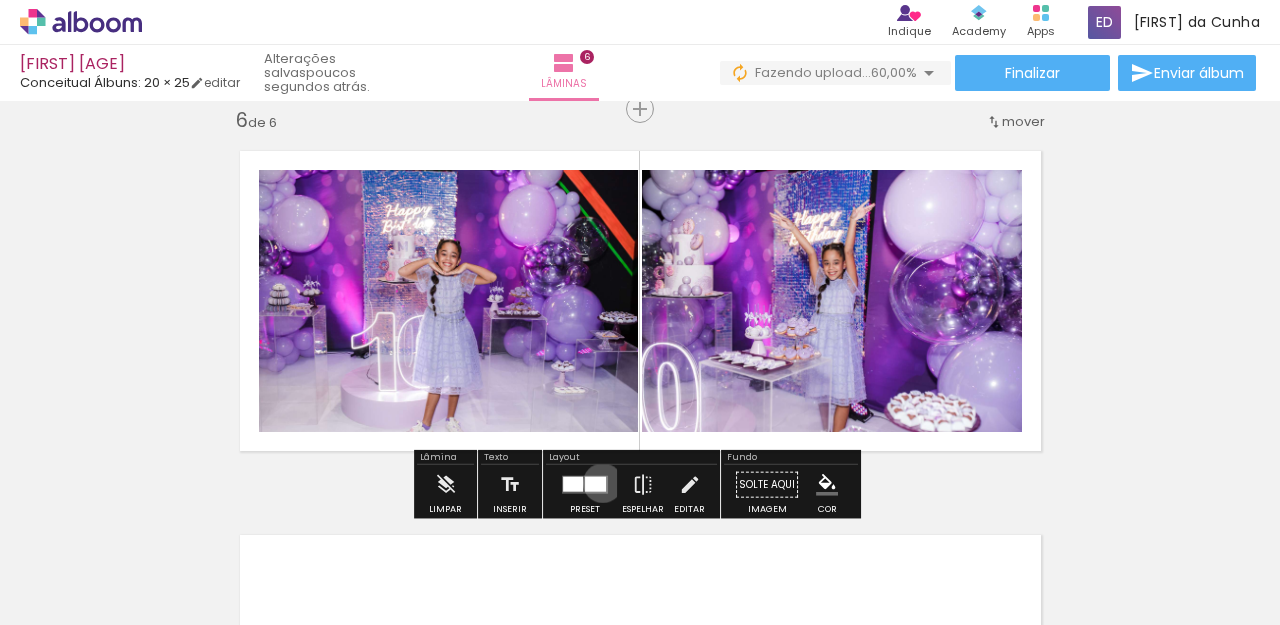 click at bounding box center (595, 484) 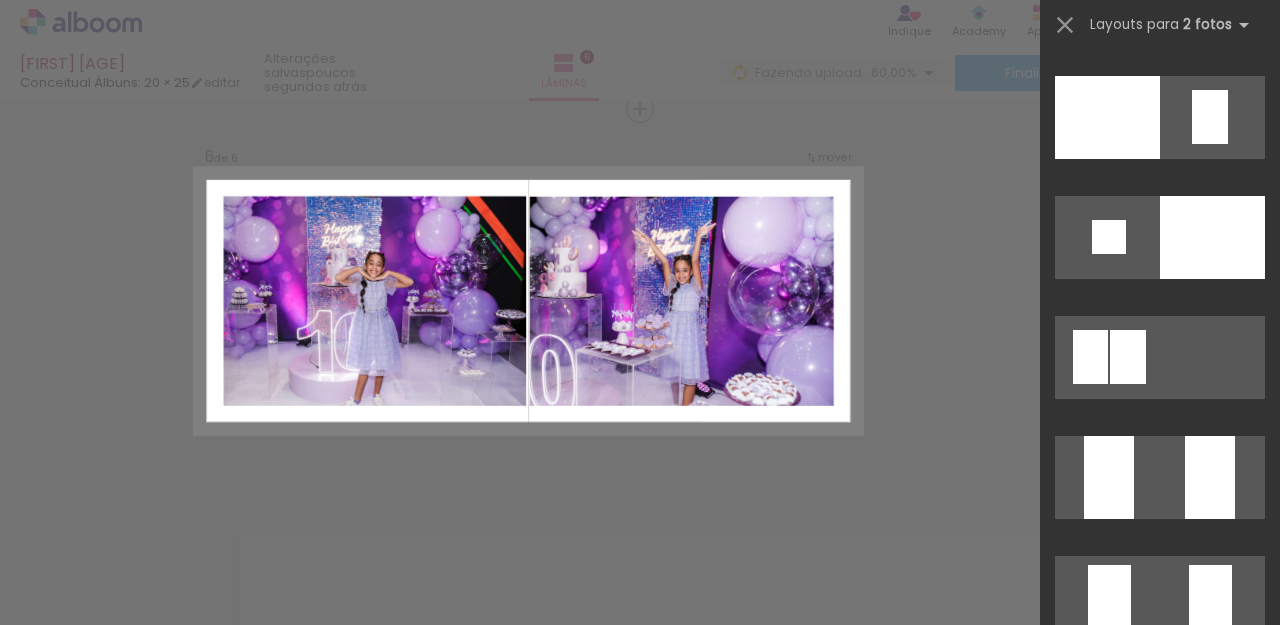 scroll, scrollTop: 6626, scrollLeft: 0, axis: vertical 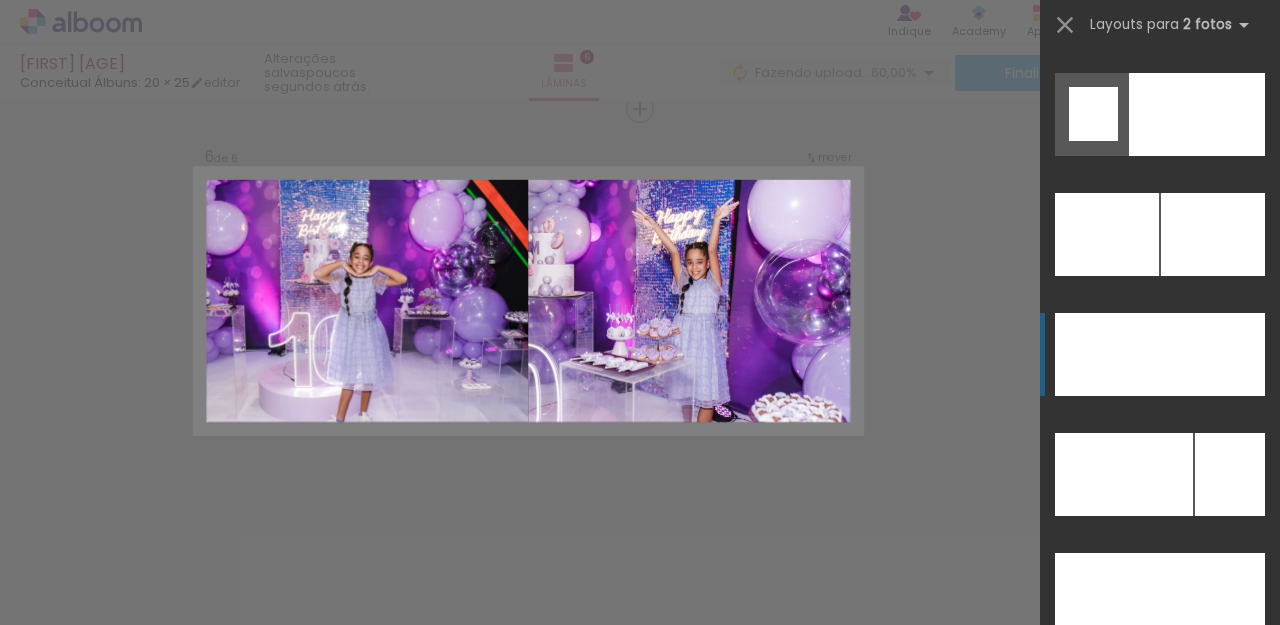 drag, startPoint x: 1204, startPoint y: 364, endPoint x: 1204, endPoint y: 343, distance: 21 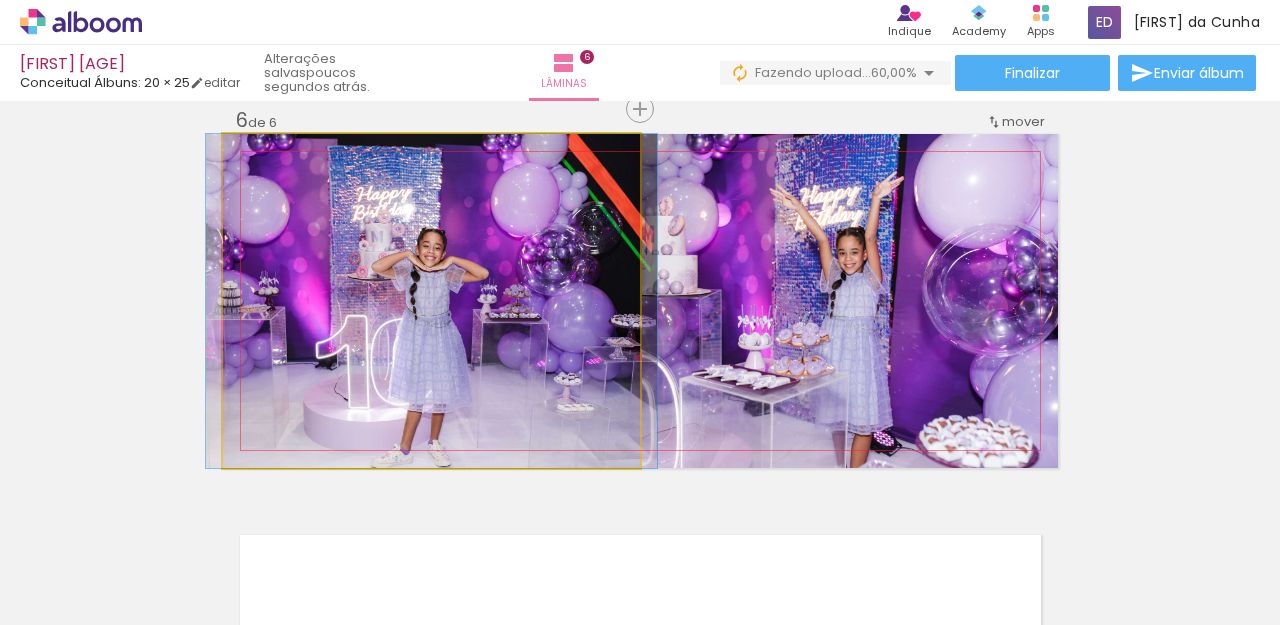 click 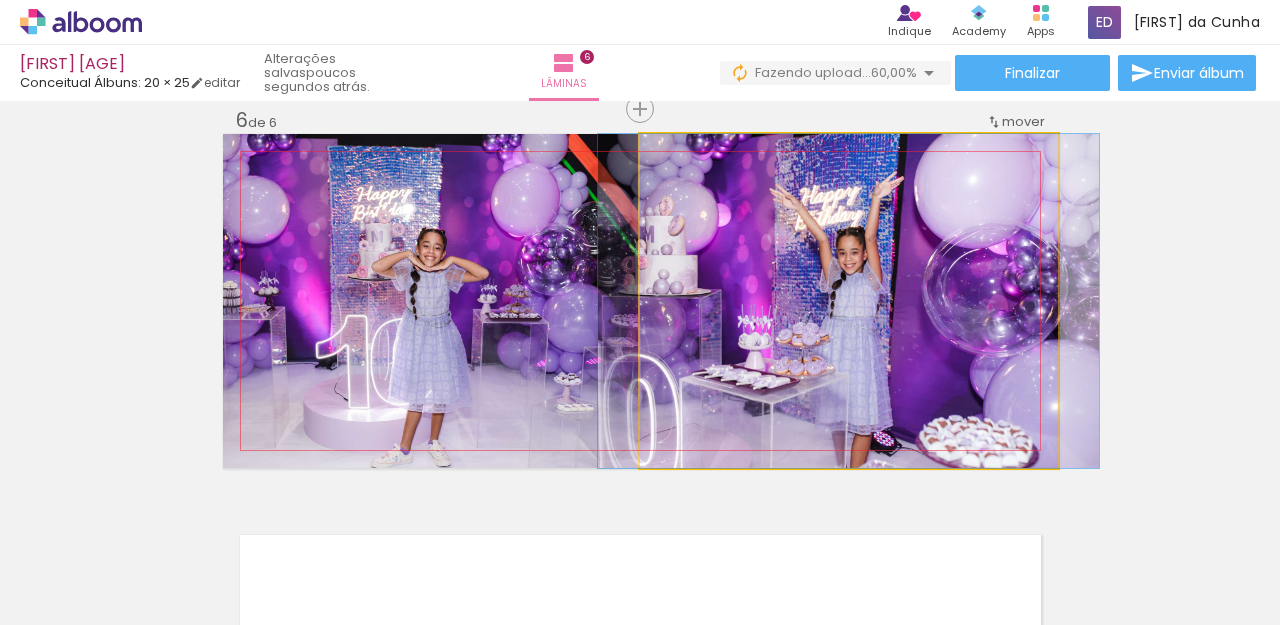 click 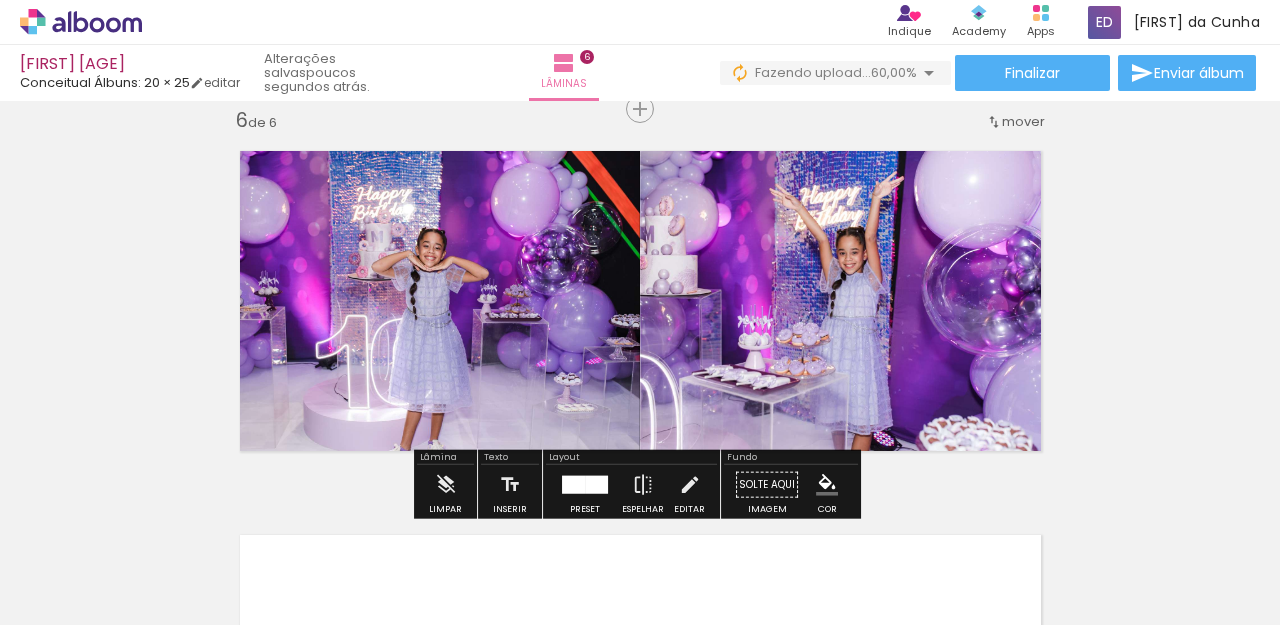 click at bounding box center [596, 485] 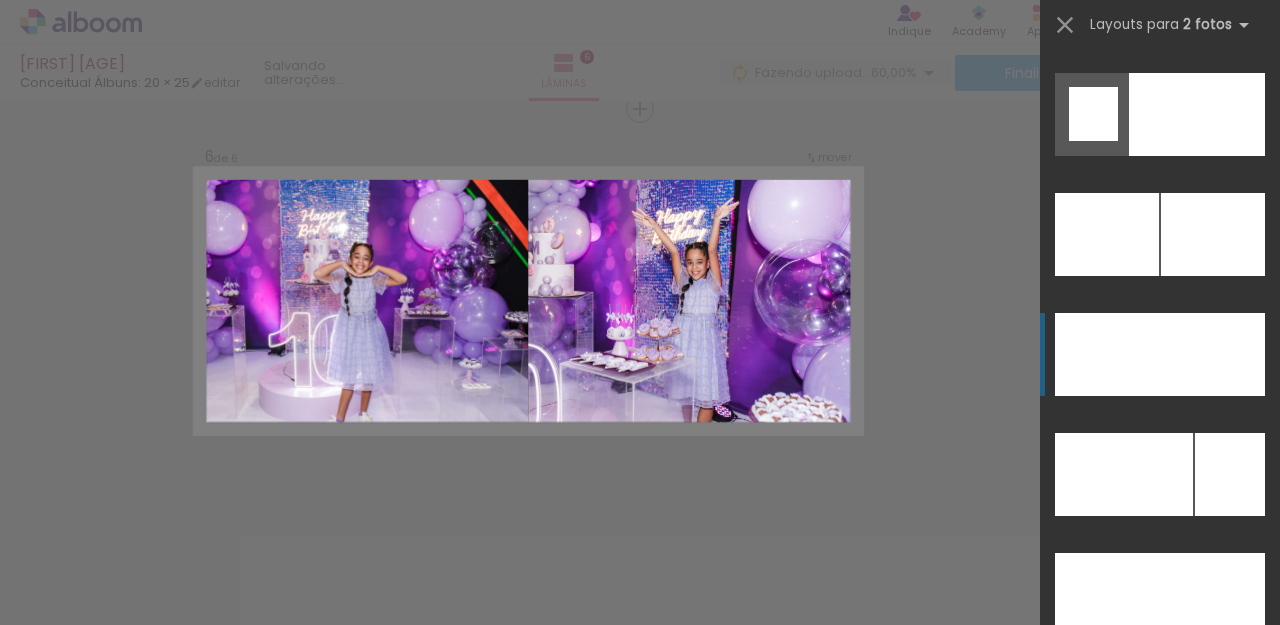 scroll, scrollTop: 9120, scrollLeft: 0, axis: vertical 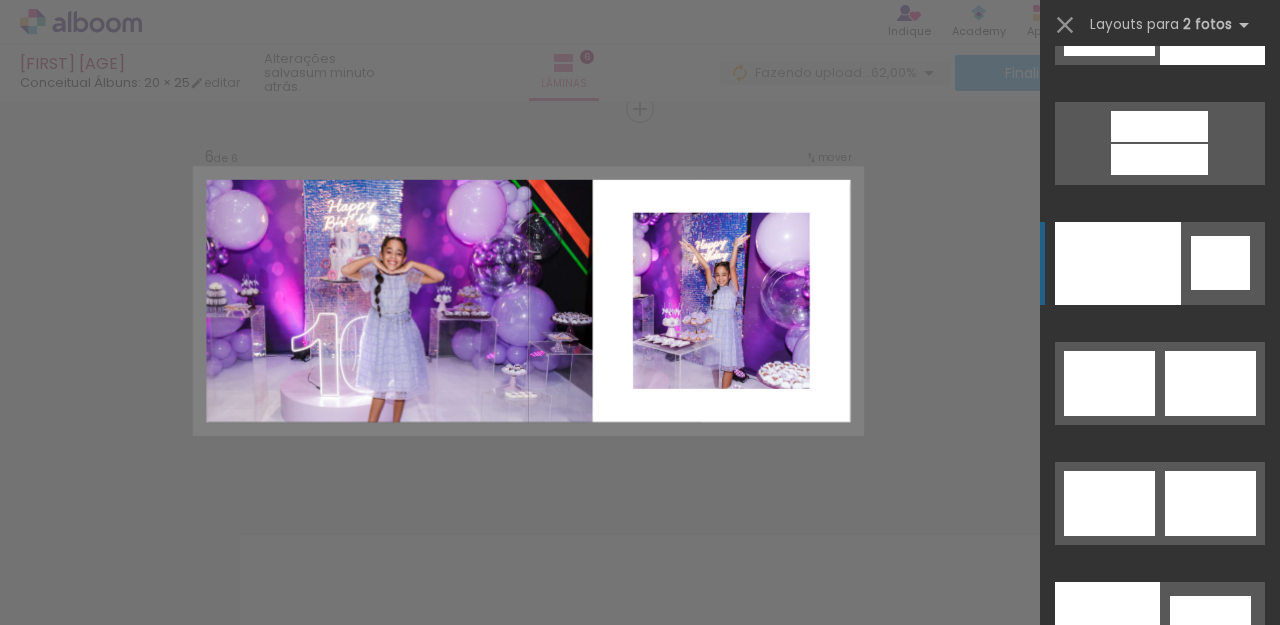 click at bounding box center (1210, 383) 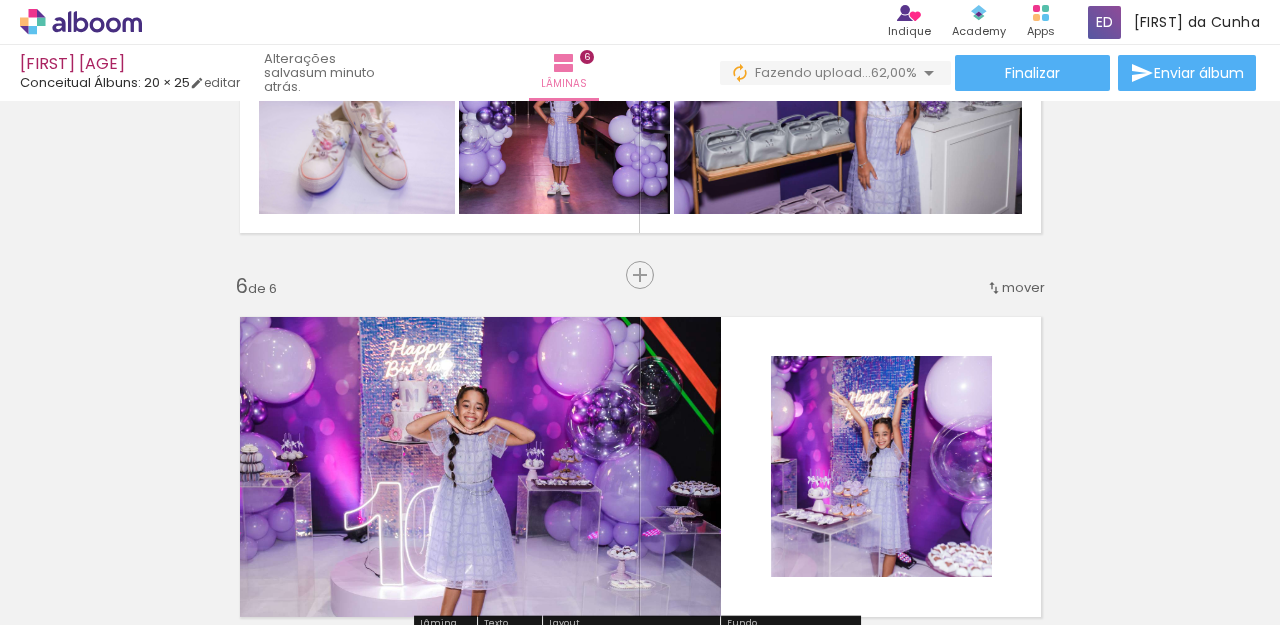 scroll, scrollTop: 1678, scrollLeft: 0, axis: vertical 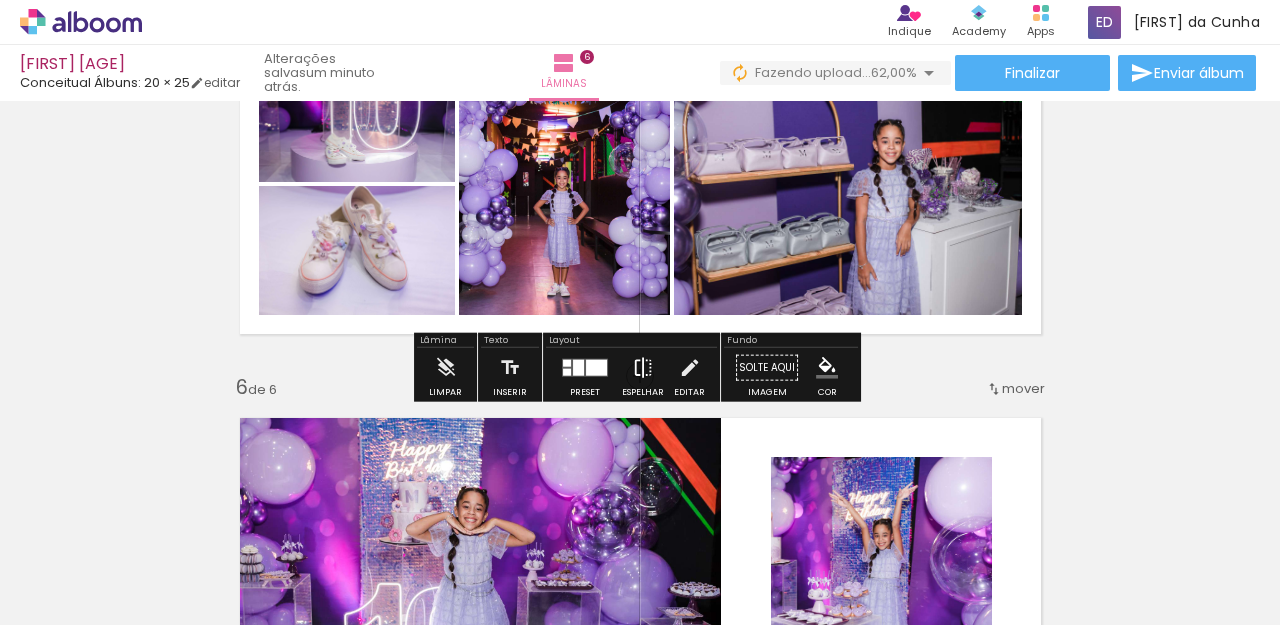 click at bounding box center [643, 368] 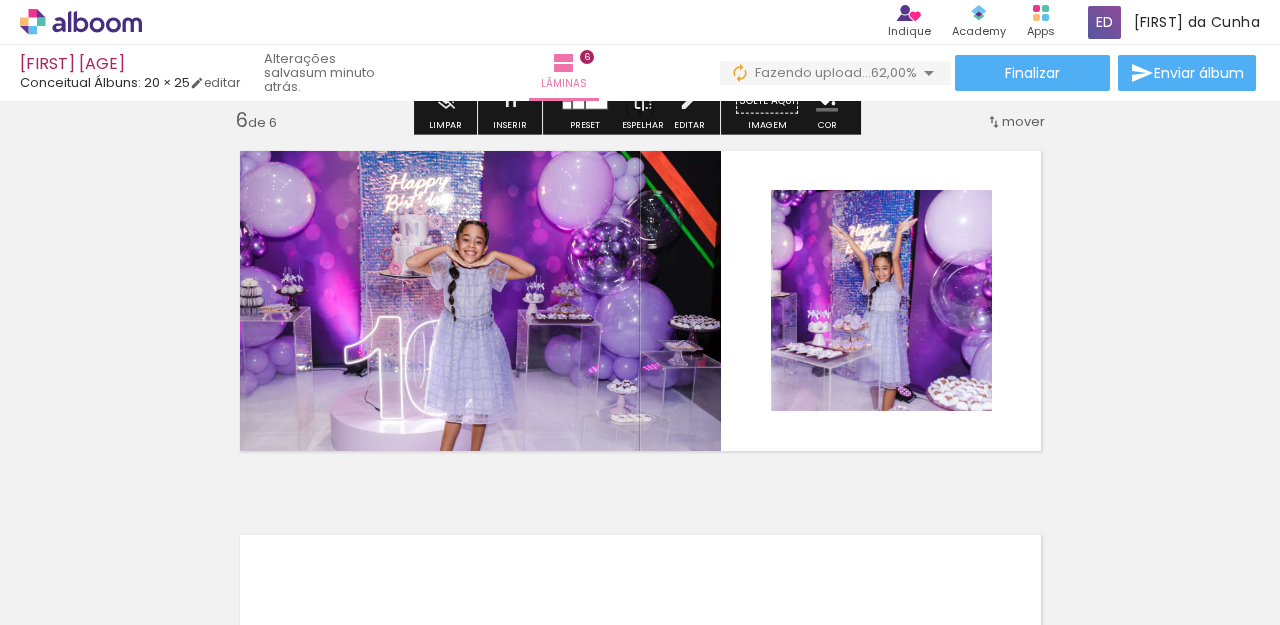 scroll, scrollTop: 2012, scrollLeft: 0, axis: vertical 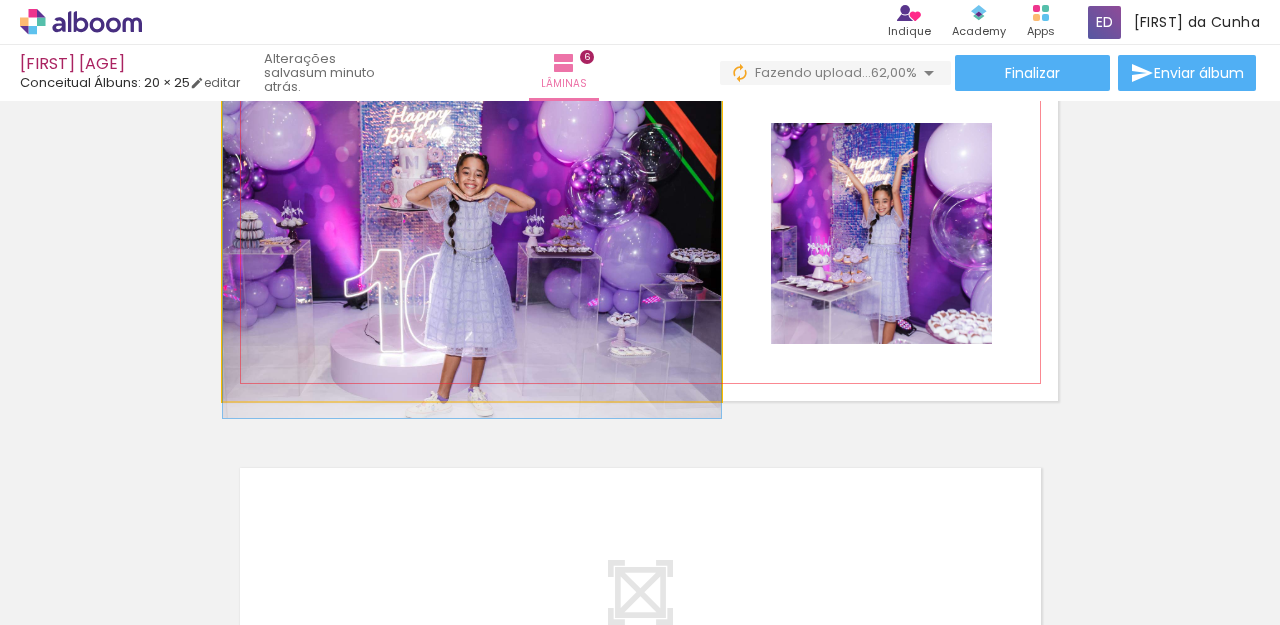 click 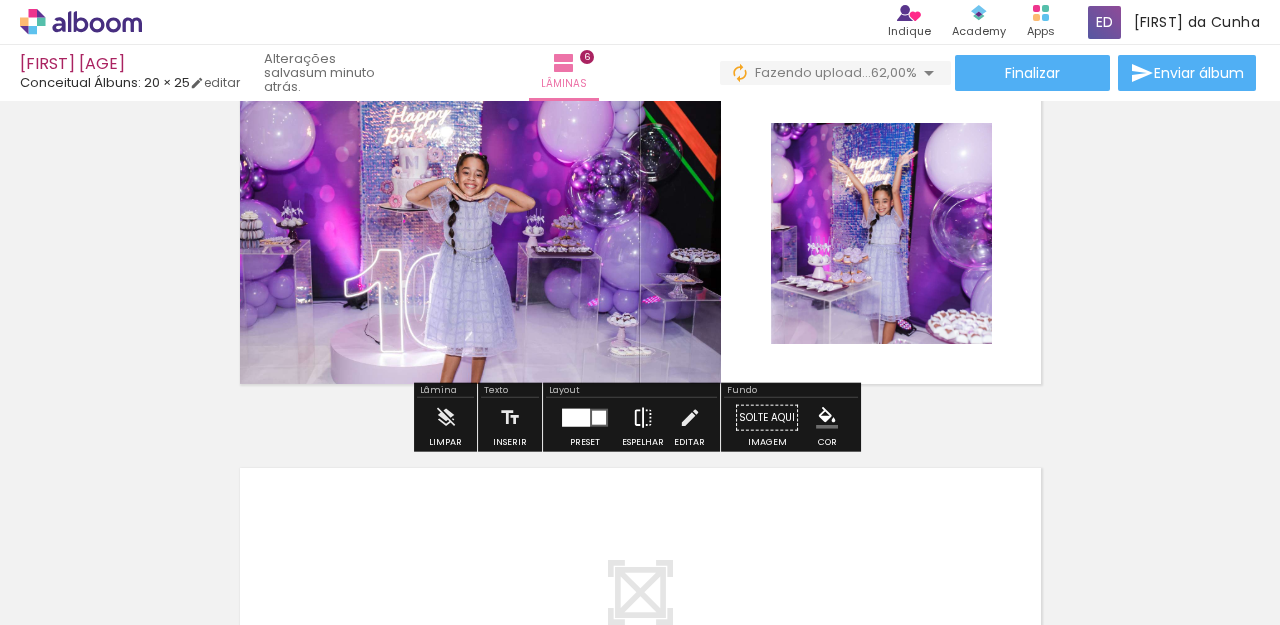 click at bounding box center [643, 418] 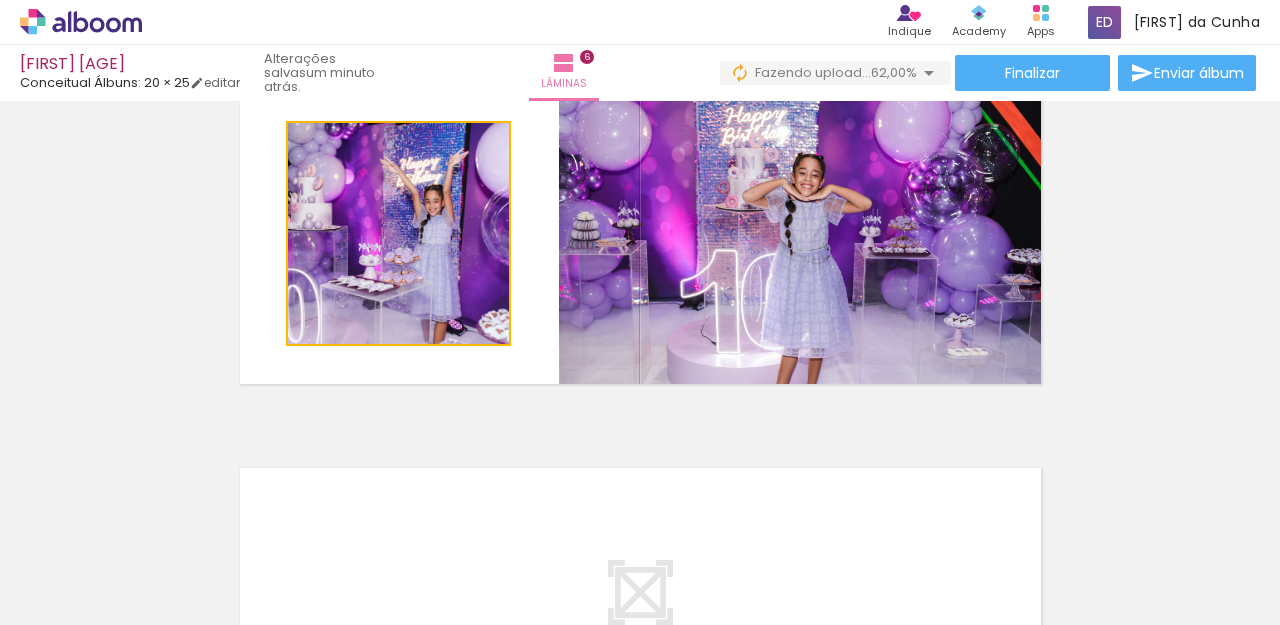 drag, startPoint x: 438, startPoint y: 238, endPoint x: 863, endPoint y: 256, distance: 425.381 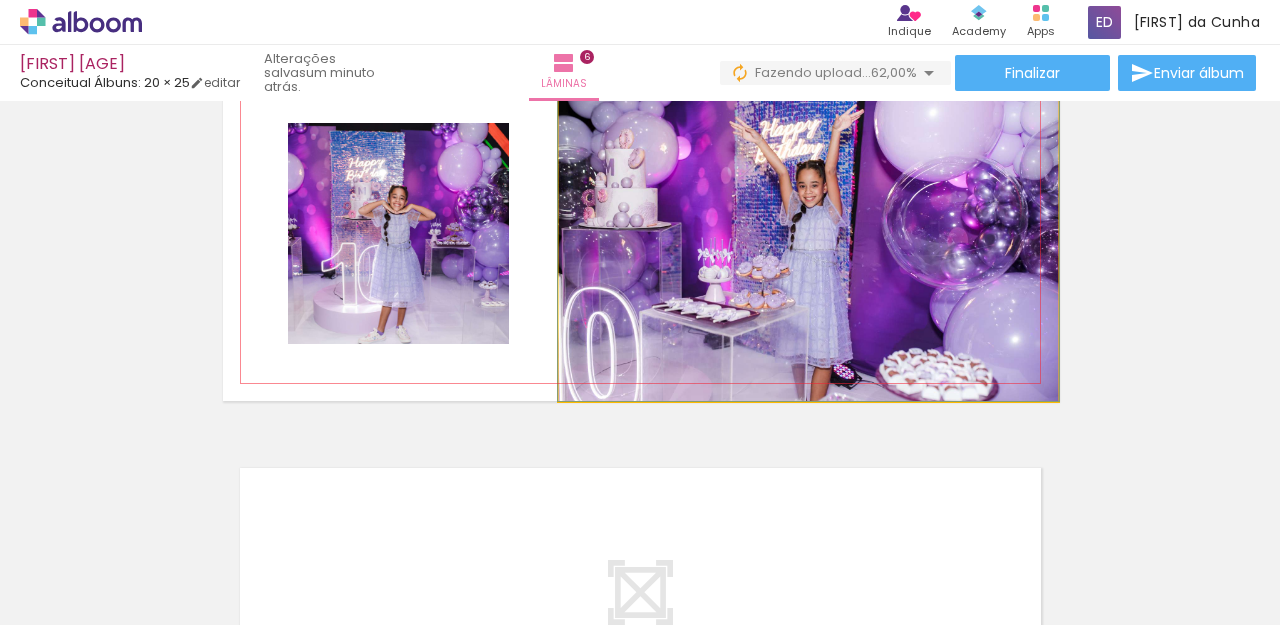 click 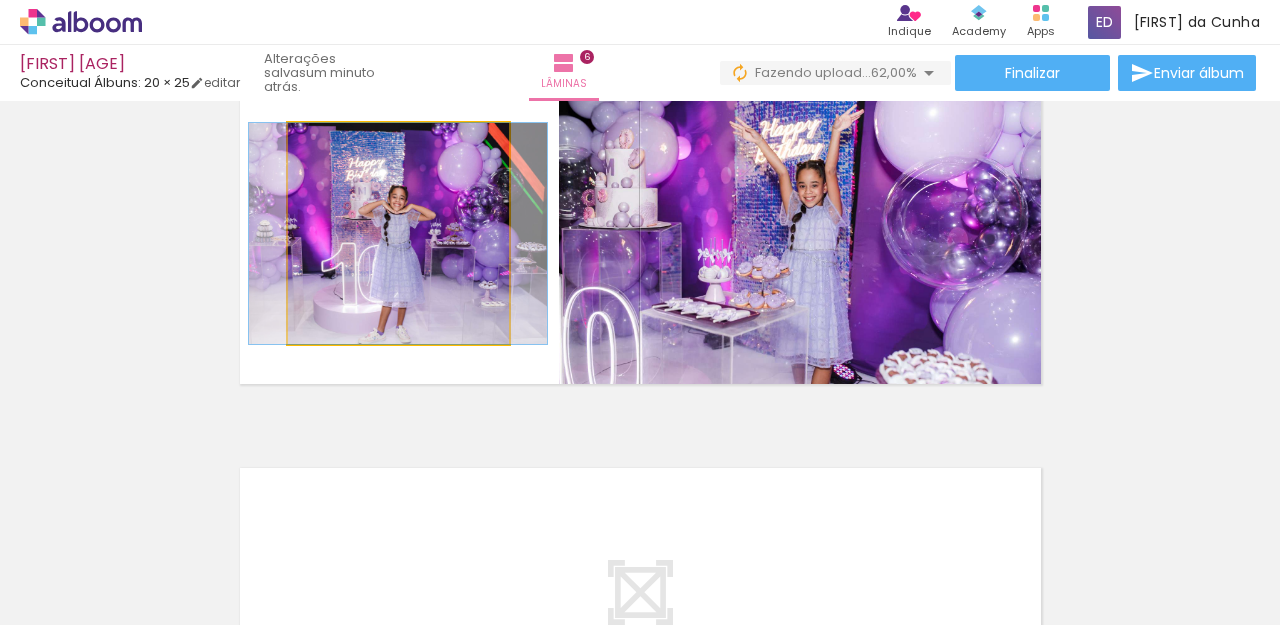 click 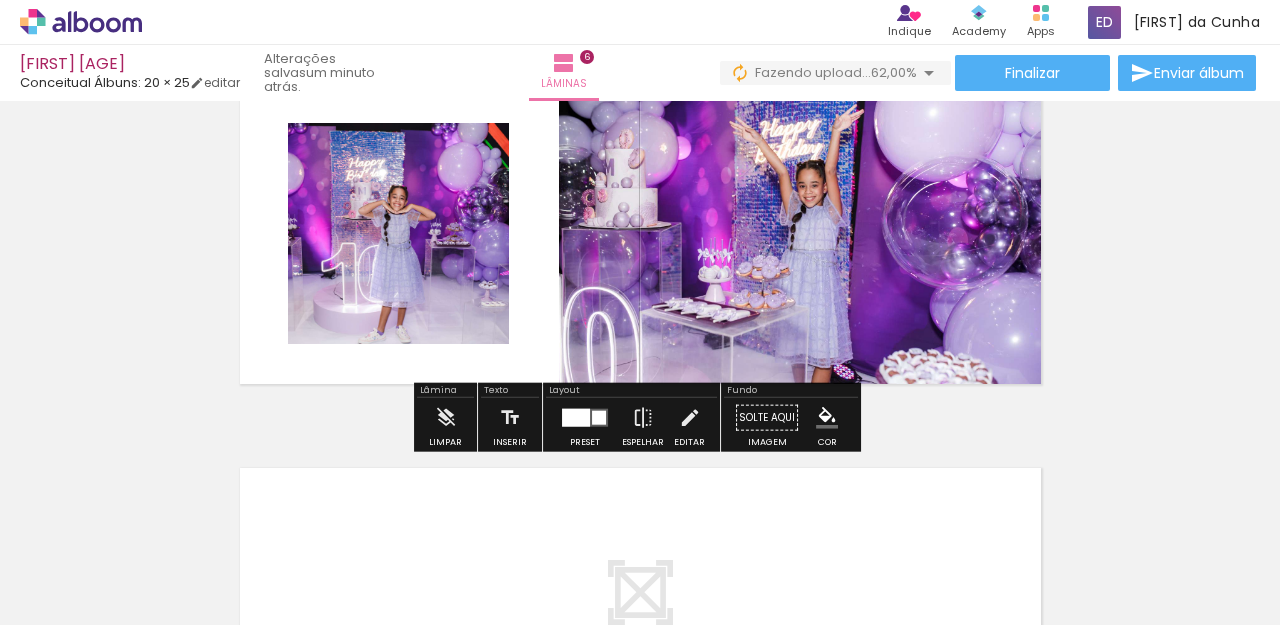 click on "Inserir lâmina 1  de 6  Inserir lâmina 2  de 6  Inserir lâmina 3  de 6  Inserir lâmina 4  de 6  Inserir lâmina 5  de 6  Inserir lâmina 6  de 6" at bounding box center (640, -560) 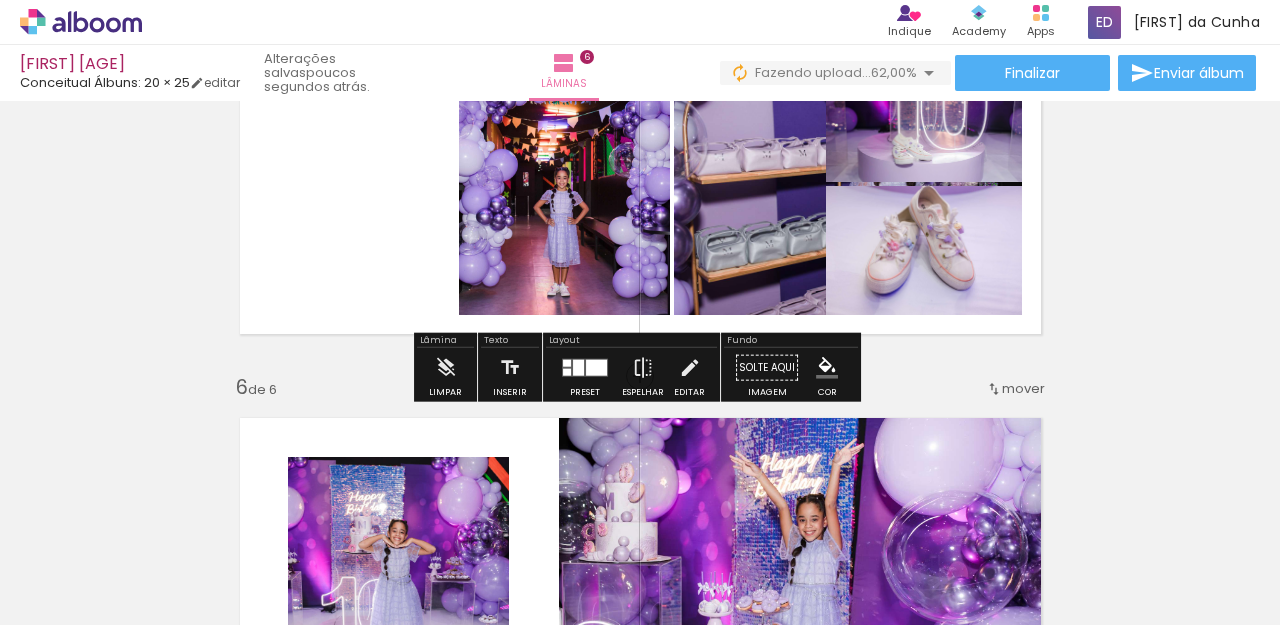 scroll, scrollTop: 1545, scrollLeft: 0, axis: vertical 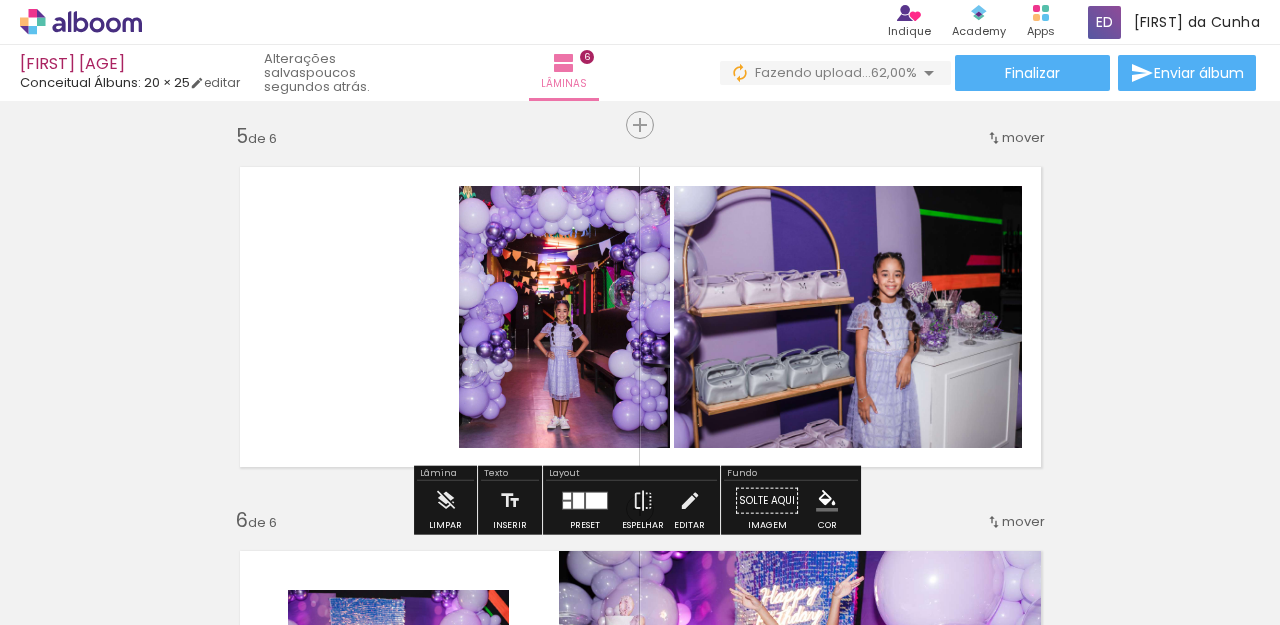 click 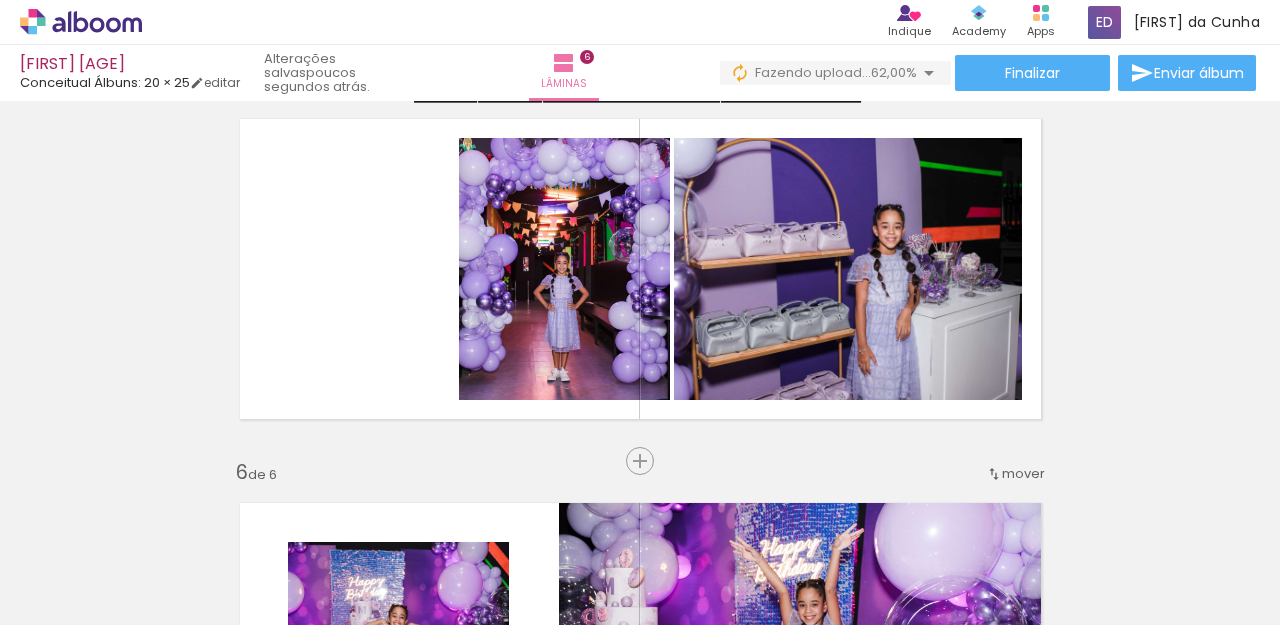 scroll, scrollTop: 1612, scrollLeft: 0, axis: vertical 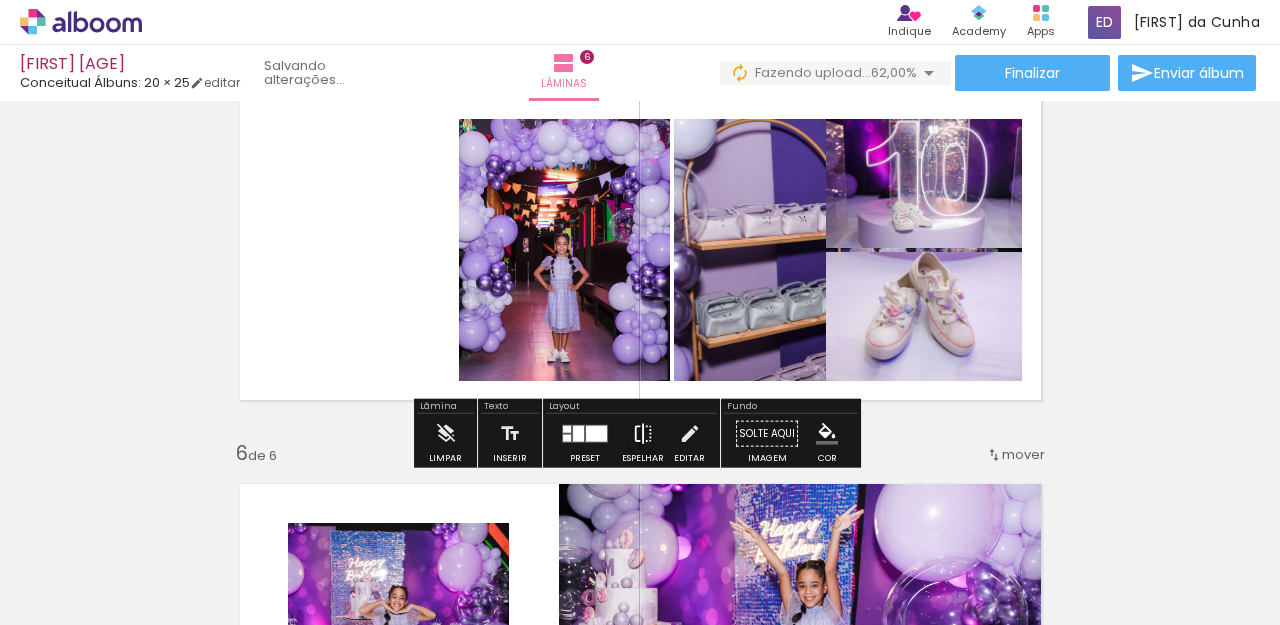 click at bounding box center [643, 434] 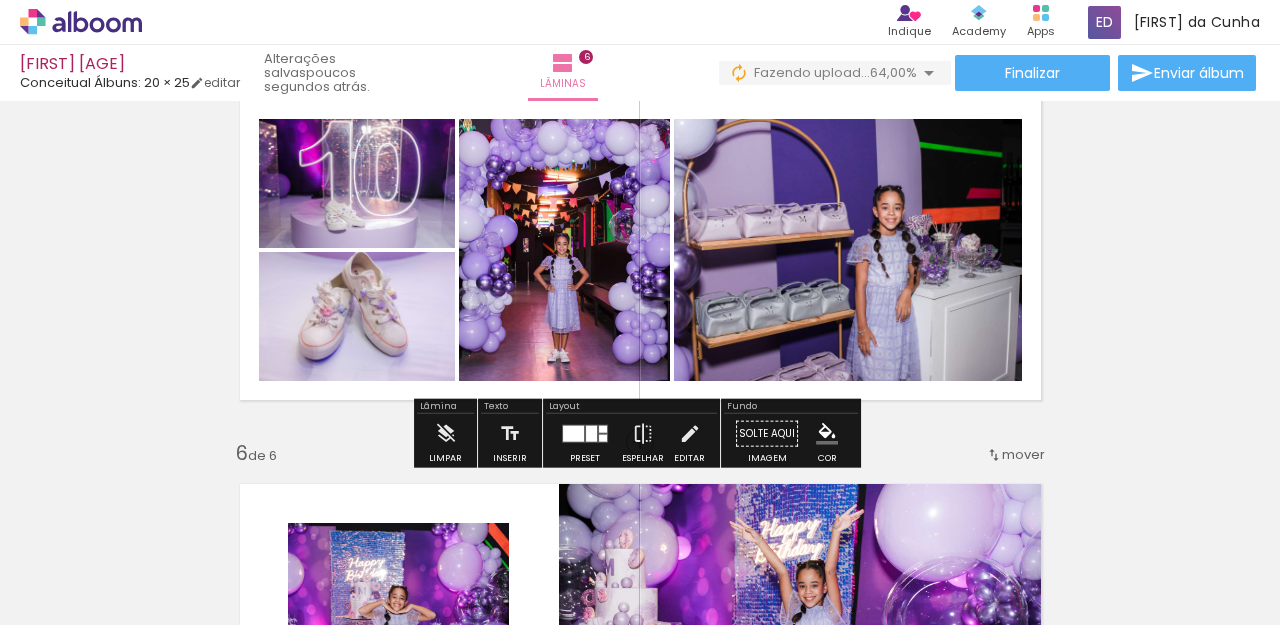 click on "Inserir lâmina 1  de 6  Inserir lâmina 2  de 6  Inserir lâmina 3  de 6  Inserir lâmina 4  de 6  Inserir lâmina 5  de 6  Inserir lâmina 6  de 6" at bounding box center [640, -160] 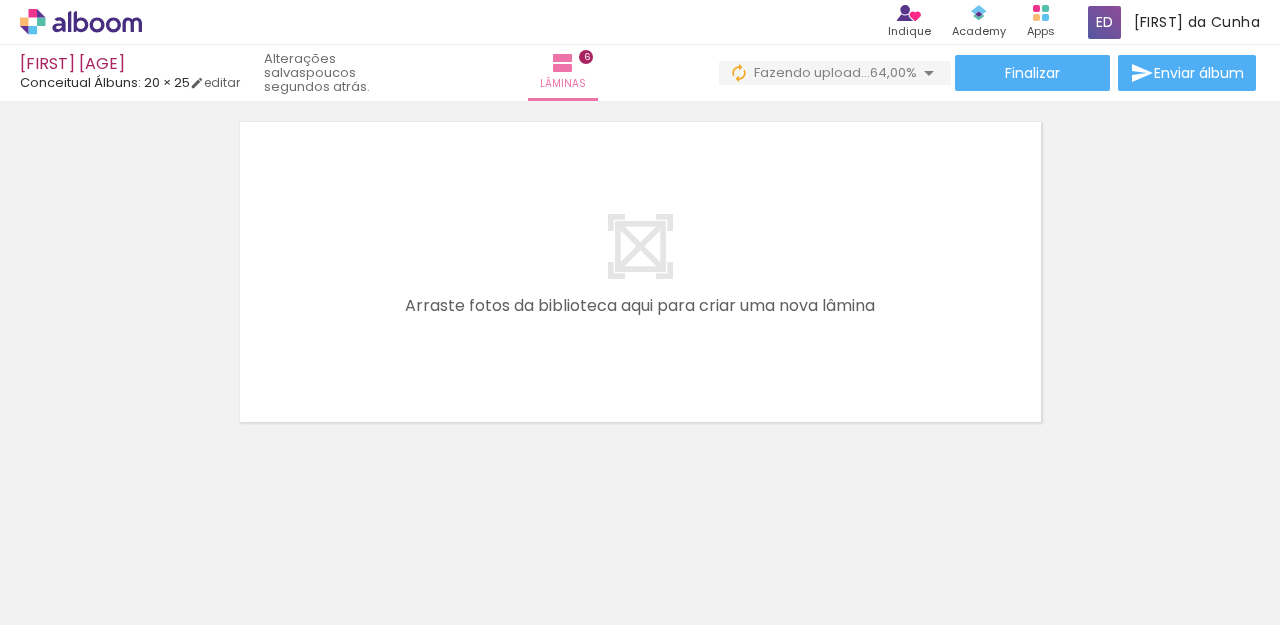 scroll, scrollTop: 2367, scrollLeft: 0, axis: vertical 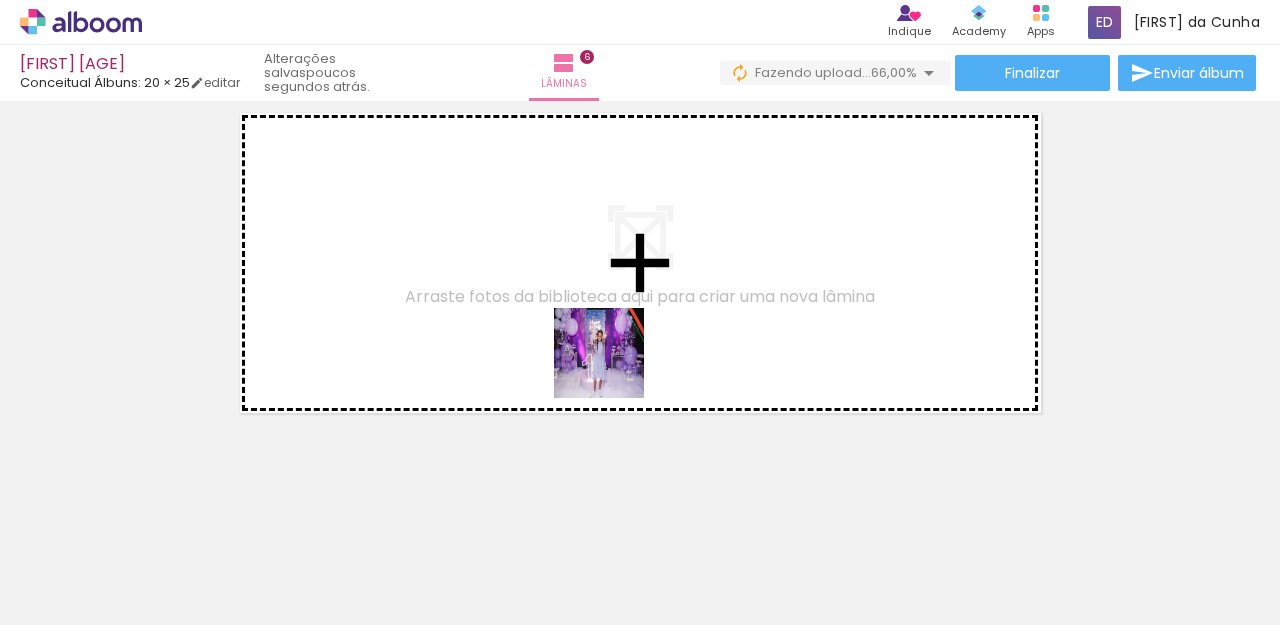 drag, startPoint x: 728, startPoint y: 582, endPoint x: 768, endPoint y: 524, distance: 70.45566 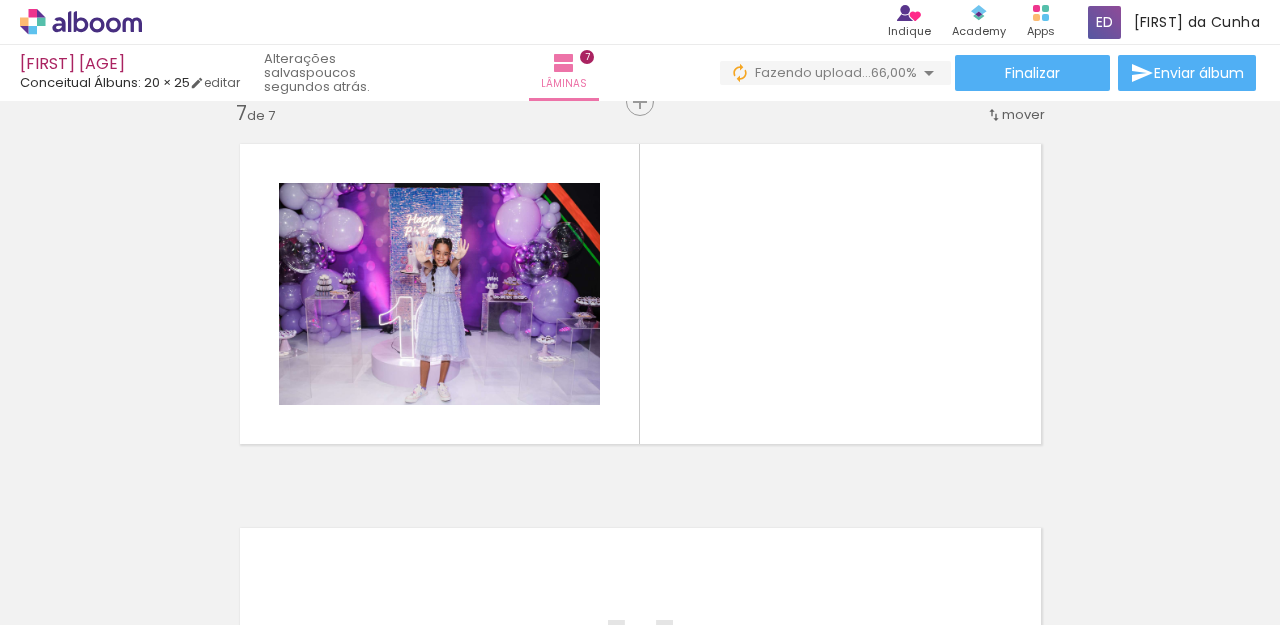 scroll, scrollTop: 2329, scrollLeft: 0, axis: vertical 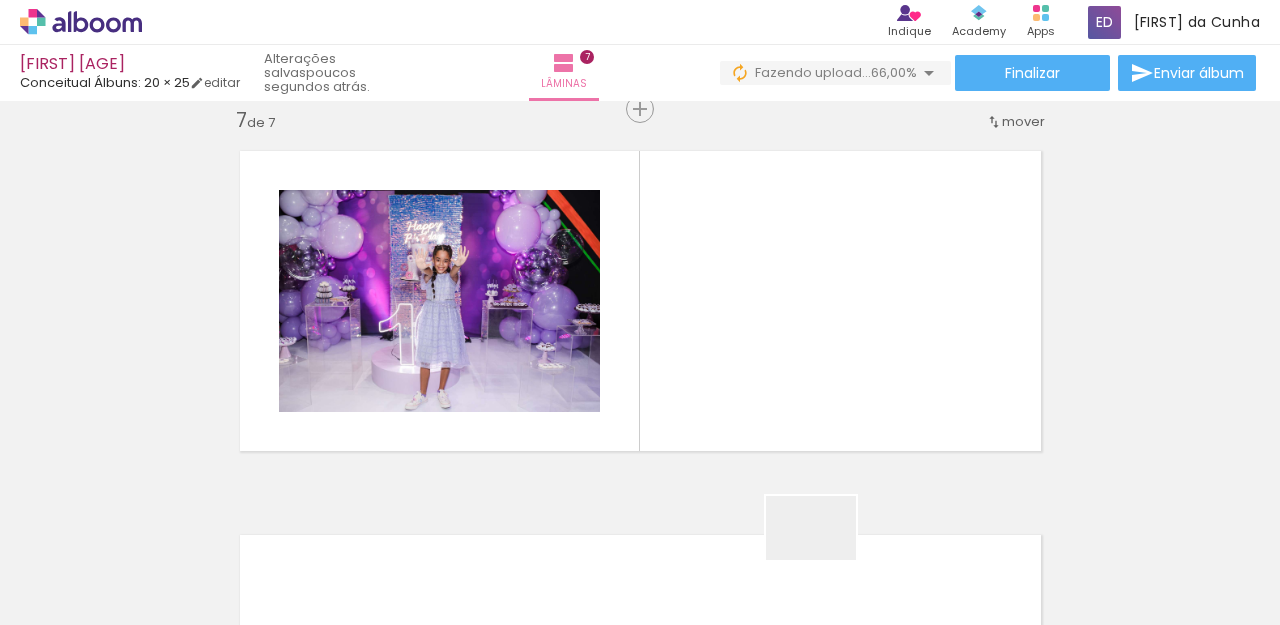 drag, startPoint x: 826, startPoint y: 562, endPoint x: 802, endPoint y: 296, distance: 267.0805 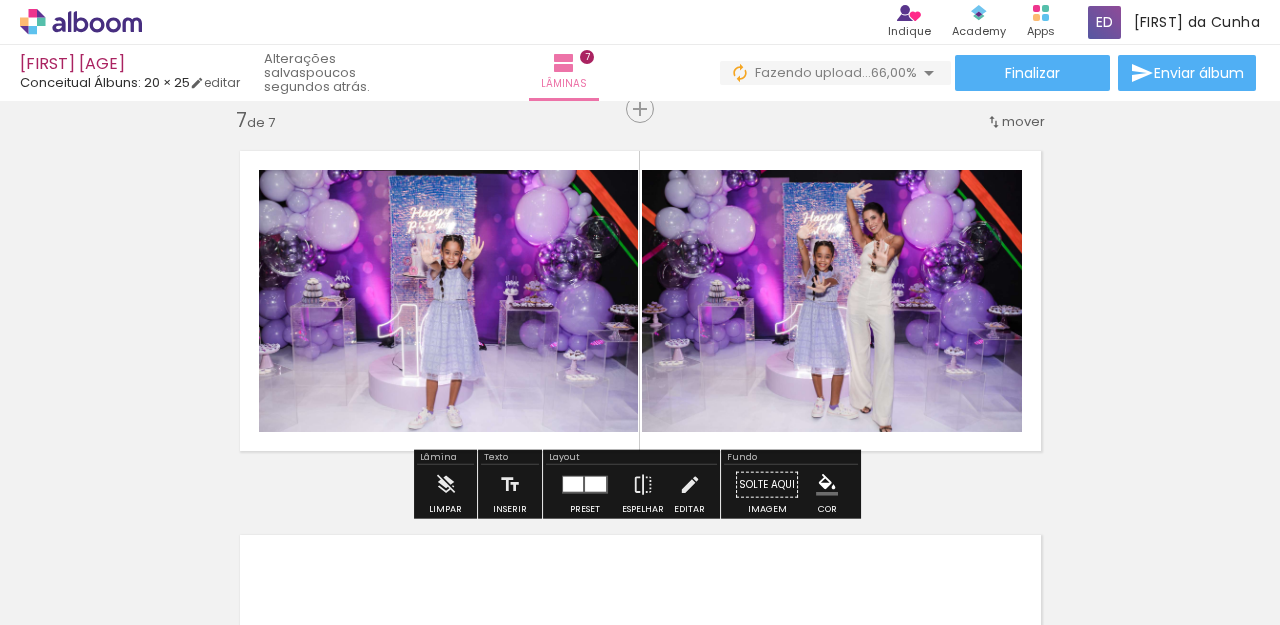 click on "Inserir lâmina 1  de 7  Inserir lâmina 2  de 7  Inserir lâmina 3  de 7  Inserir lâmina 4  de 7  Inserir lâmina 5  de 7  Inserir lâmina 6  de 7  Inserir lâmina 7  de 7" at bounding box center (640, -685) 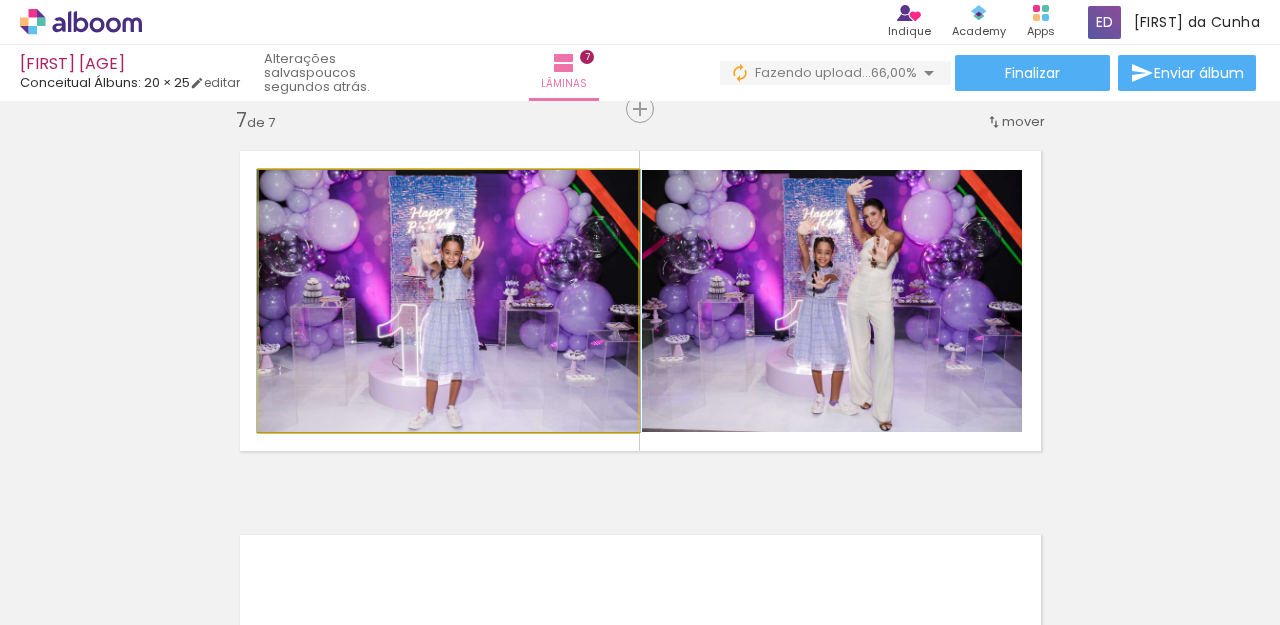 click 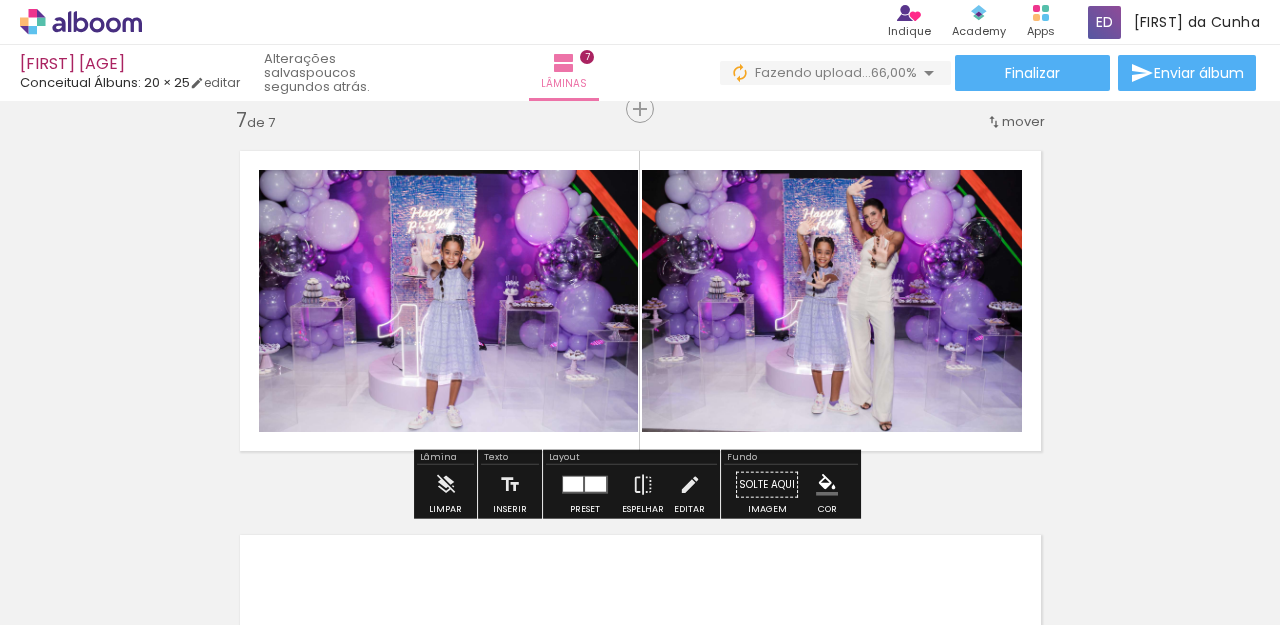 click on "Inserir lâmina 1  de 7  Inserir lâmina 2  de 7  Inserir lâmina 3  de 7  Inserir lâmina 4  de 7  Inserir lâmina 5  de 7  Inserir lâmina 6  de 7  Inserir lâmina 7  de 7" at bounding box center [640, -685] 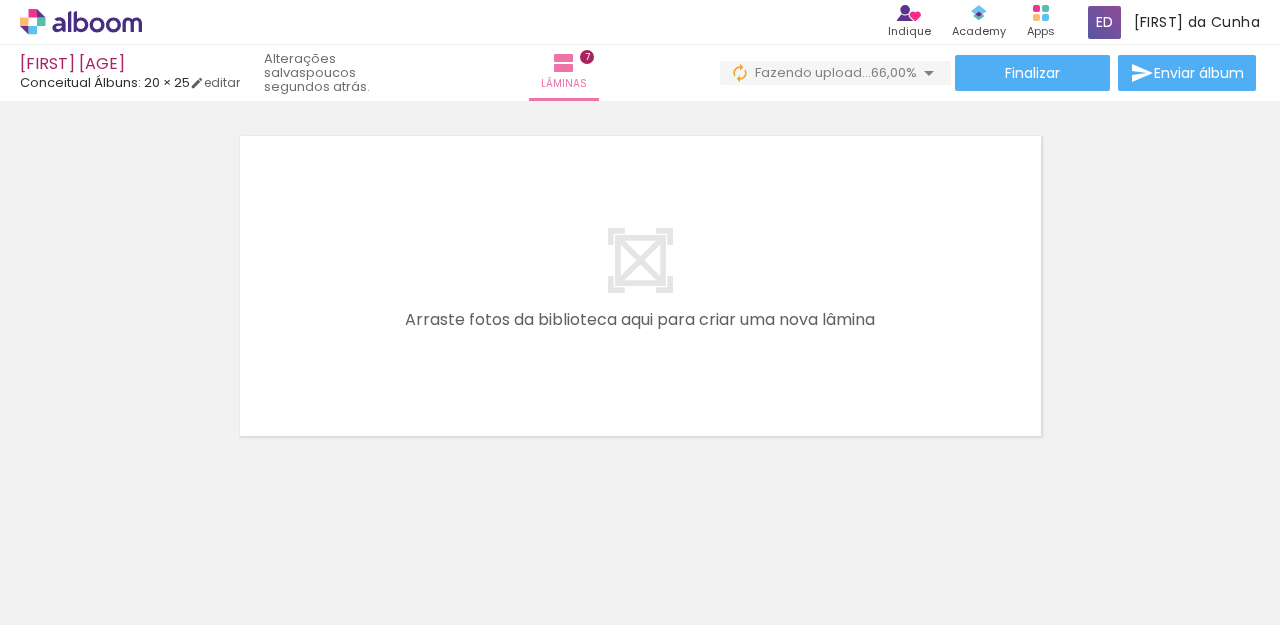 scroll, scrollTop: 2751, scrollLeft: 0, axis: vertical 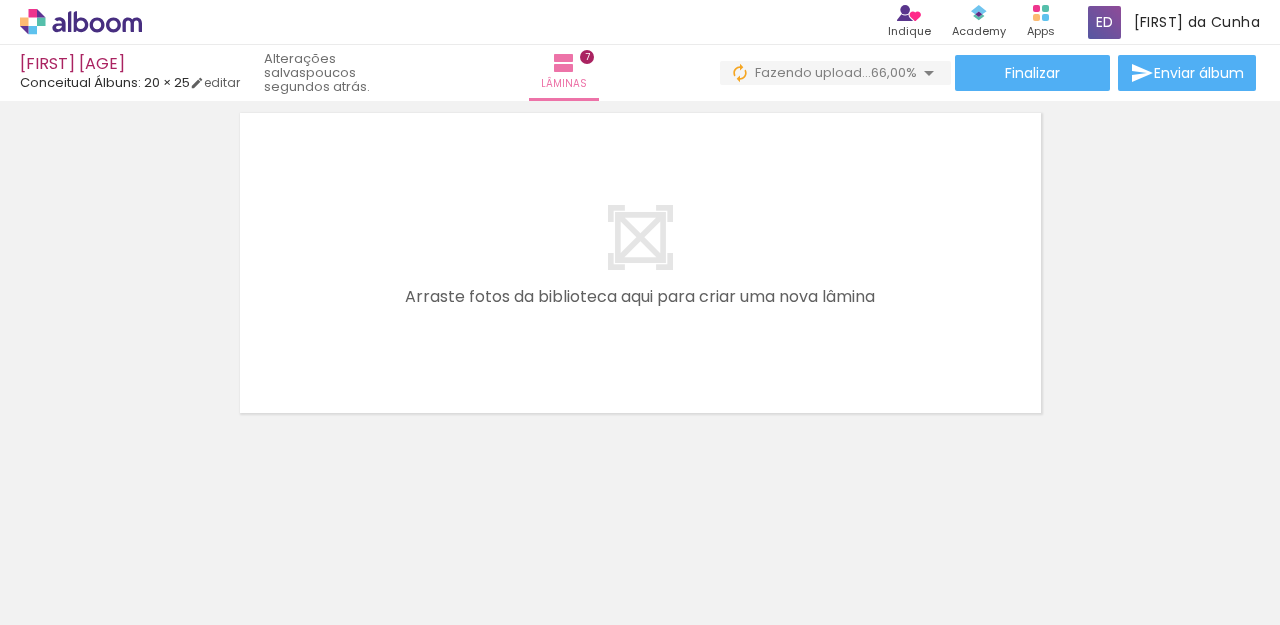 drag, startPoint x: 321, startPoint y: 568, endPoint x: 447, endPoint y: 510, distance: 138.70833 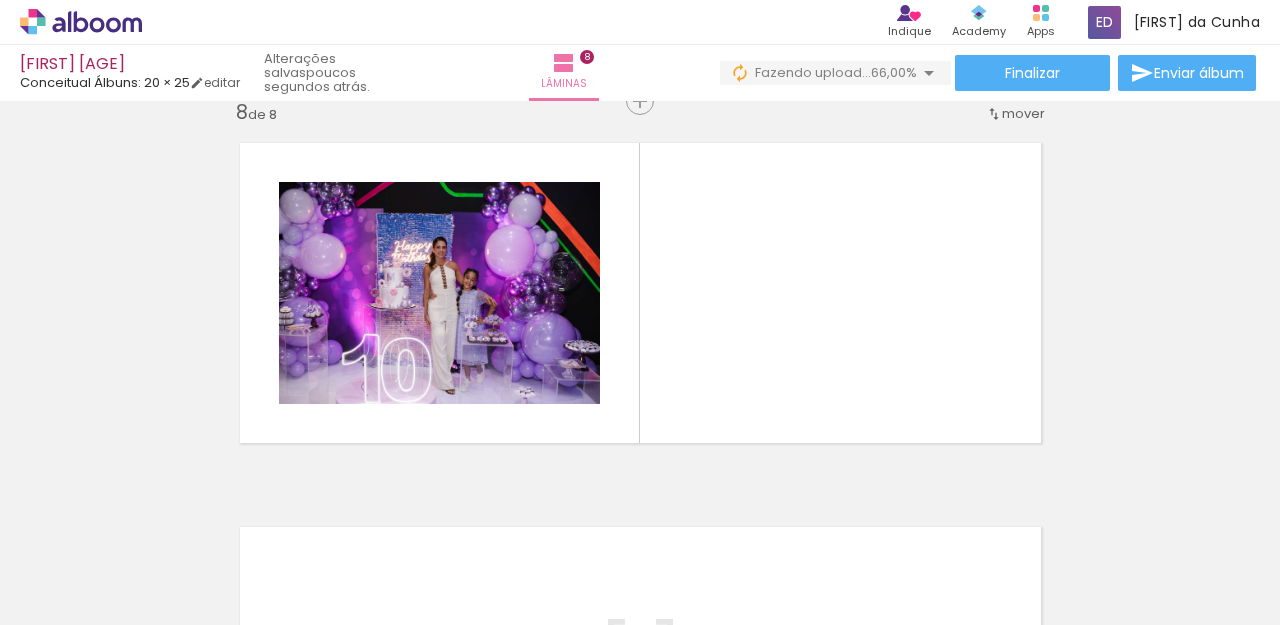 scroll, scrollTop: 2713, scrollLeft: 0, axis: vertical 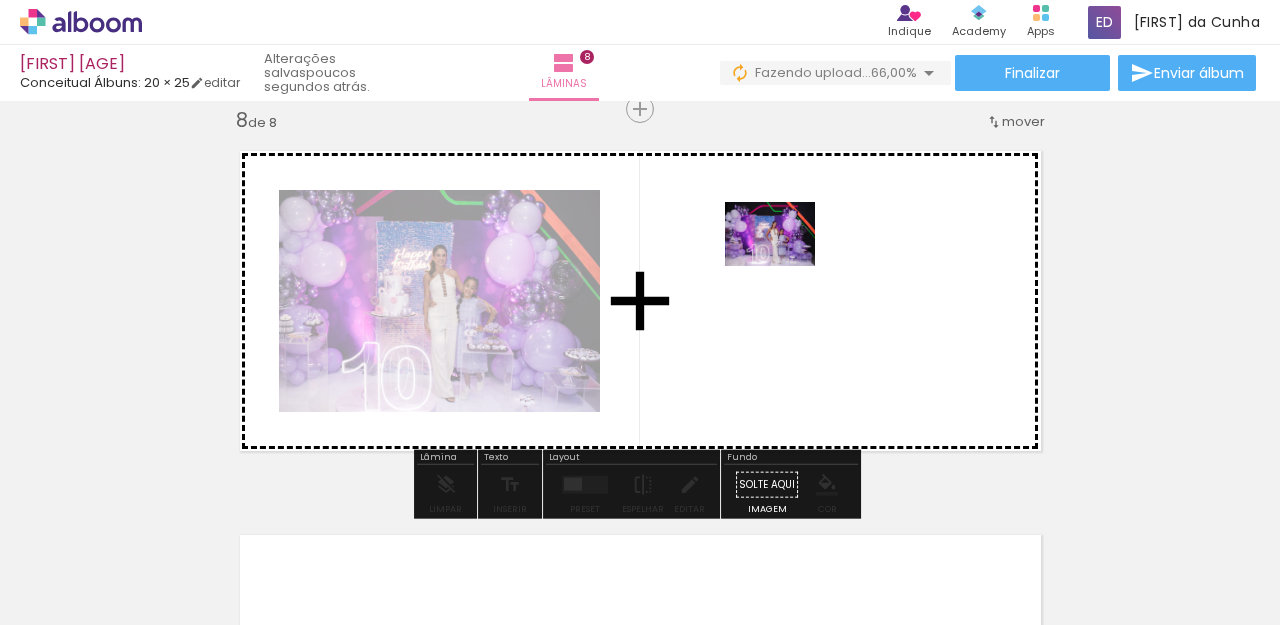 drag, startPoint x: 432, startPoint y: 550, endPoint x: 786, endPoint y: 262, distance: 456.35513 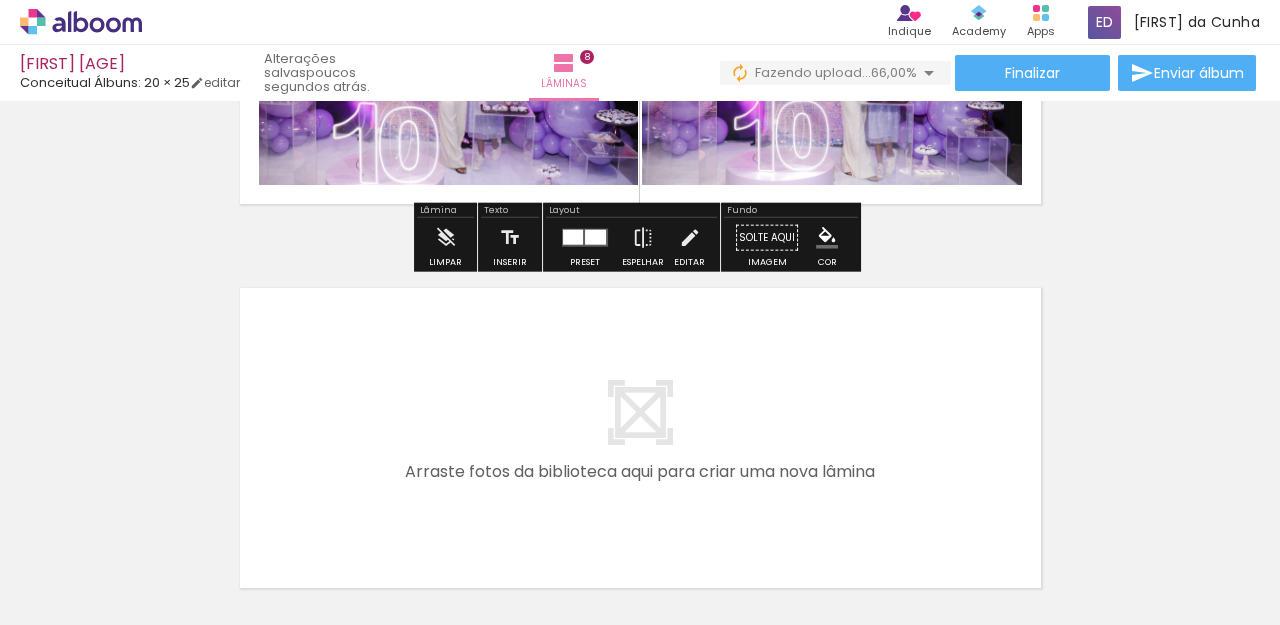 scroll, scrollTop: 2980, scrollLeft: 0, axis: vertical 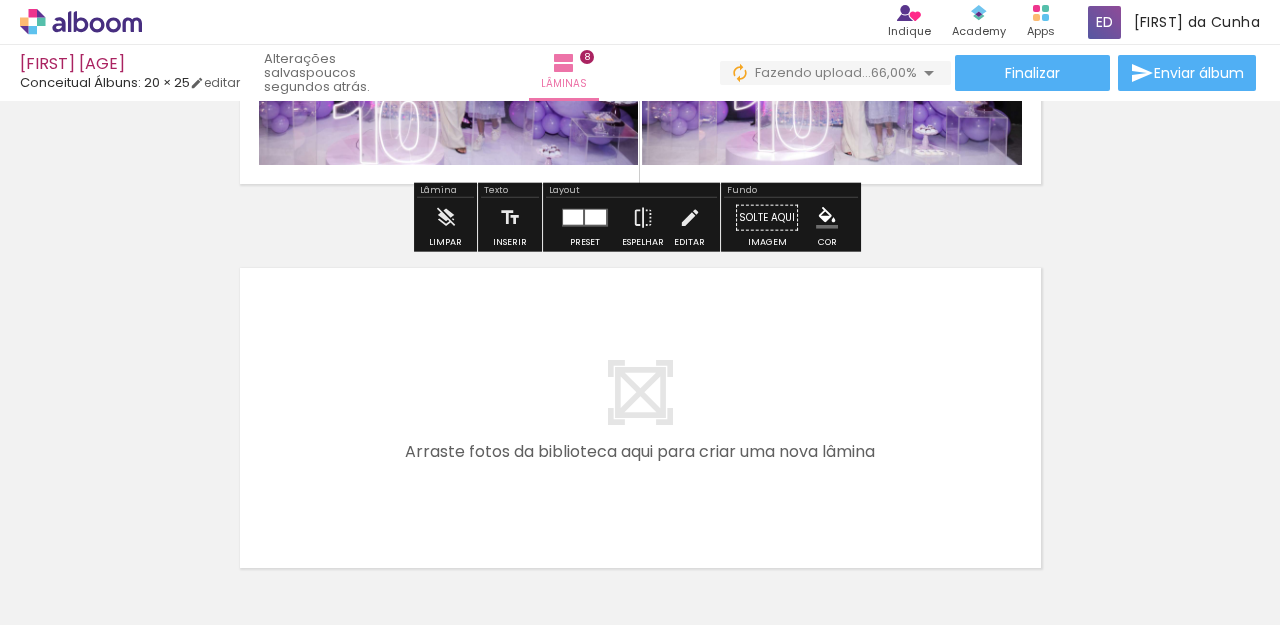 drag, startPoint x: 530, startPoint y: 568, endPoint x: 672, endPoint y: 544, distance: 144.01389 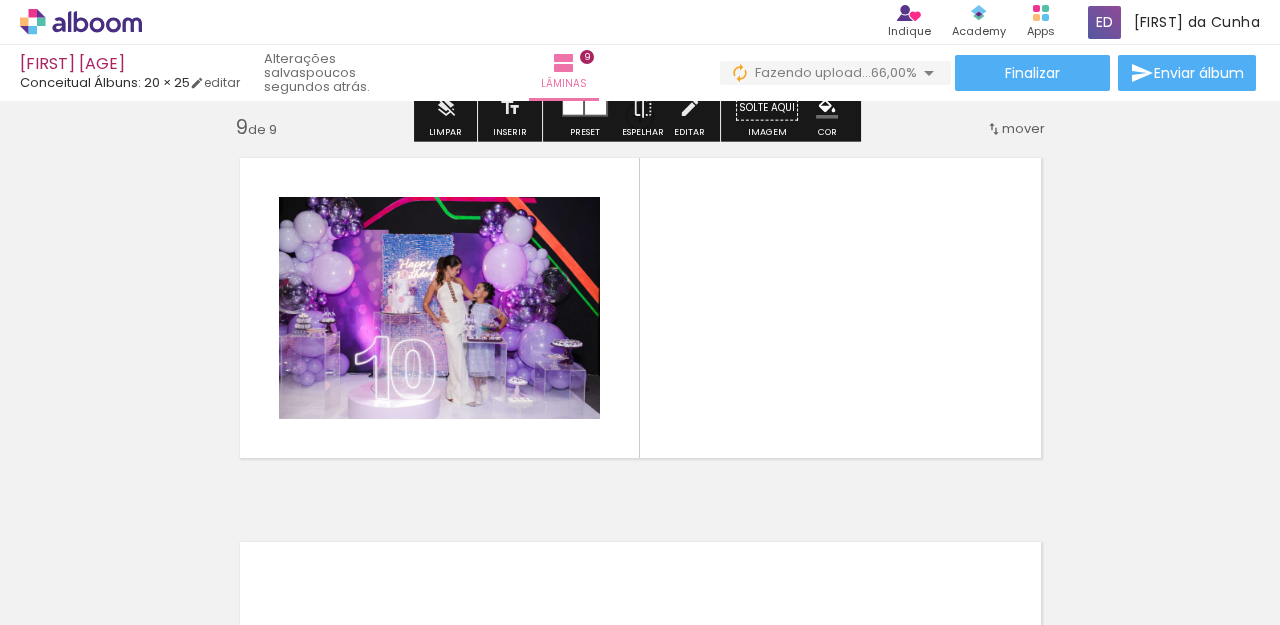 scroll, scrollTop: 3097, scrollLeft: 0, axis: vertical 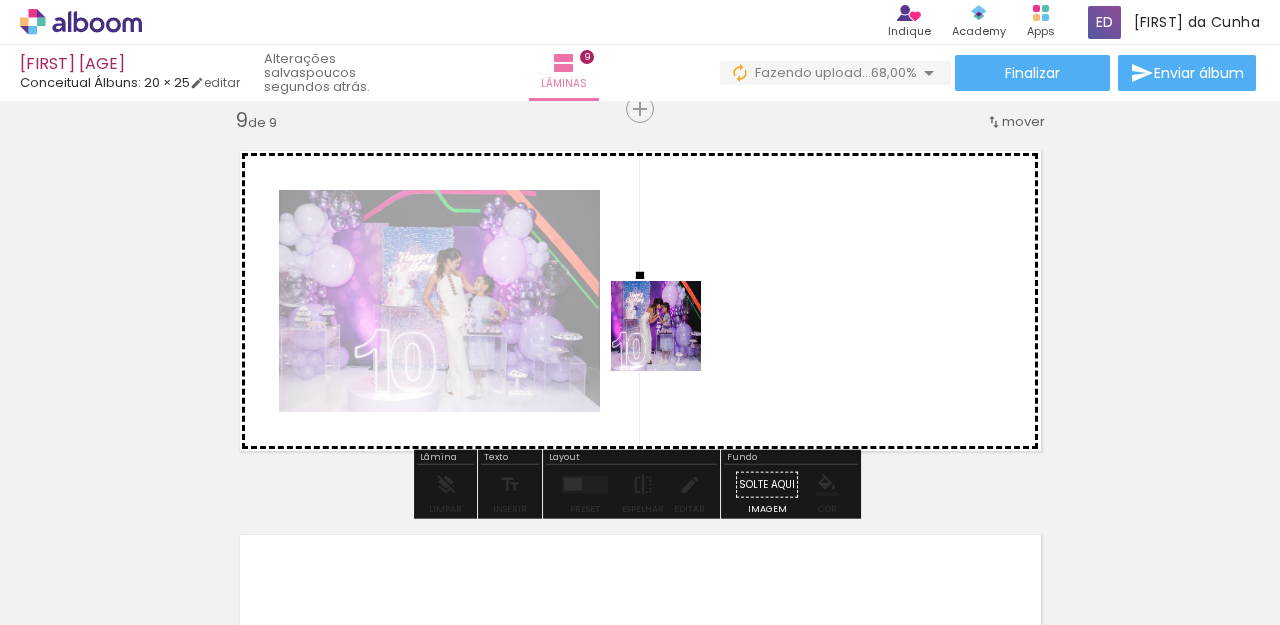 drag, startPoint x: 651, startPoint y: 559, endPoint x: 670, endPoint y: 336, distance: 223.80795 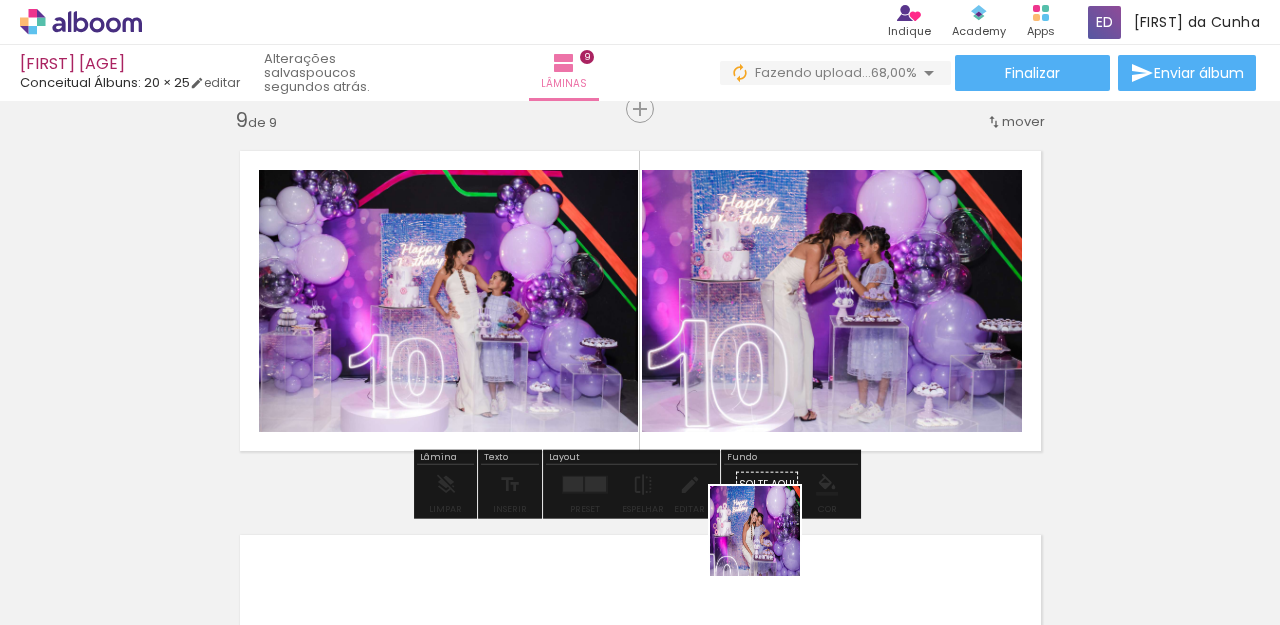 drag, startPoint x: 762, startPoint y: 574, endPoint x: 915, endPoint y: 319, distance: 297.37854 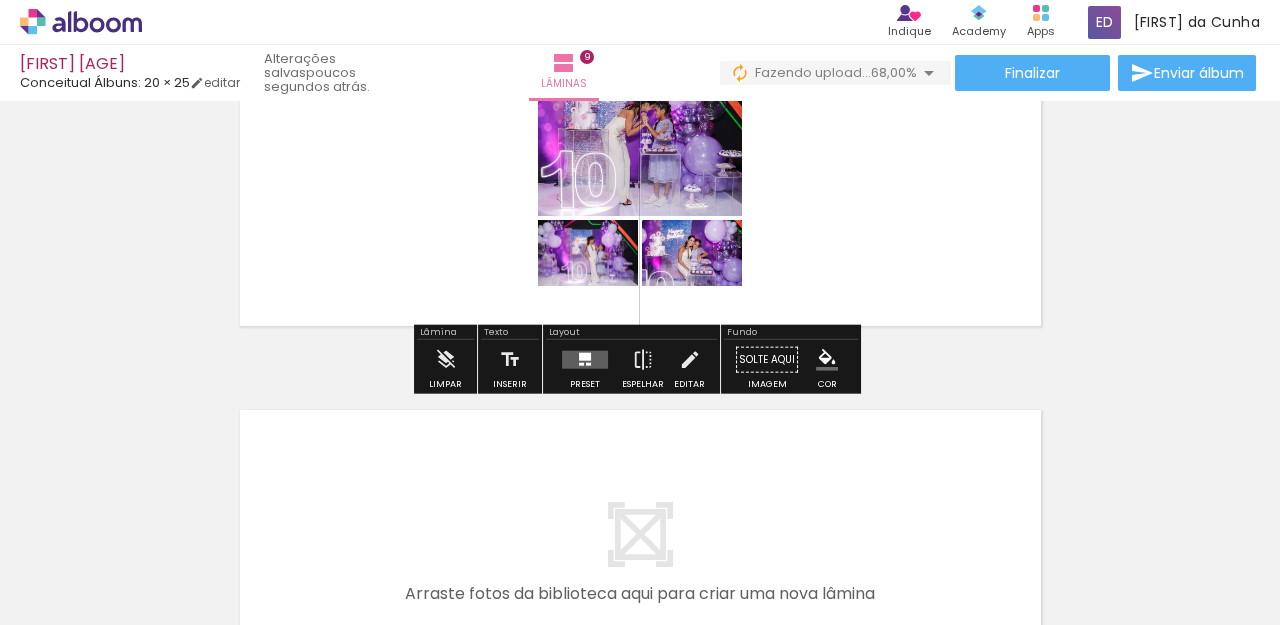 scroll, scrollTop: 3297, scrollLeft: 0, axis: vertical 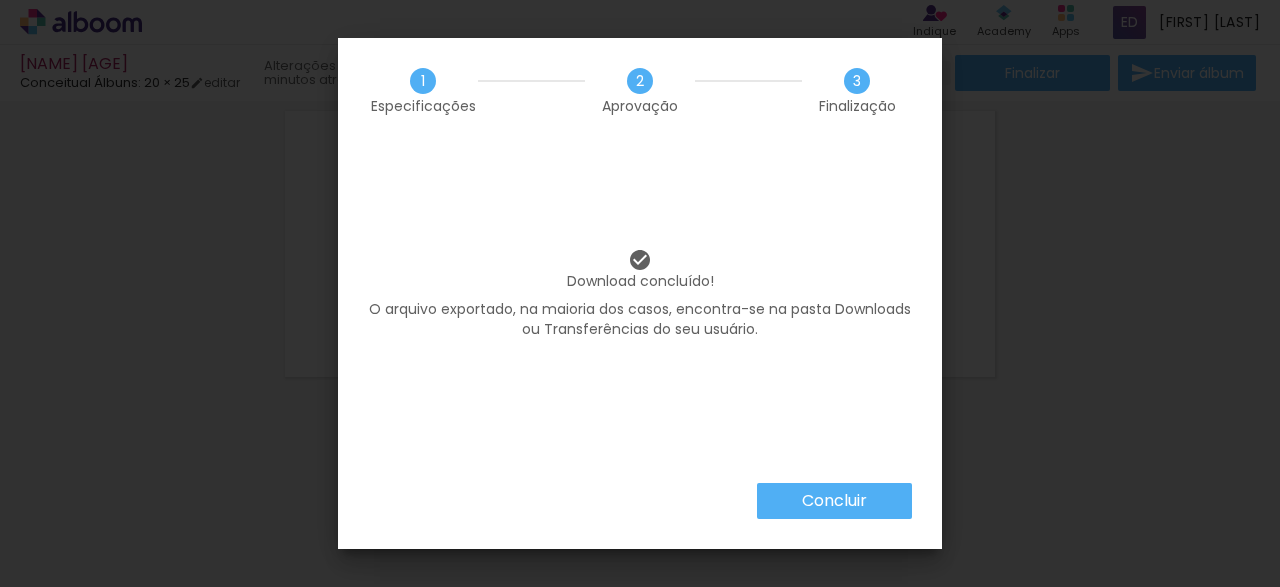 click on "Concluir" at bounding box center [0, 0] 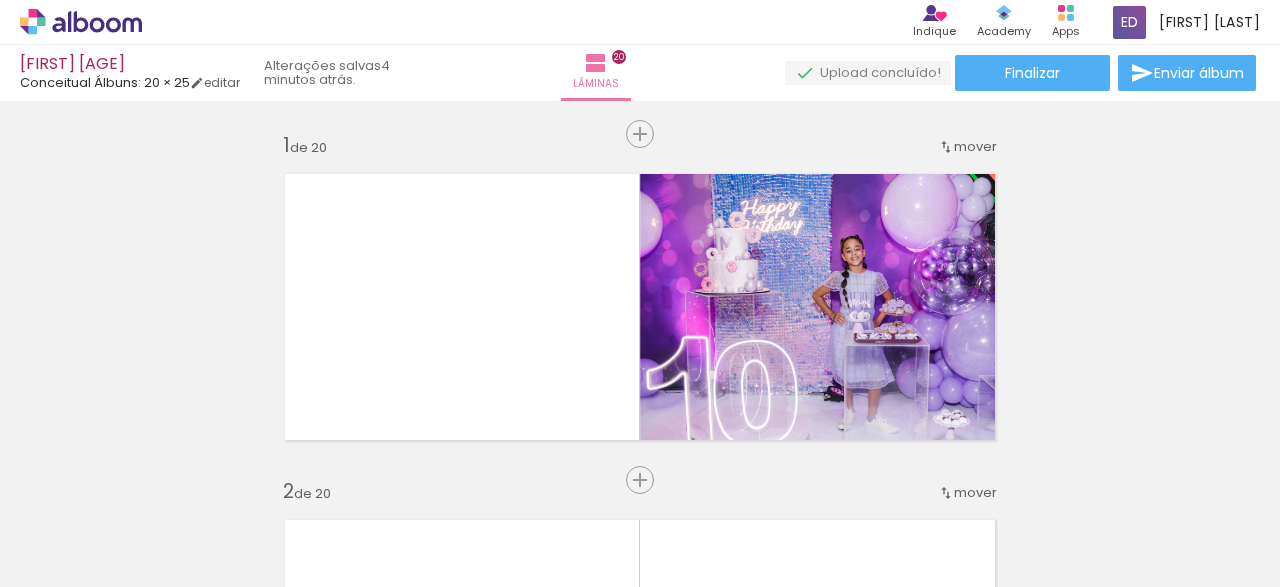 scroll, scrollTop: 0, scrollLeft: 0, axis: both 